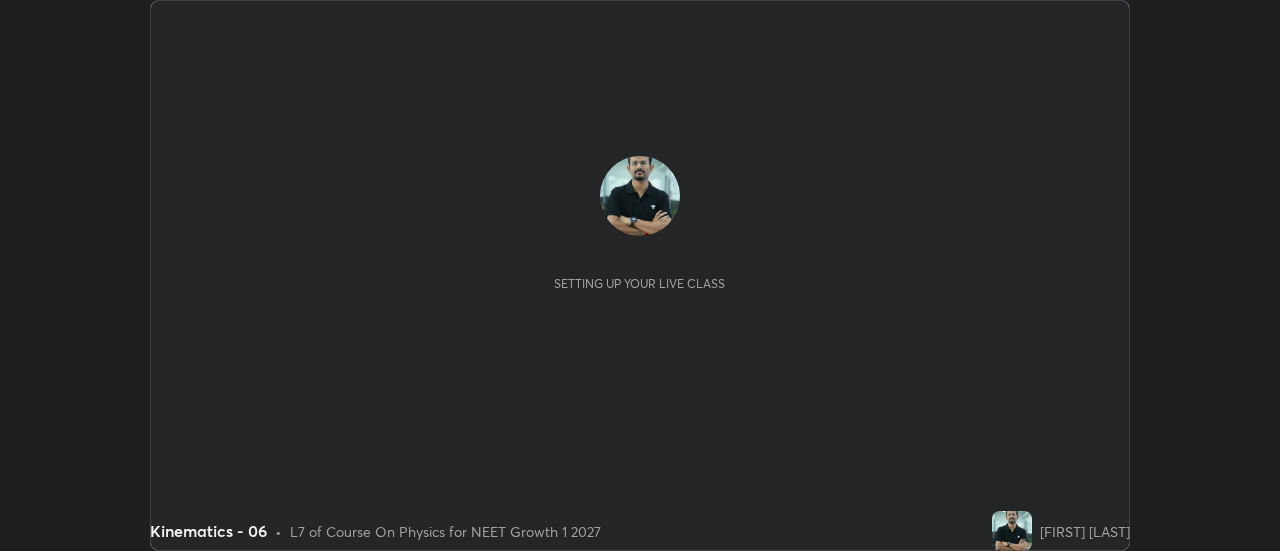scroll, scrollTop: 0, scrollLeft: 0, axis: both 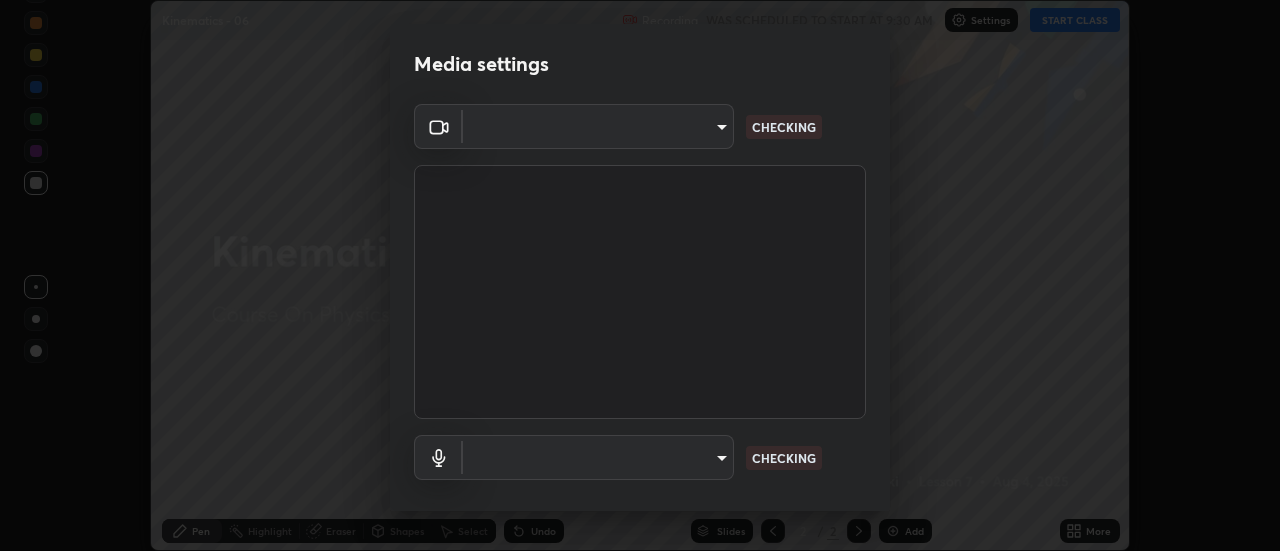 type on "28859c64a8e3d58139daa62c4cbb3a58b4059ef2bfed964700f789928c4fc7db" 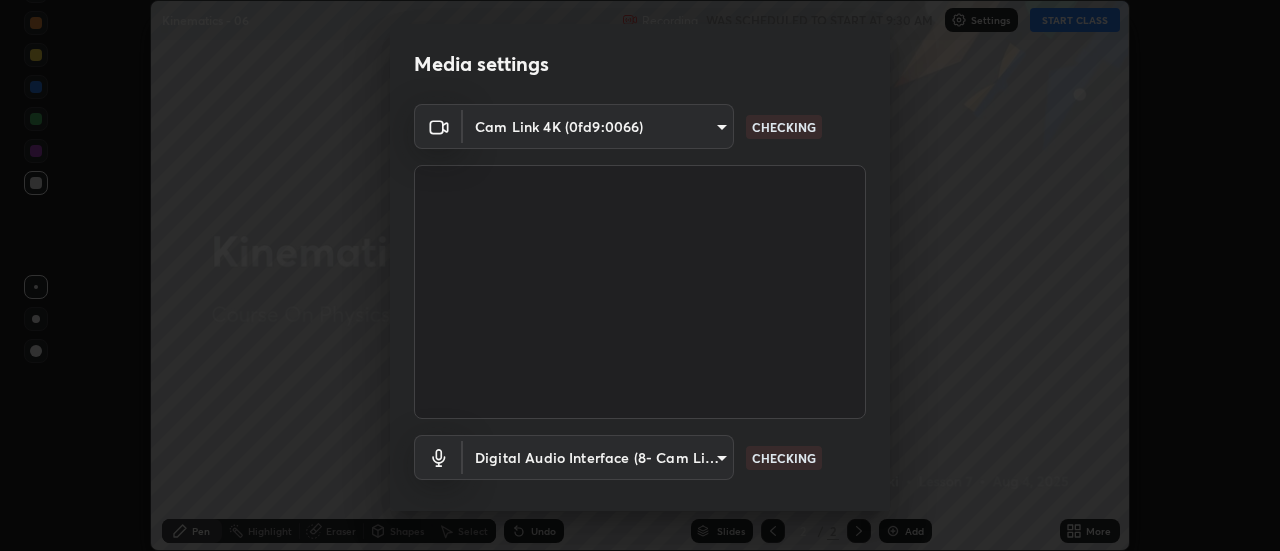 scroll, scrollTop: 105, scrollLeft: 0, axis: vertical 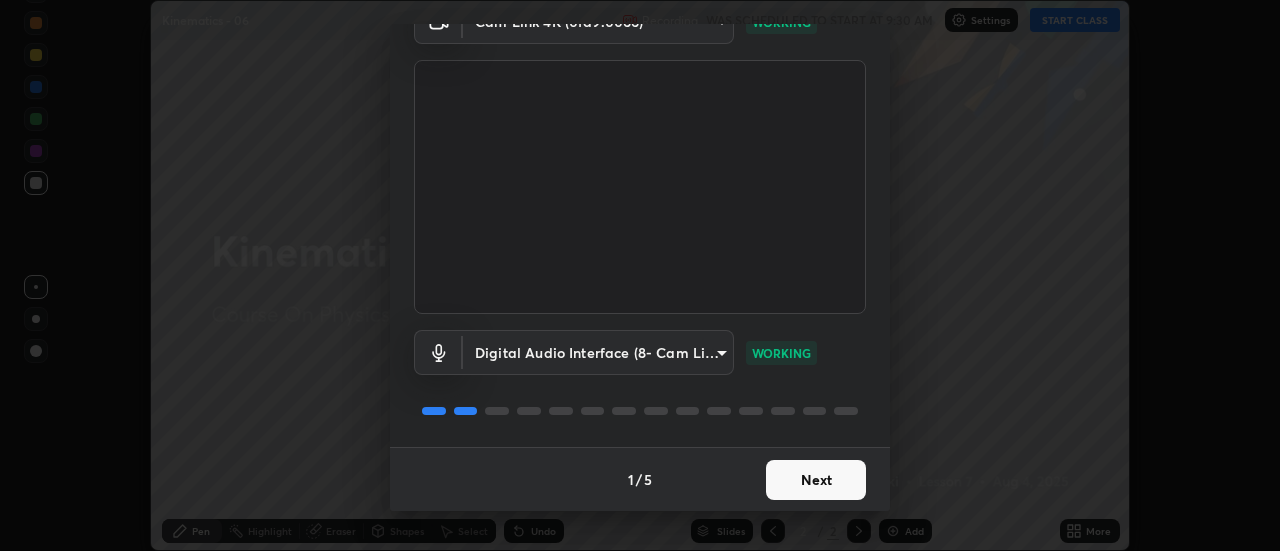 click on "Next" at bounding box center (816, 480) 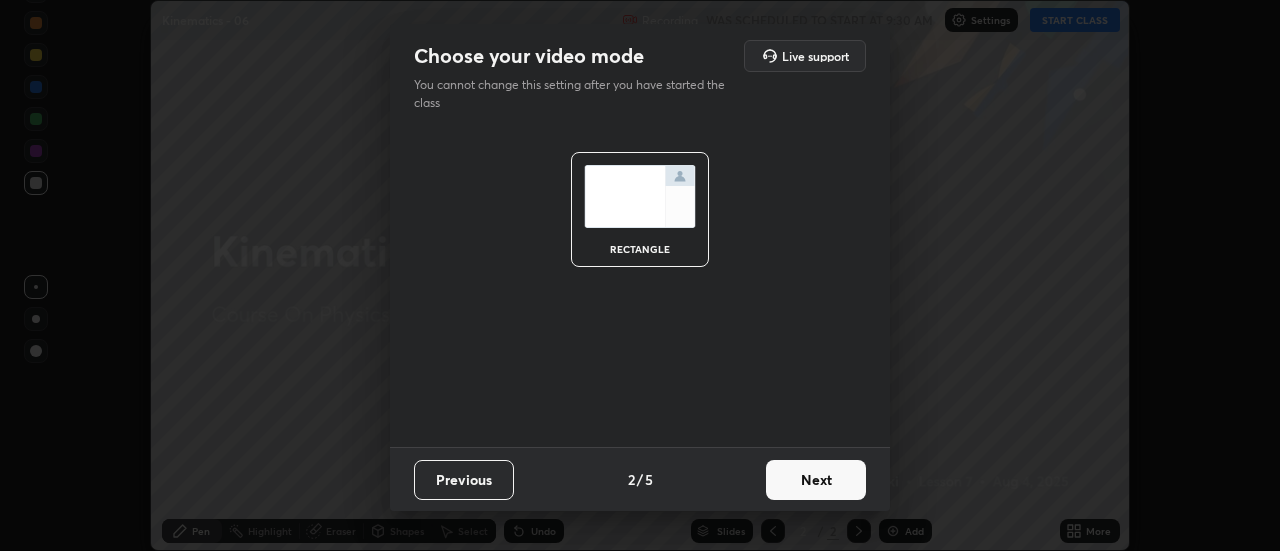 click on "Next" at bounding box center (816, 480) 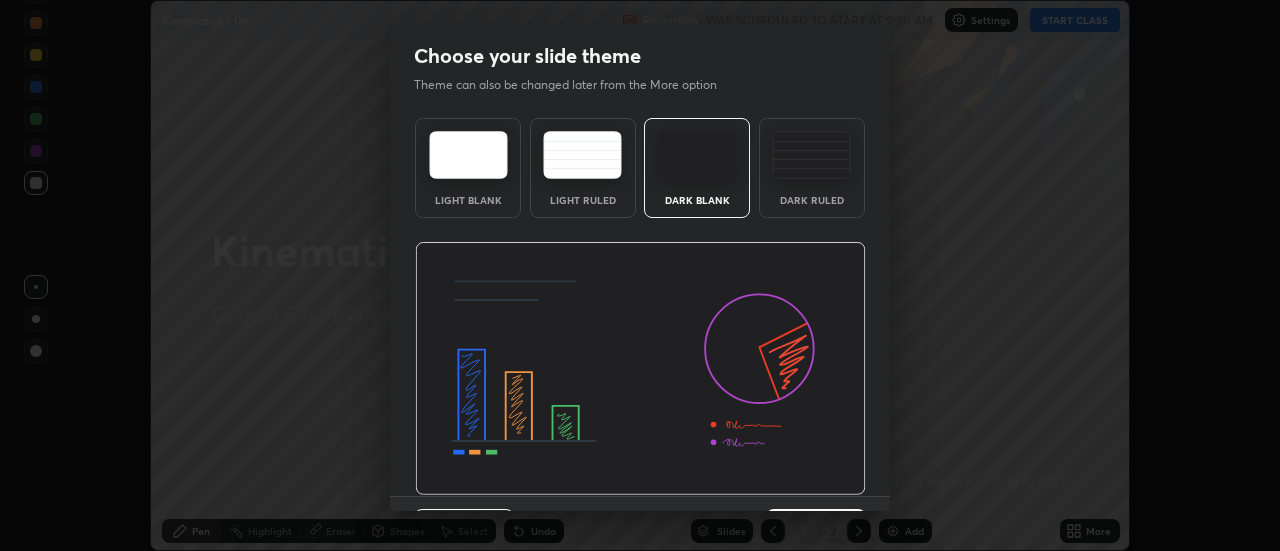 click at bounding box center (640, 369) 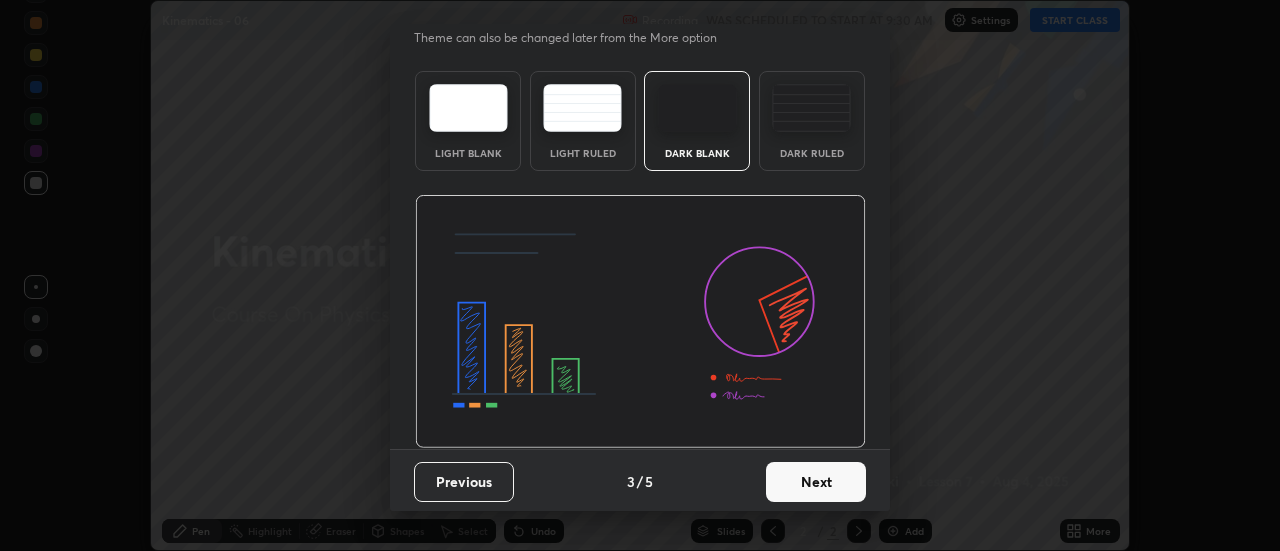 scroll, scrollTop: 49, scrollLeft: 0, axis: vertical 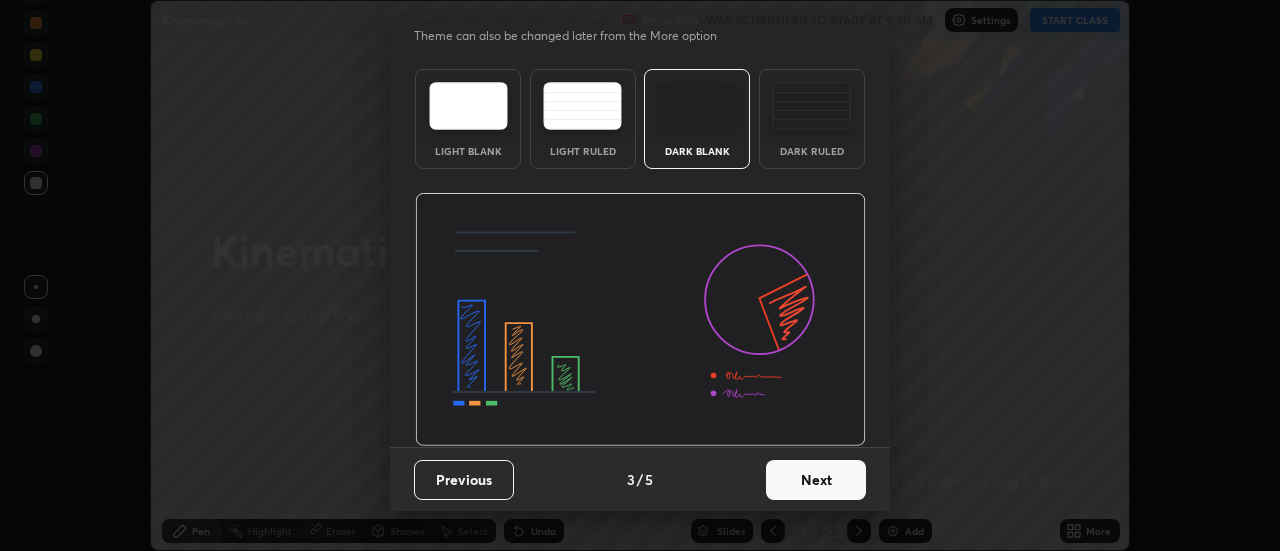 click on "Next" at bounding box center [816, 480] 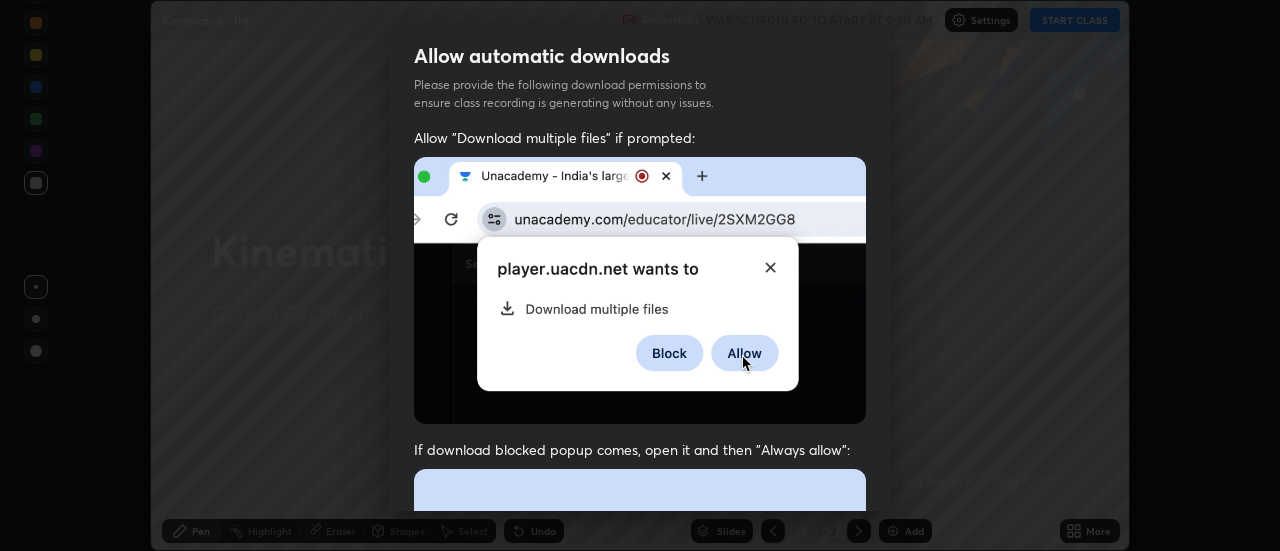 click at bounding box center [640, 687] 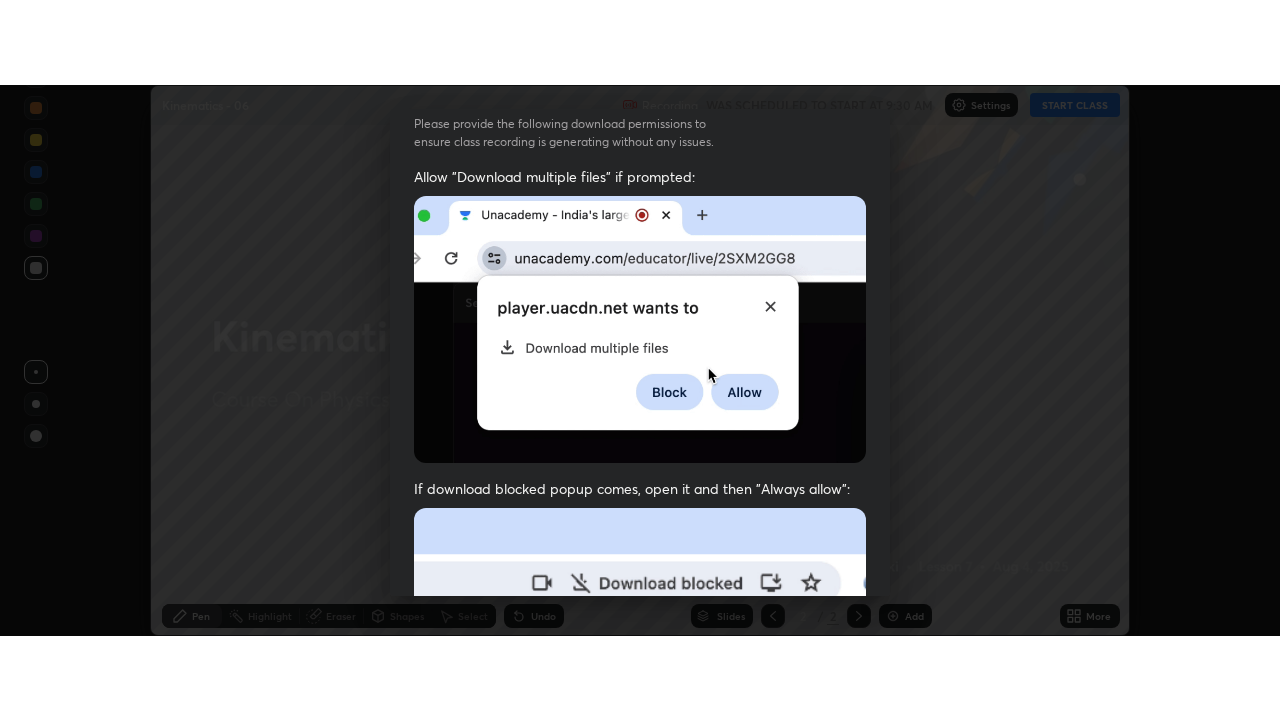 scroll, scrollTop: 513, scrollLeft: 0, axis: vertical 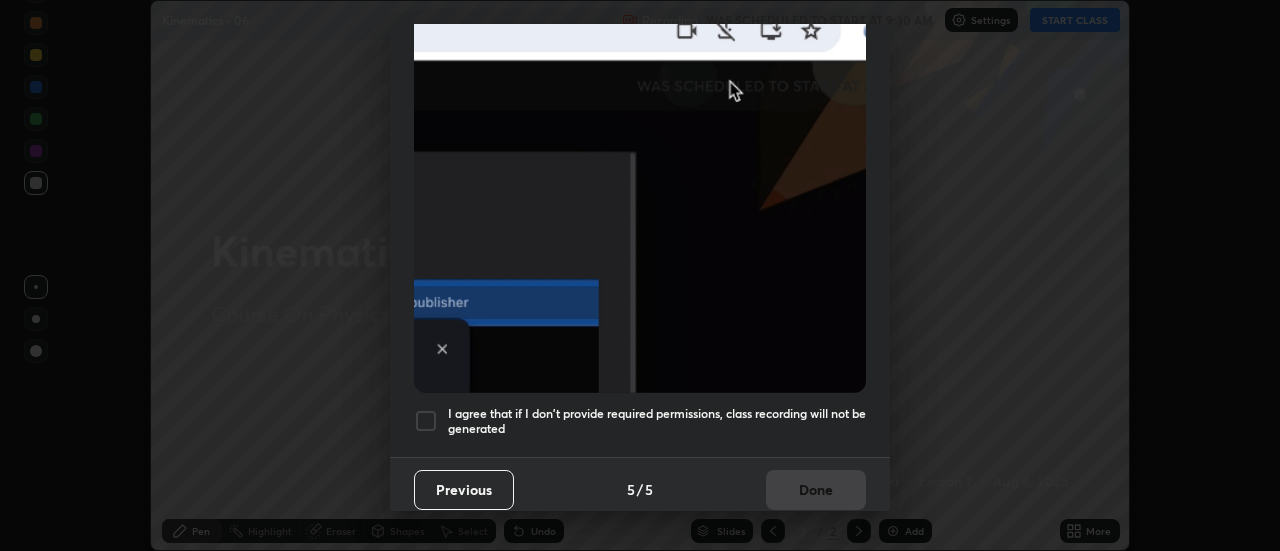 click on "I agree that if I don't provide required permissions, class recording will not be generated" at bounding box center (657, 421) 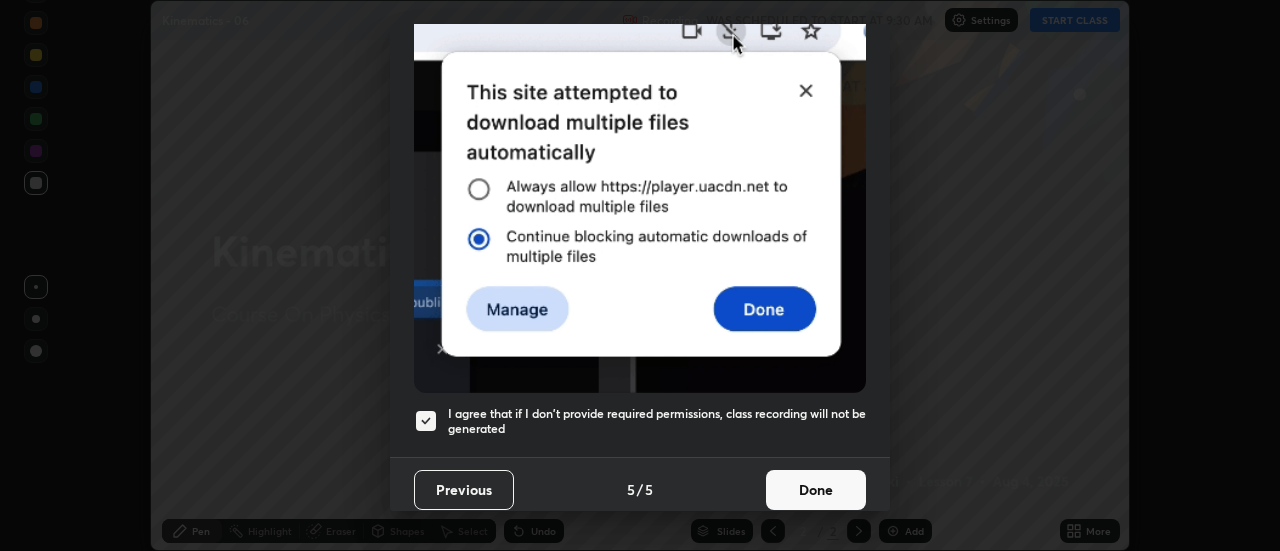 click on "Done" at bounding box center (816, 490) 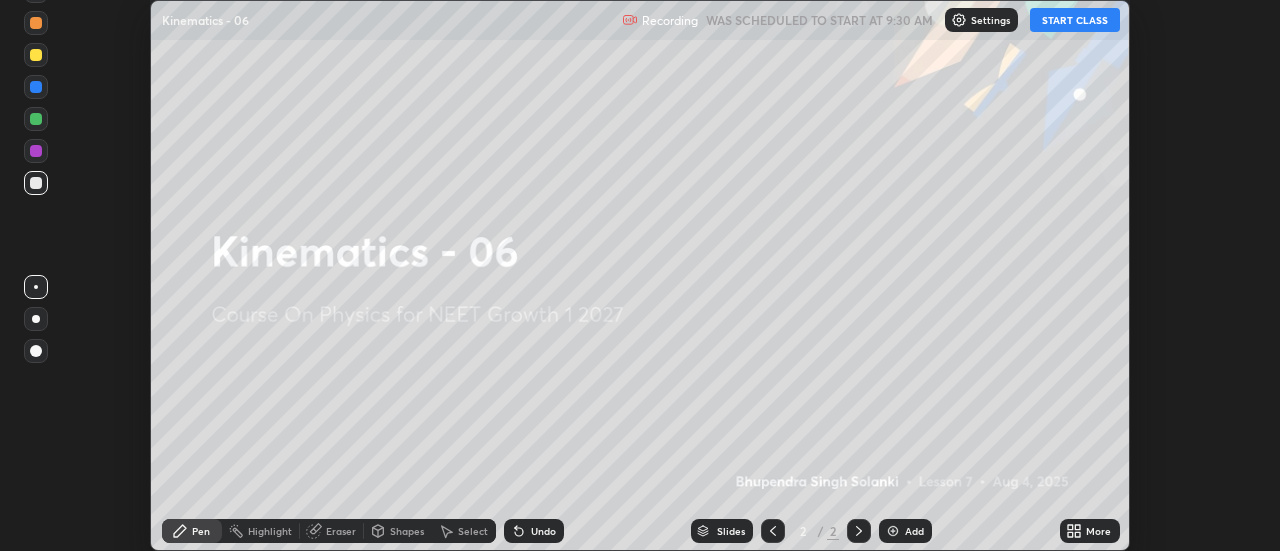click 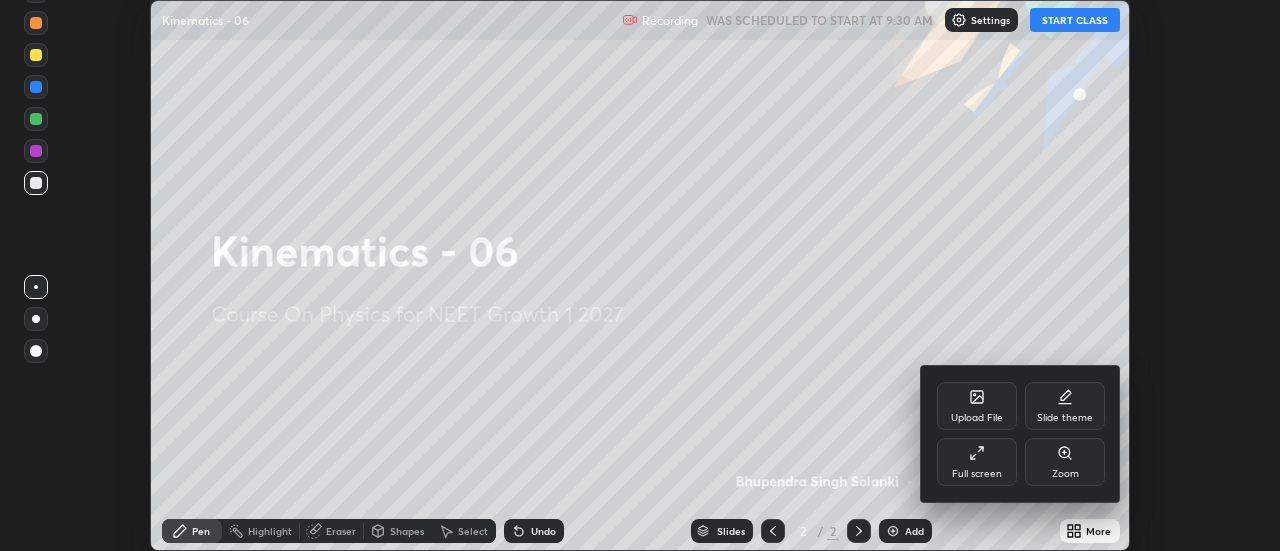 click on "Full screen" at bounding box center [977, 474] 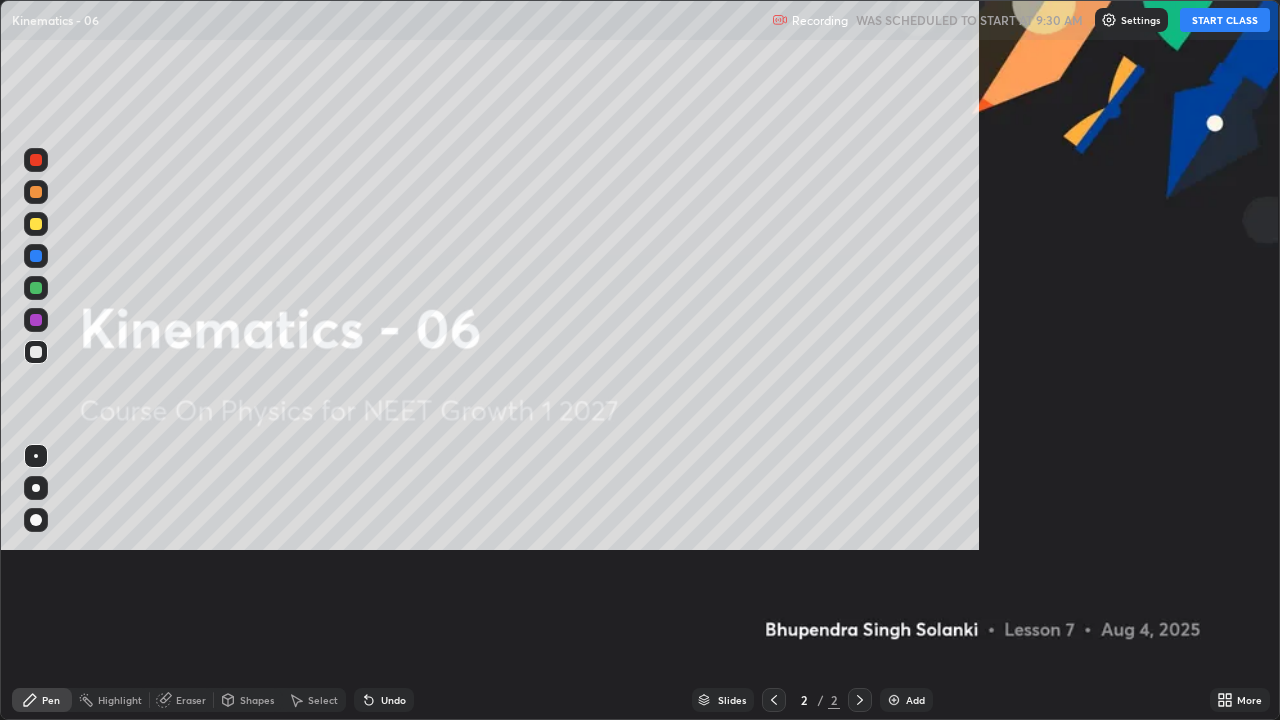 scroll, scrollTop: 99280, scrollLeft: 98720, axis: both 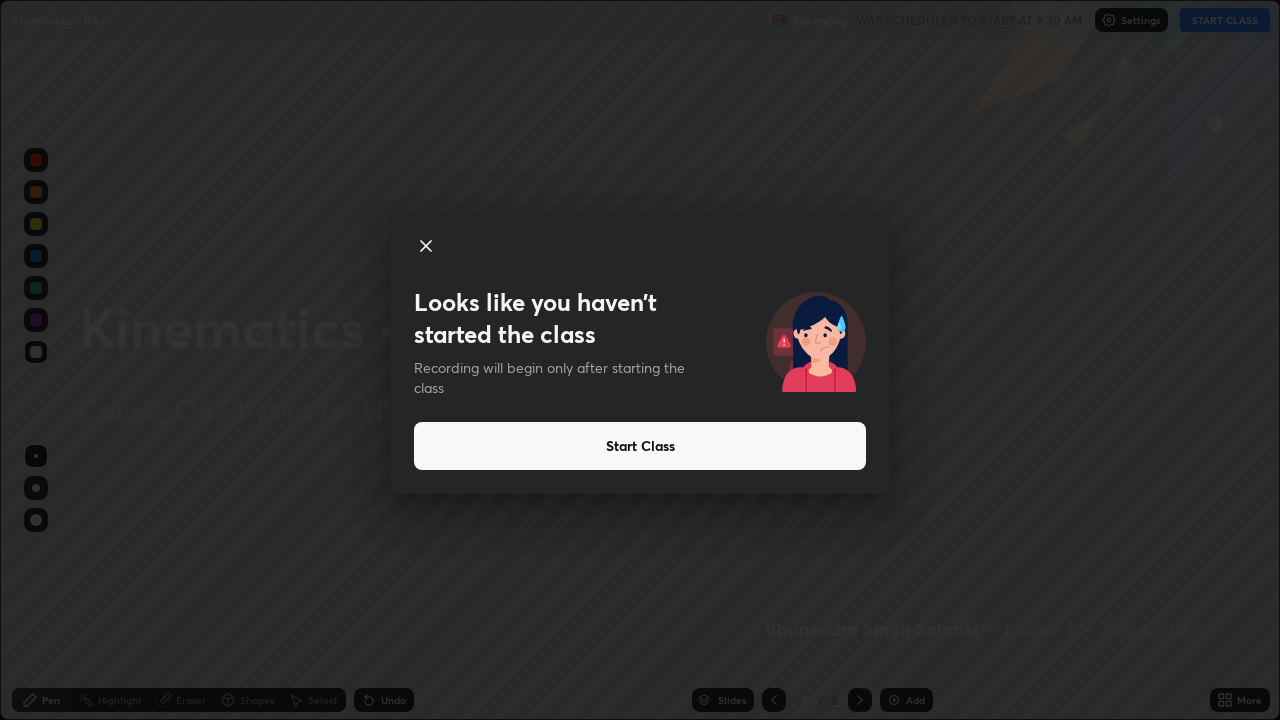 click on "Start Class" at bounding box center [640, 446] 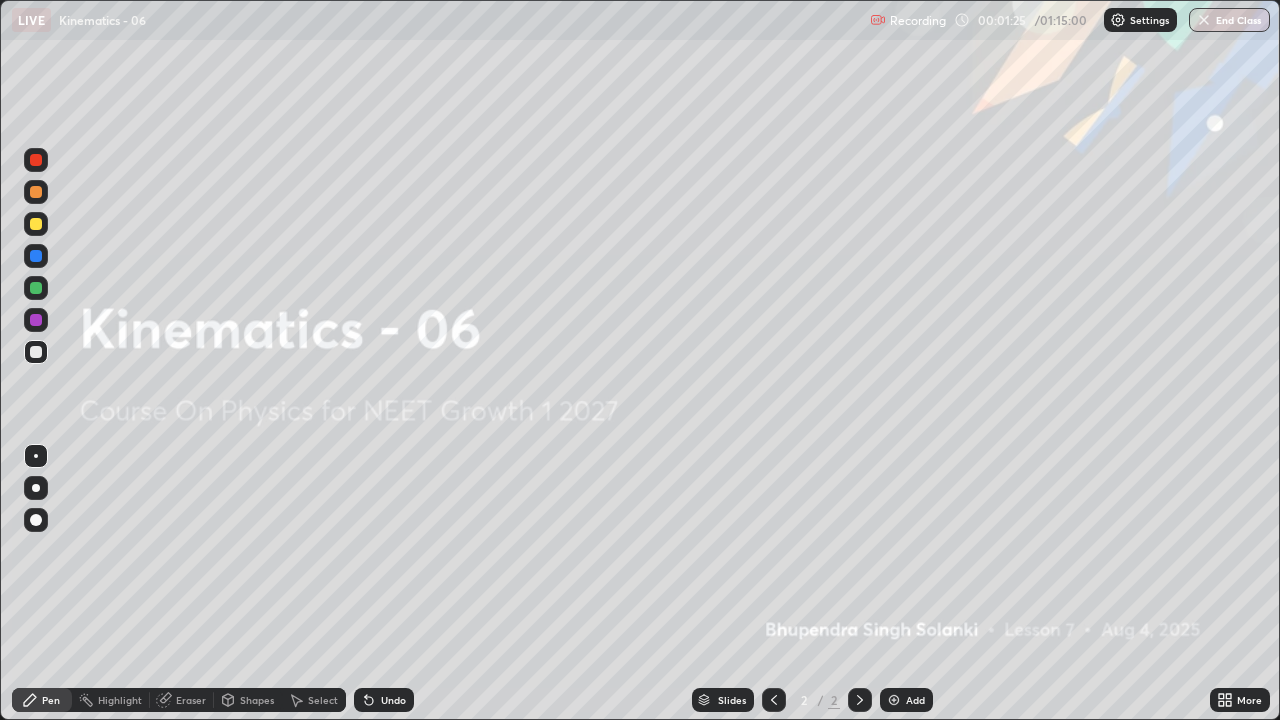 click on "Add" at bounding box center (915, 700) 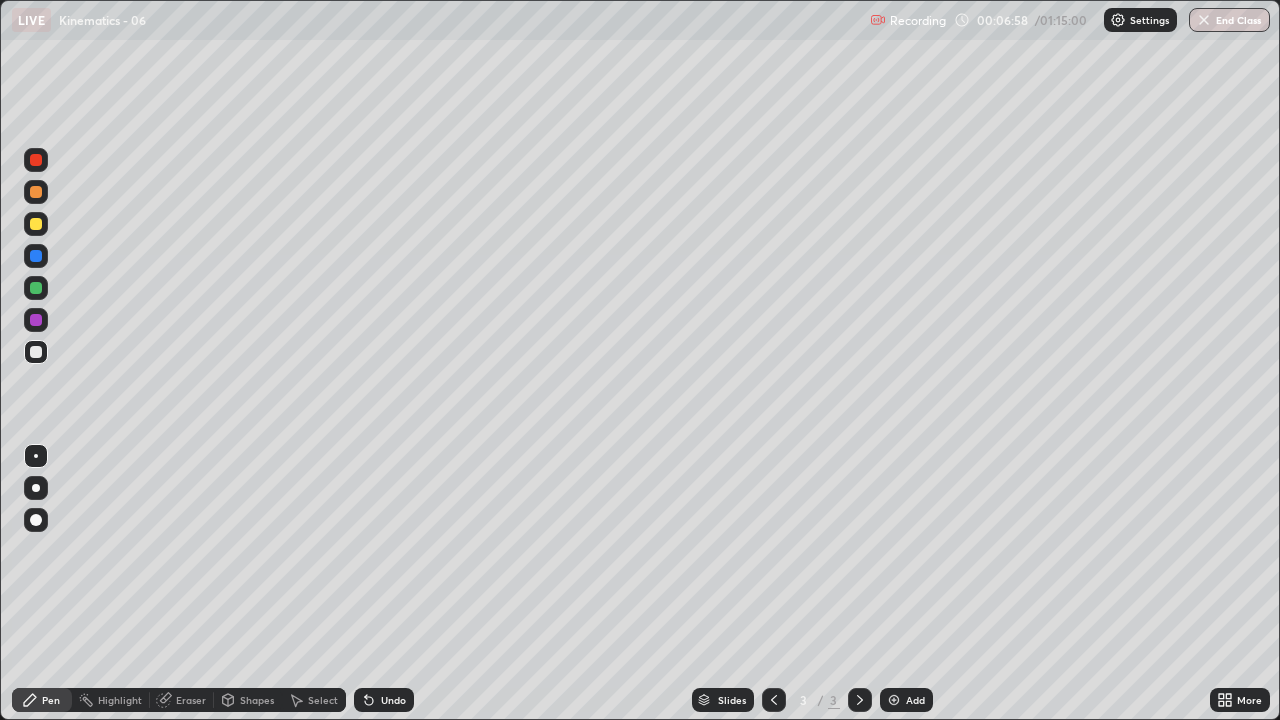 click on "Undo" at bounding box center (393, 700) 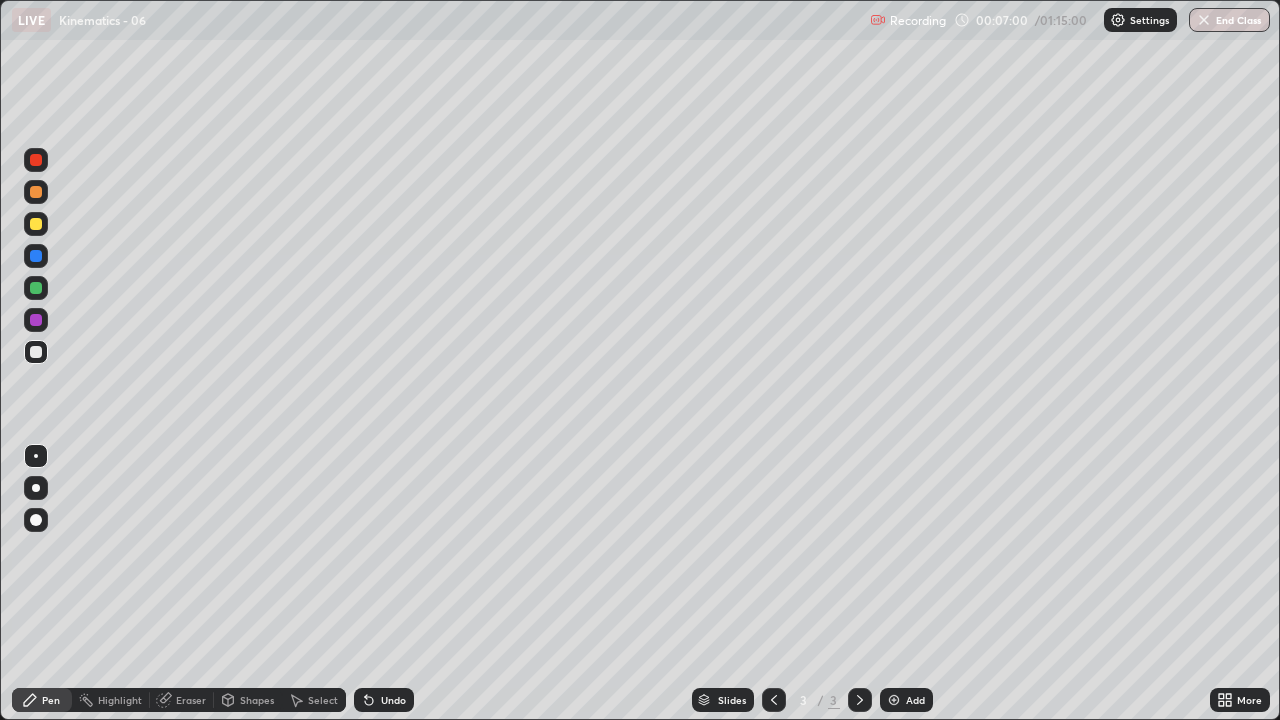 click on "Undo" at bounding box center [393, 700] 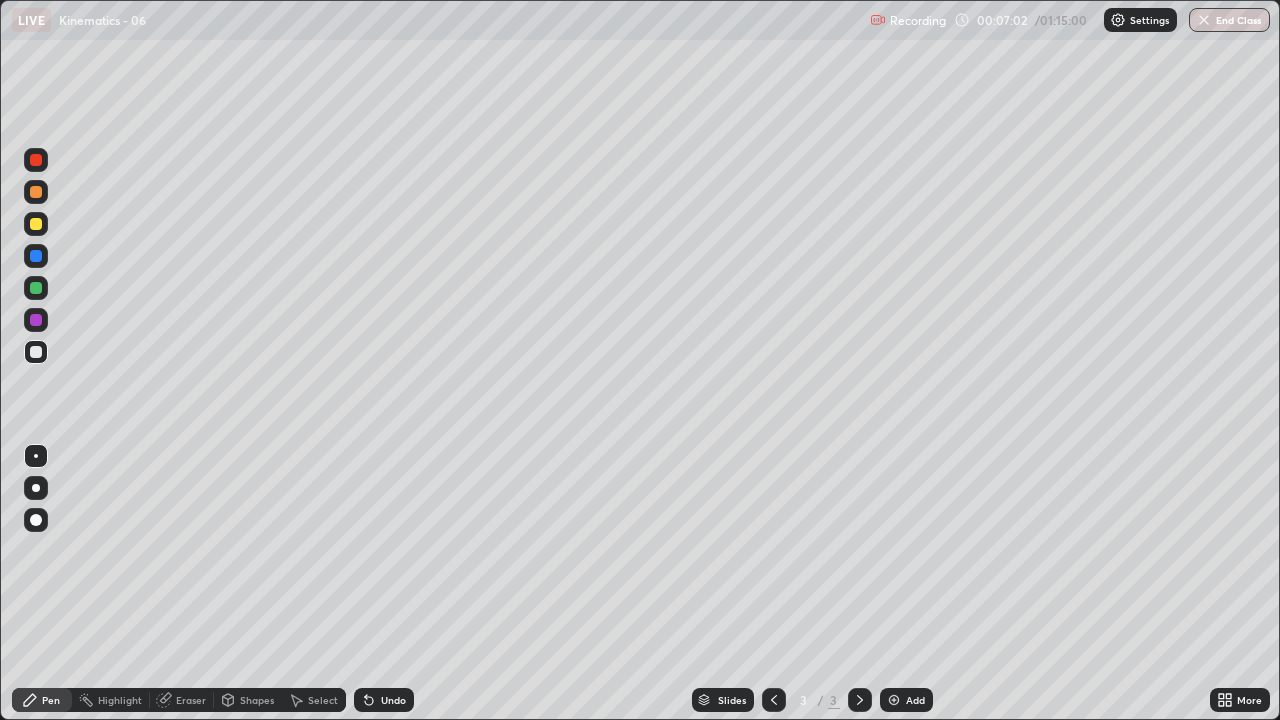 click on "Add" at bounding box center (915, 700) 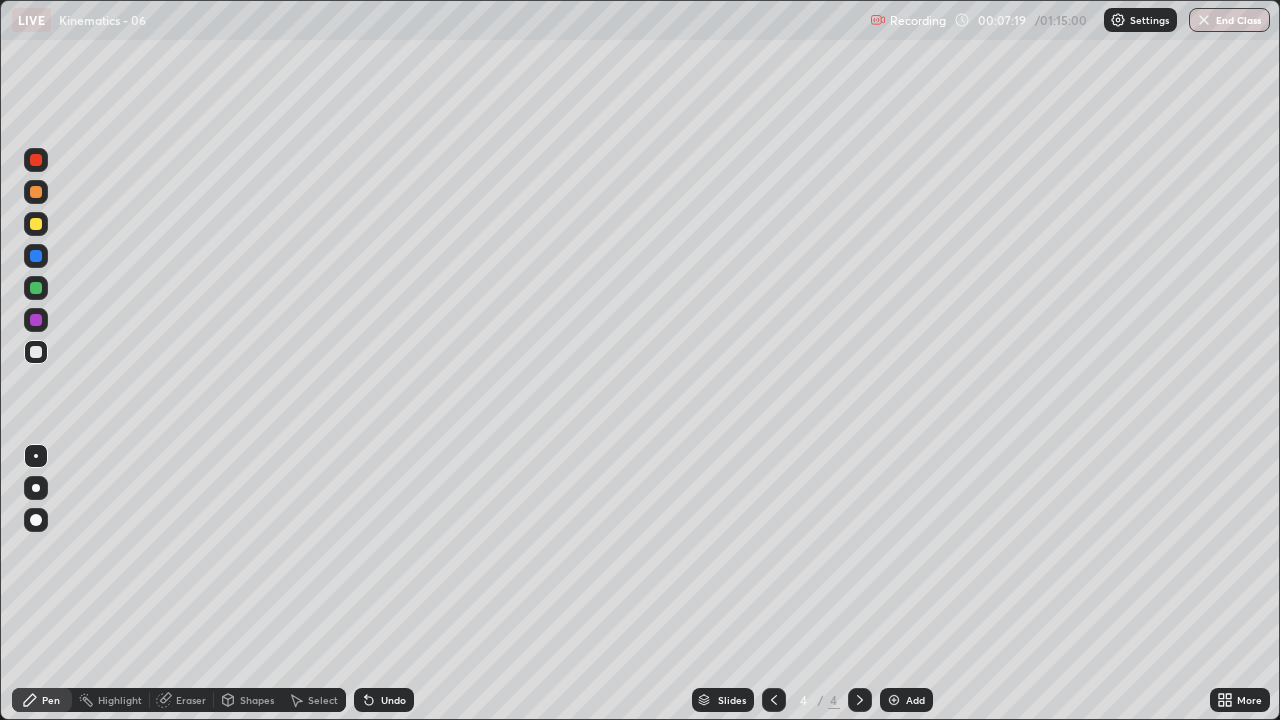 click at bounding box center [36, 320] 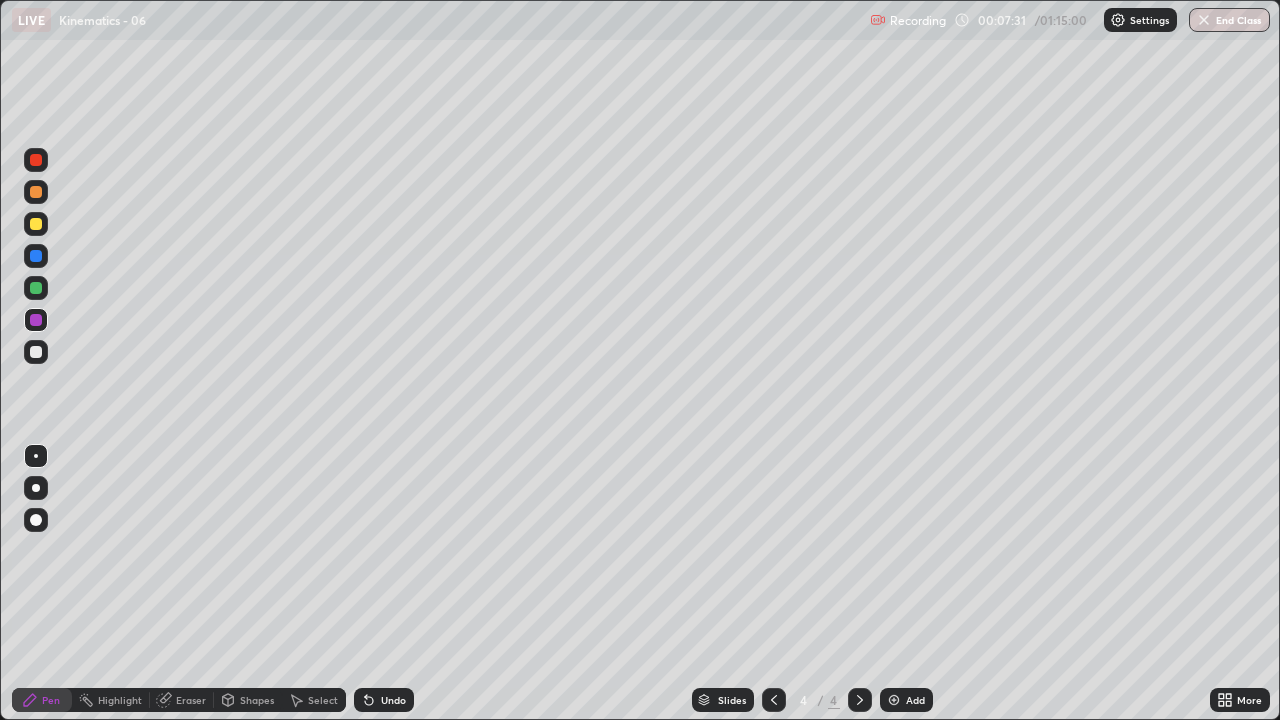 click on "Undo" at bounding box center [393, 700] 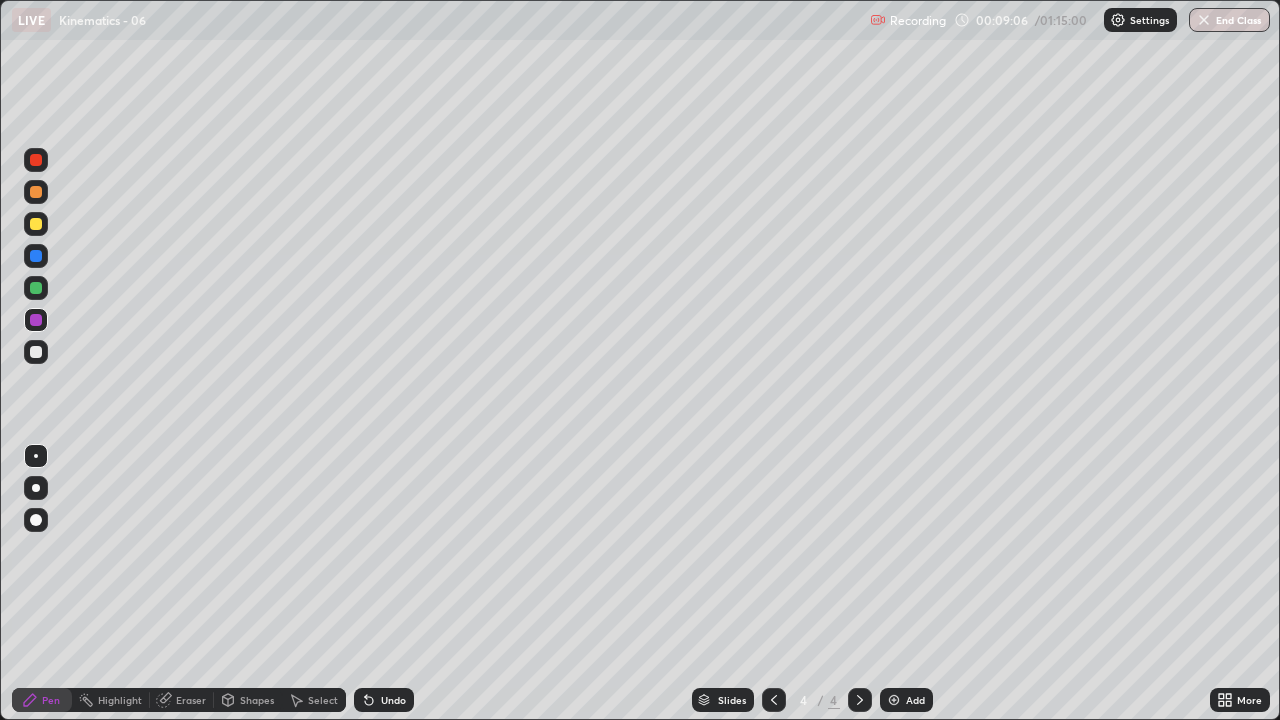 click at bounding box center (894, 700) 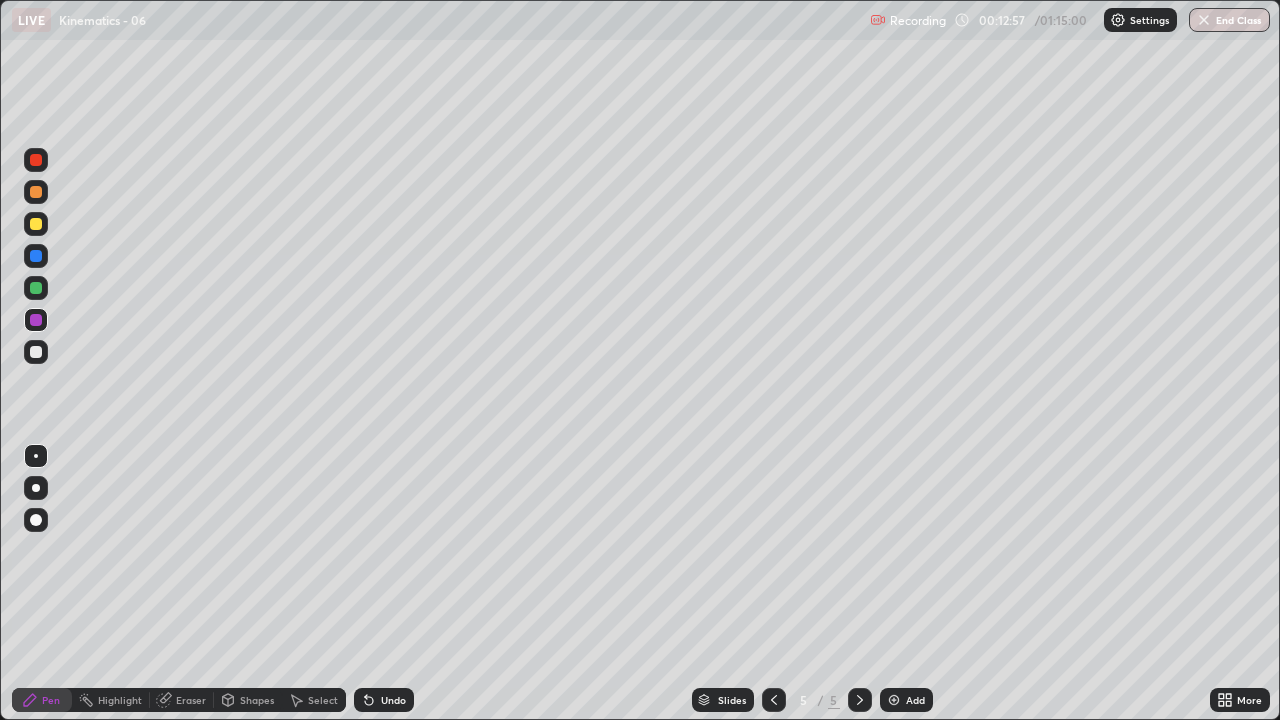 click on "Add" at bounding box center [906, 700] 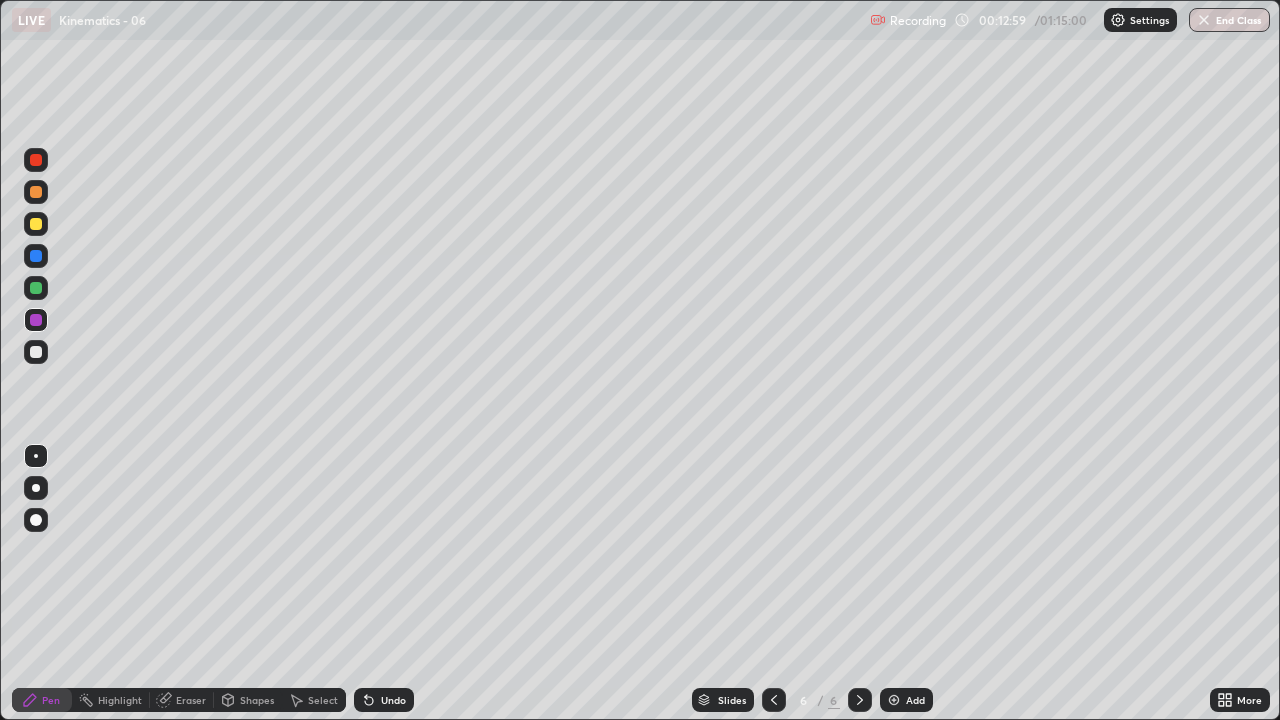 click at bounding box center (36, 352) 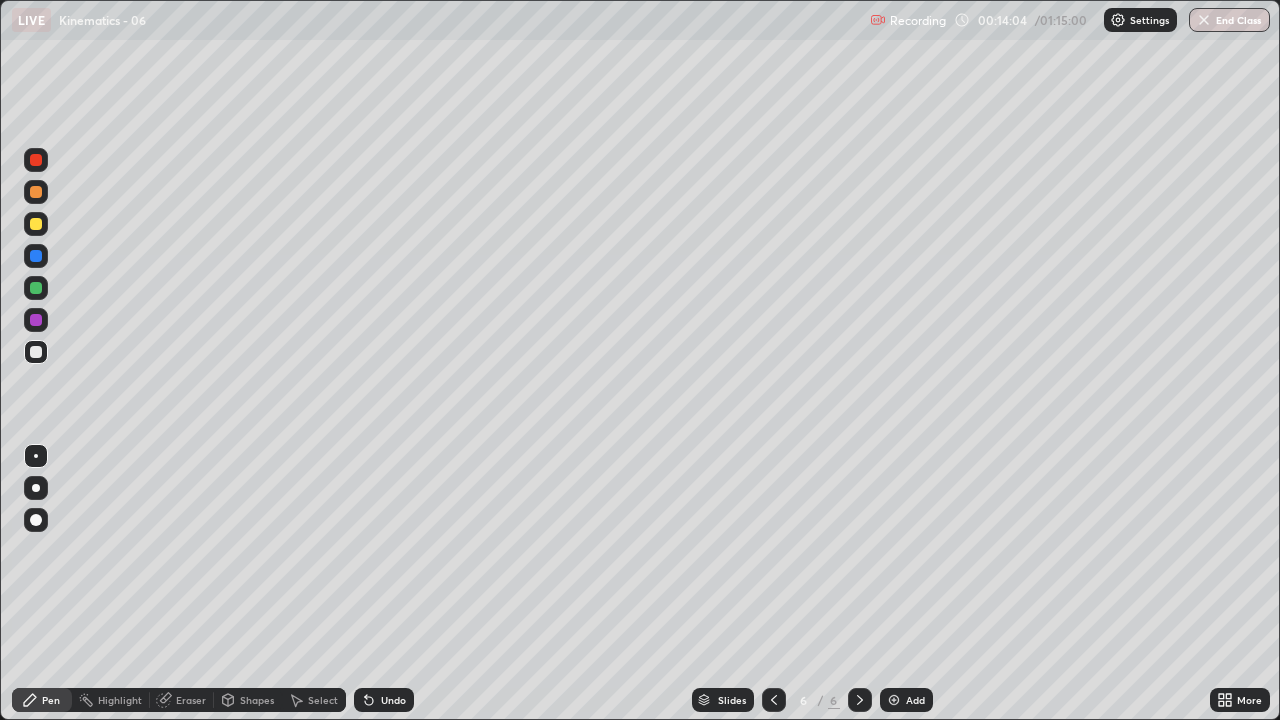click on "Undo" at bounding box center (384, 700) 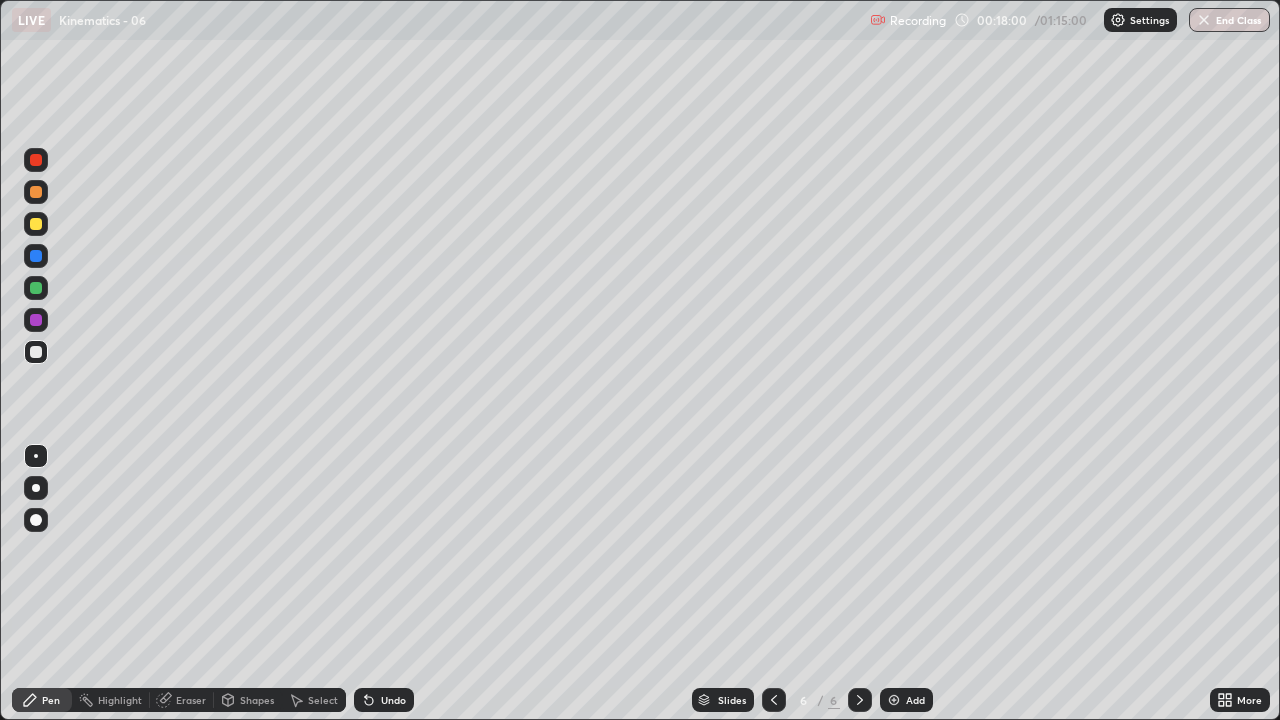 click at bounding box center [894, 700] 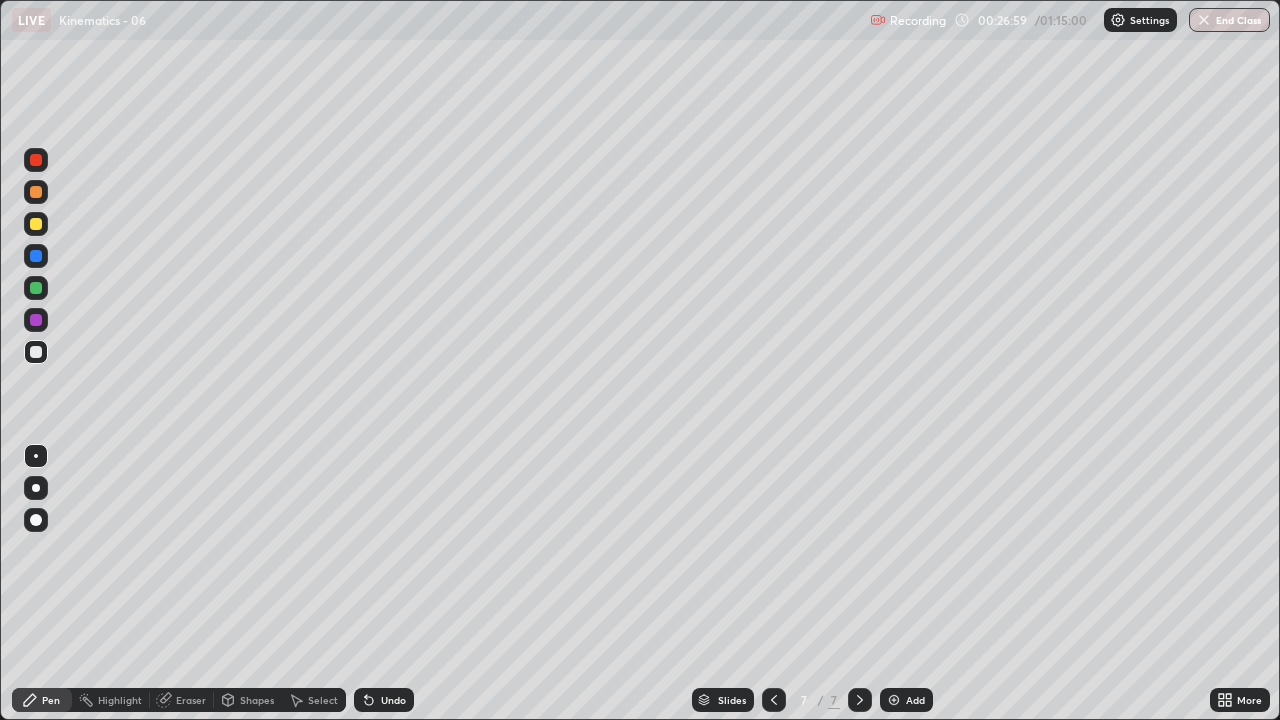 click on "Undo" at bounding box center (384, 700) 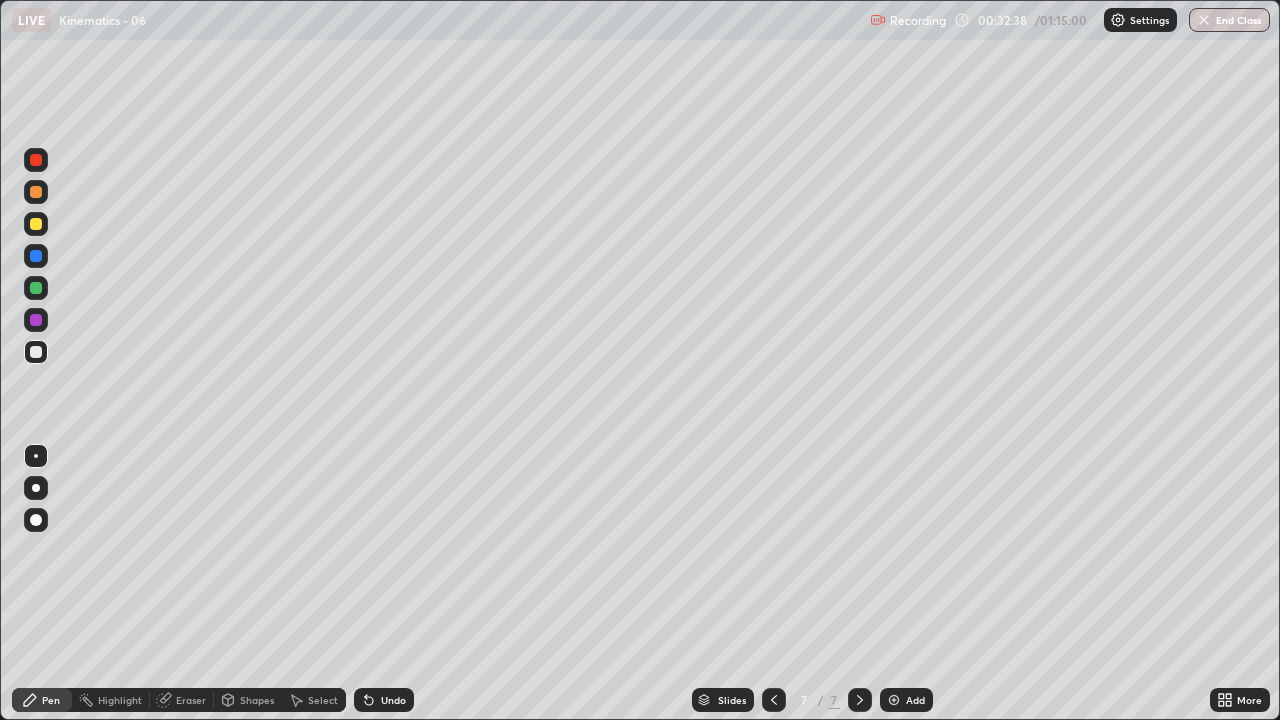 click on "Add" at bounding box center (915, 700) 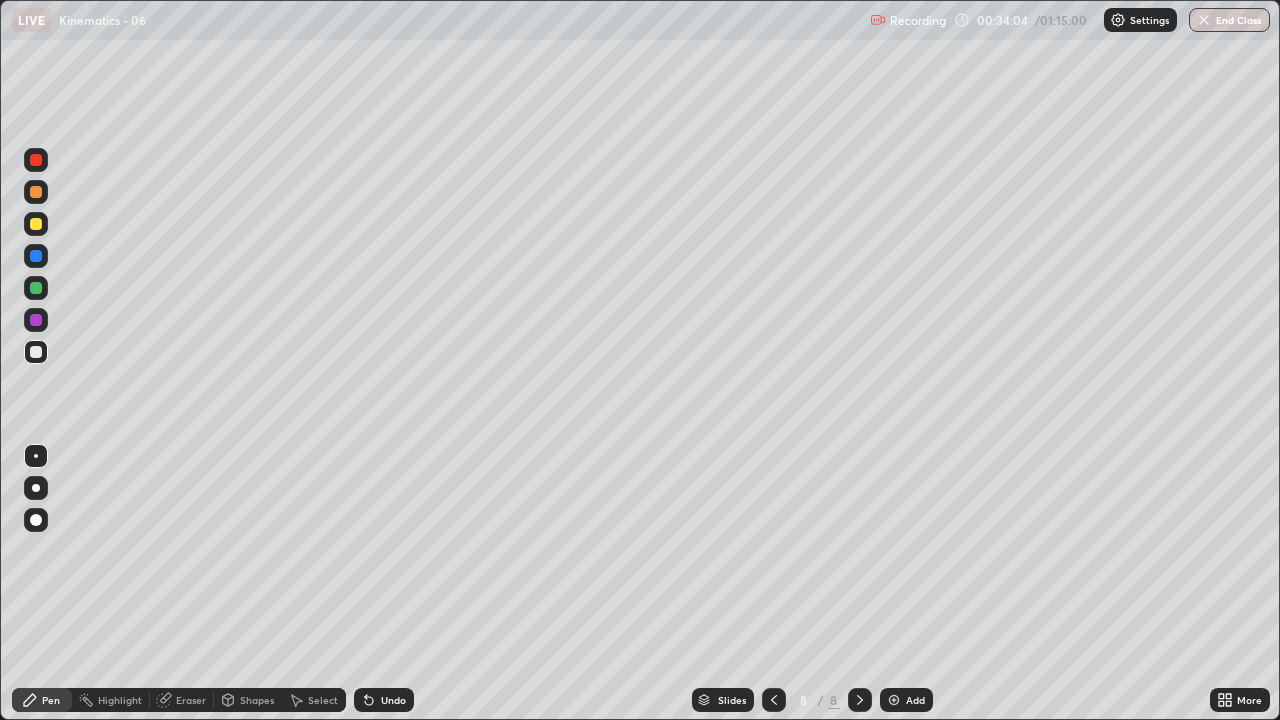 click on "Undo" at bounding box center (384, 700) 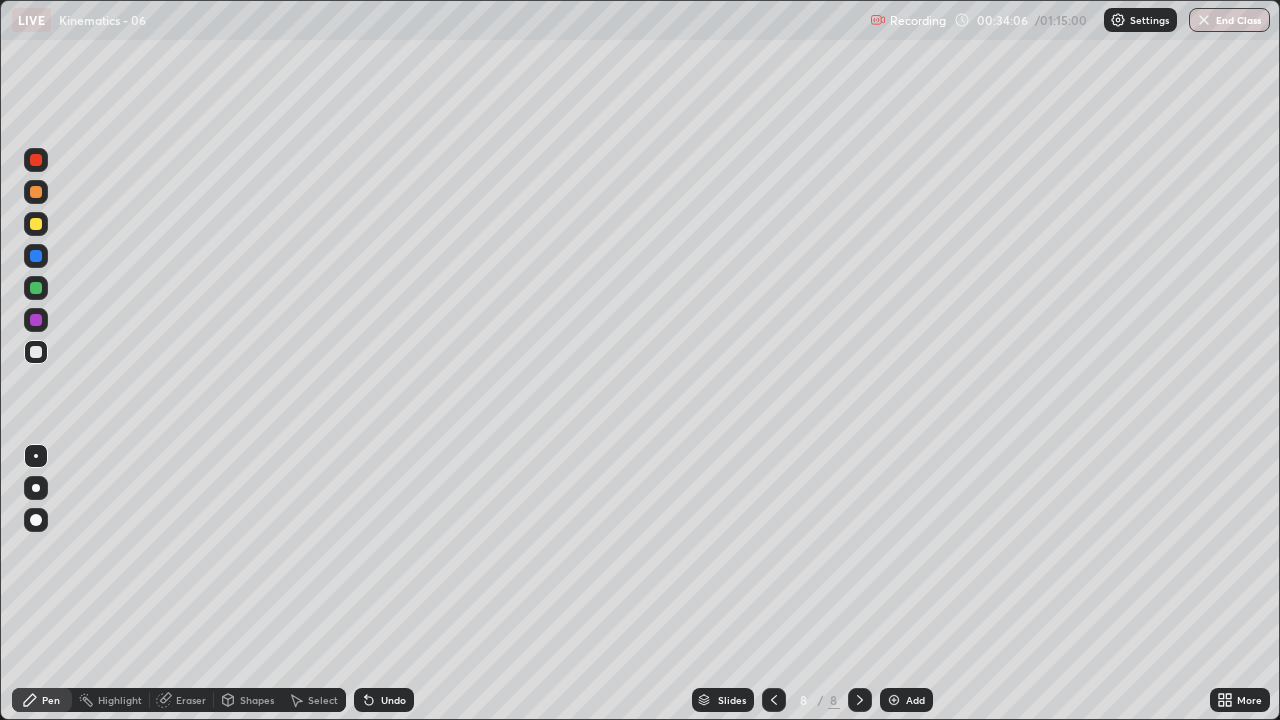 click on "Undo" at bounding box center [384, 700] 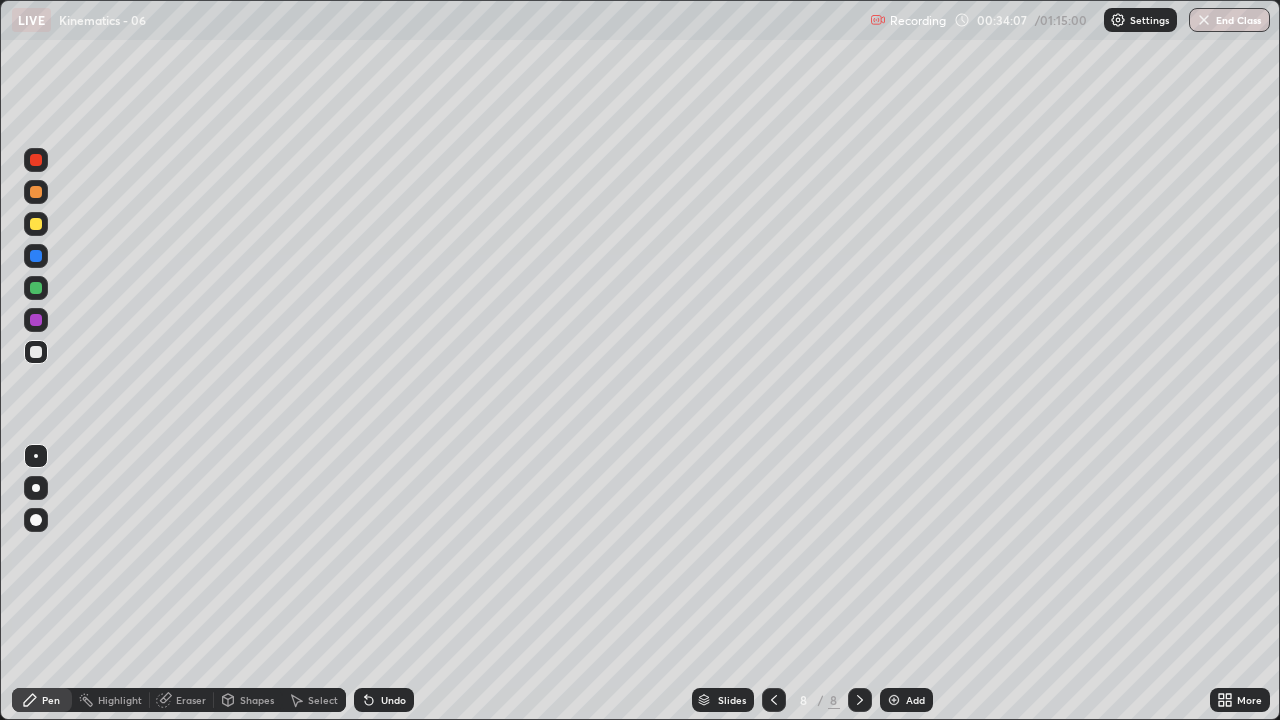 click at bounding box center (36, 224) 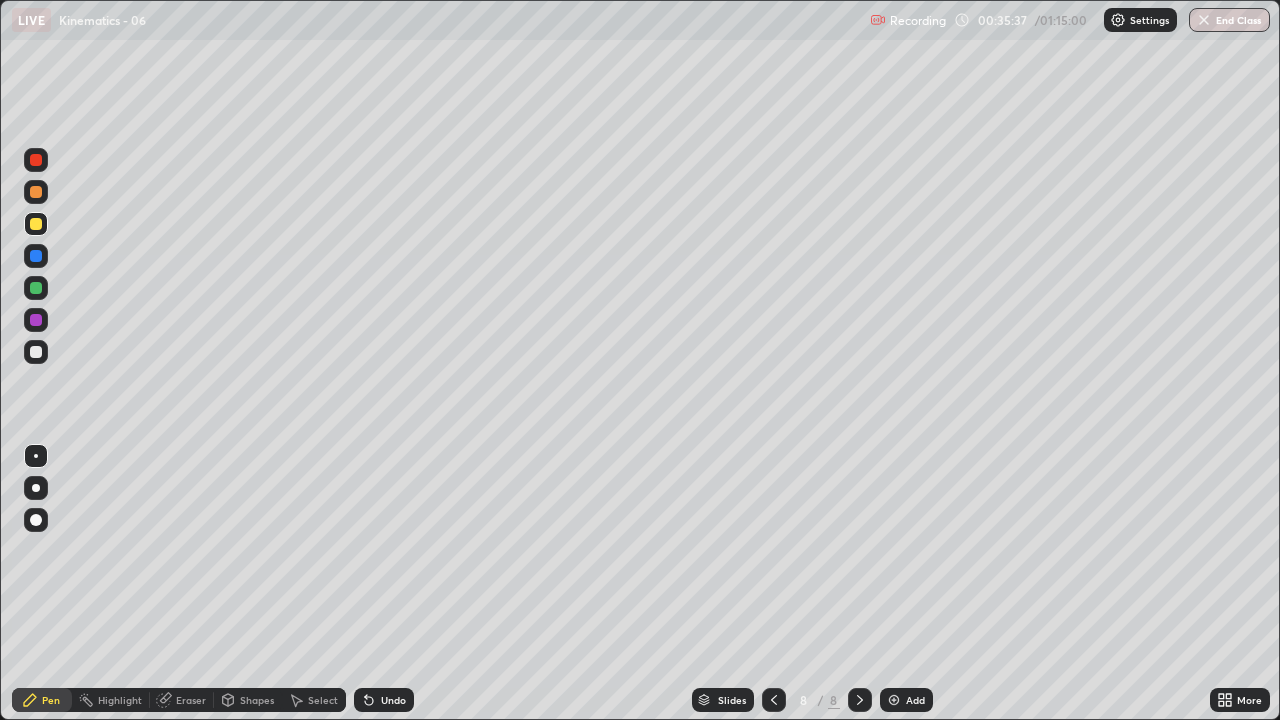 click at bounding box center (36, 288) 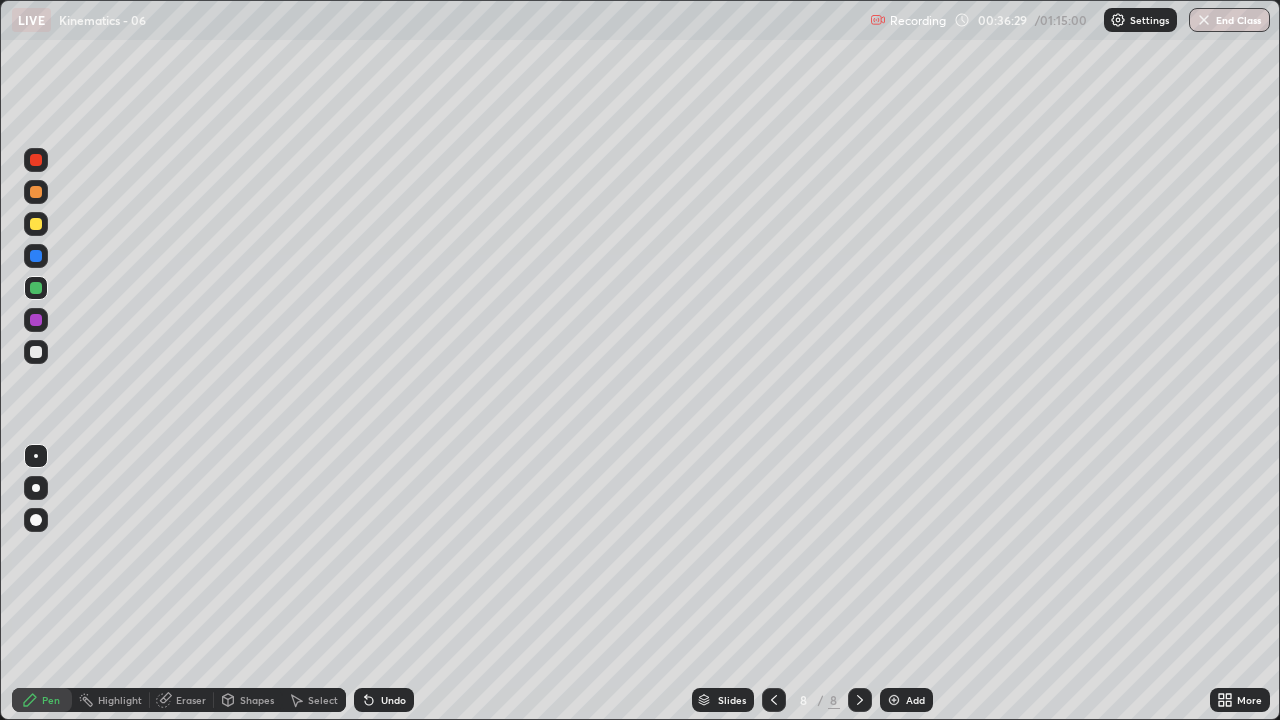 click at bounding box center [36, 256] 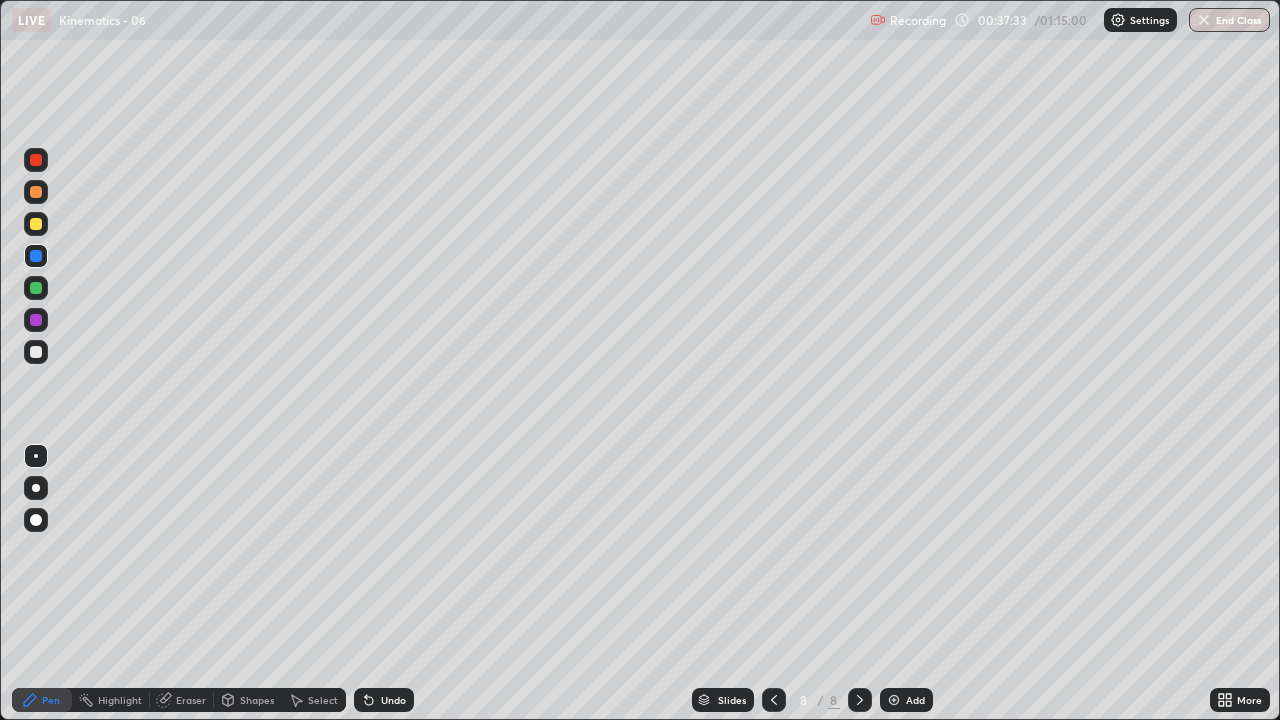 click 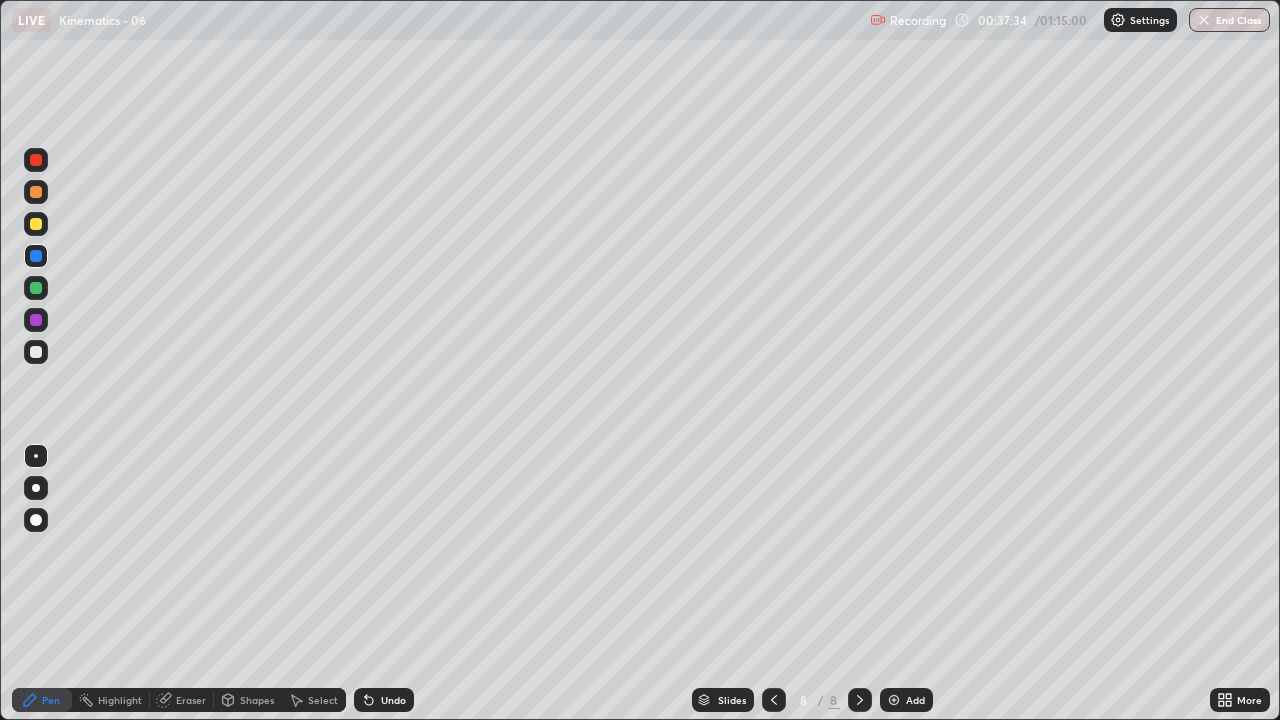 click on "Undo" at bounding box center [393, 700] 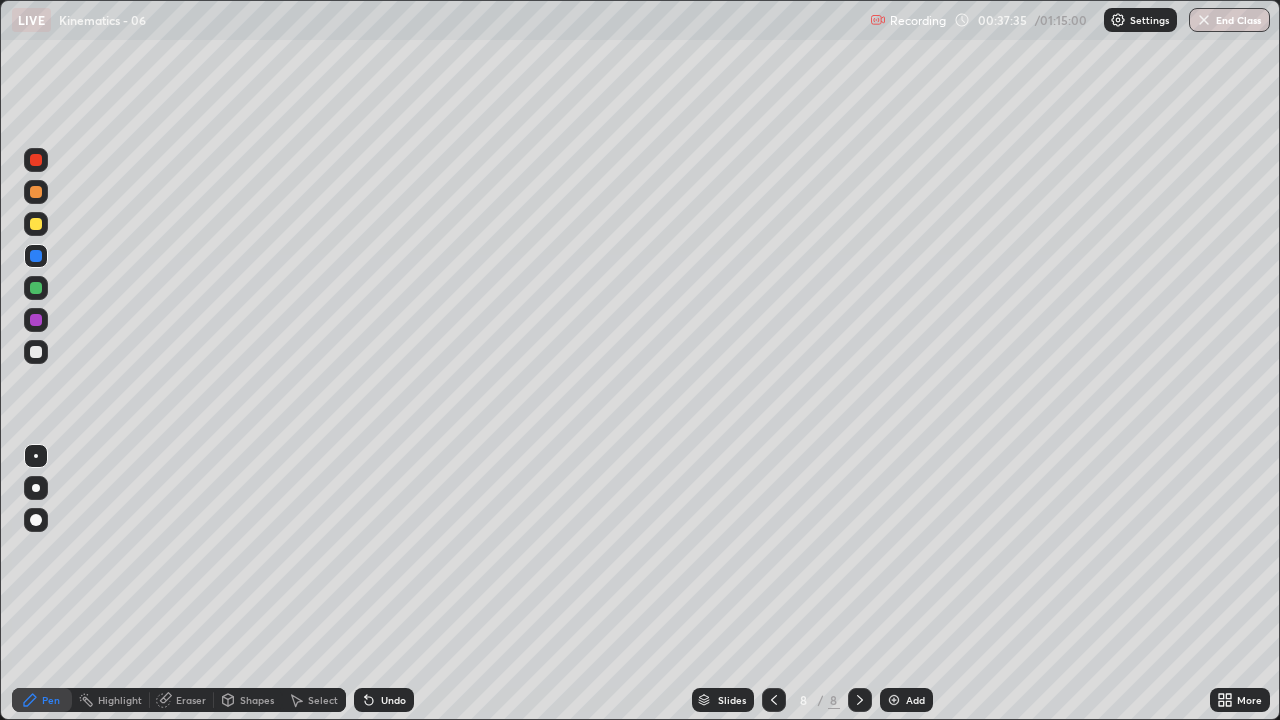 click 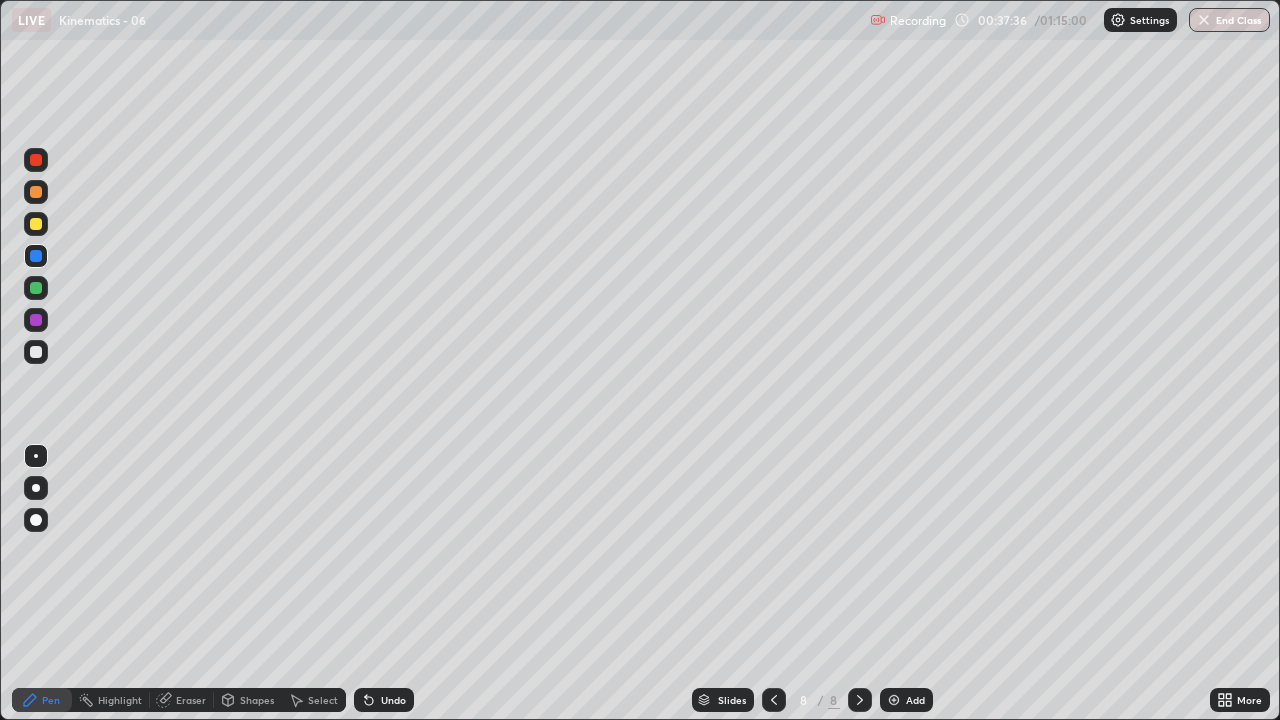 click on "Undo" at bounding box center [393, 700] 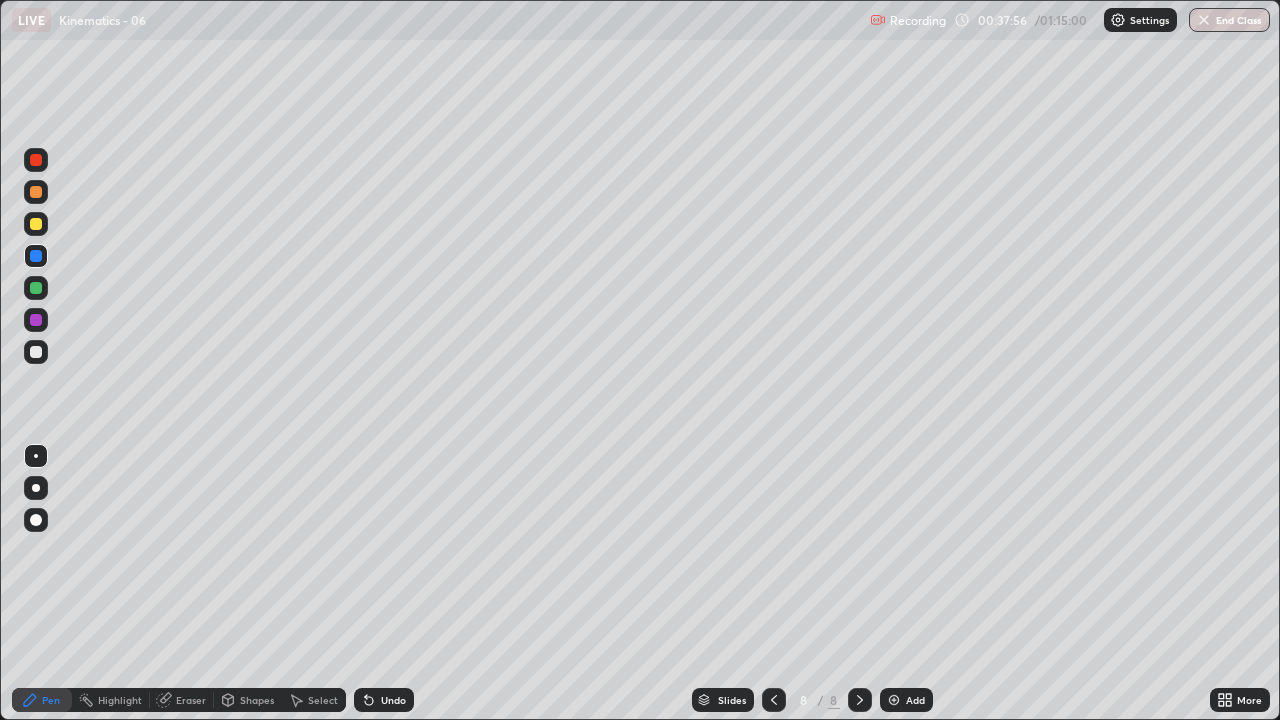 click at bounding box center [36, 352] 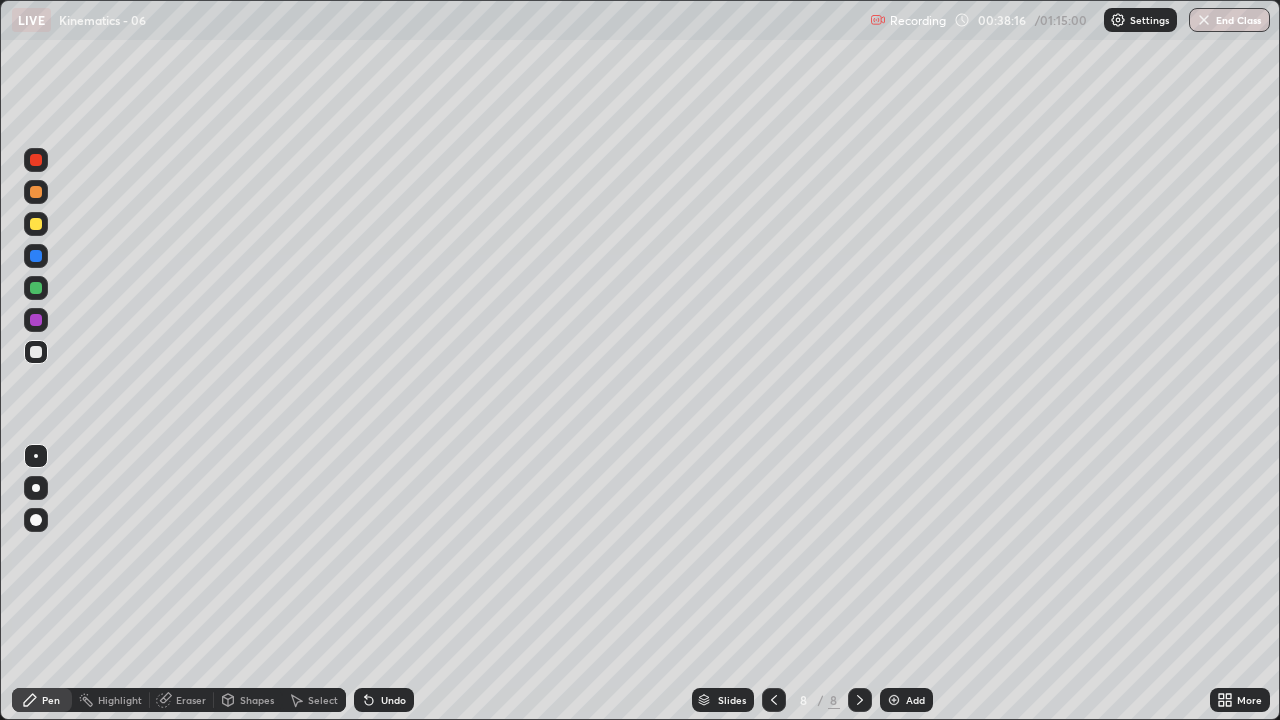 click at bounding box center (36, 352) 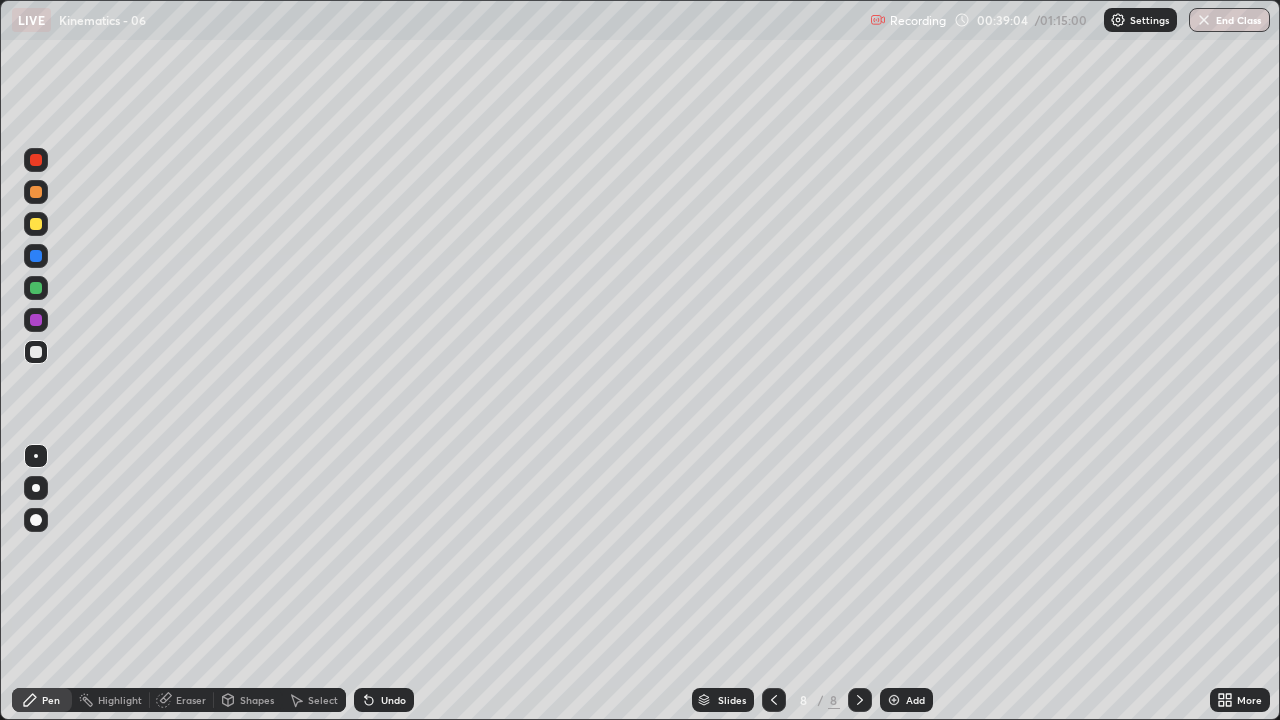 click at bounding box center [894, 700] 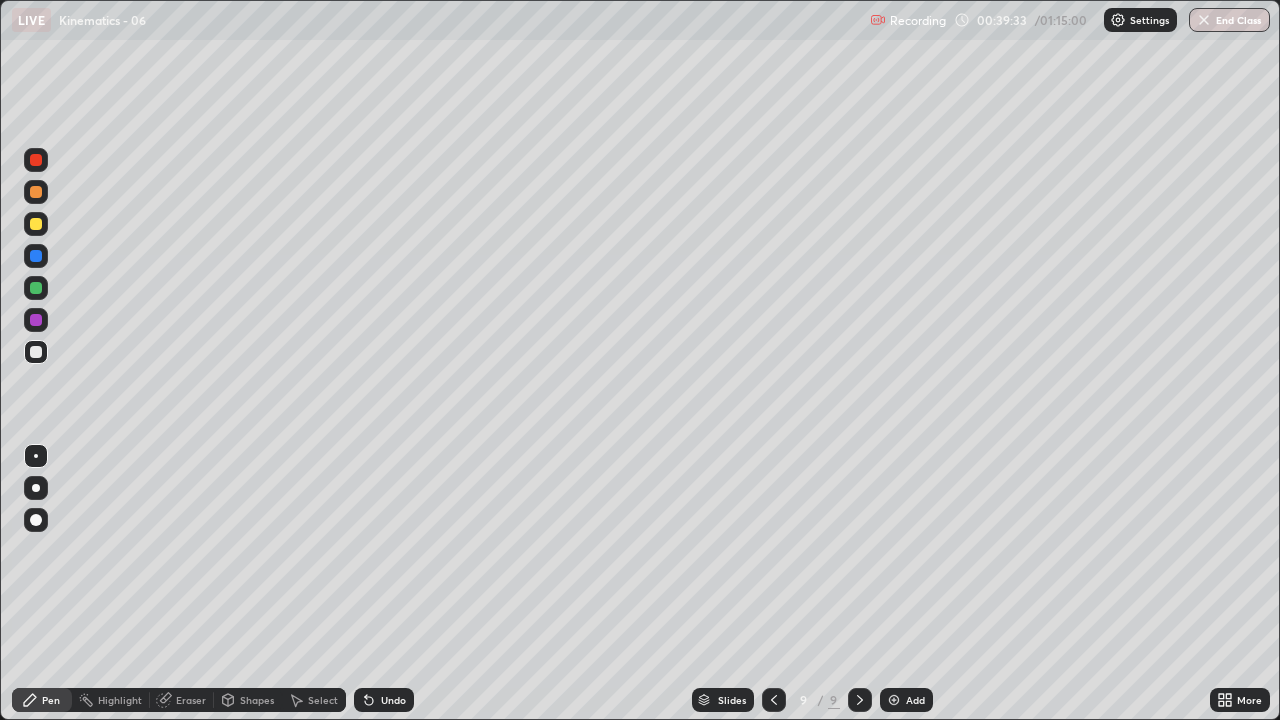 click on "Undo" at bounding box center (384, 700) 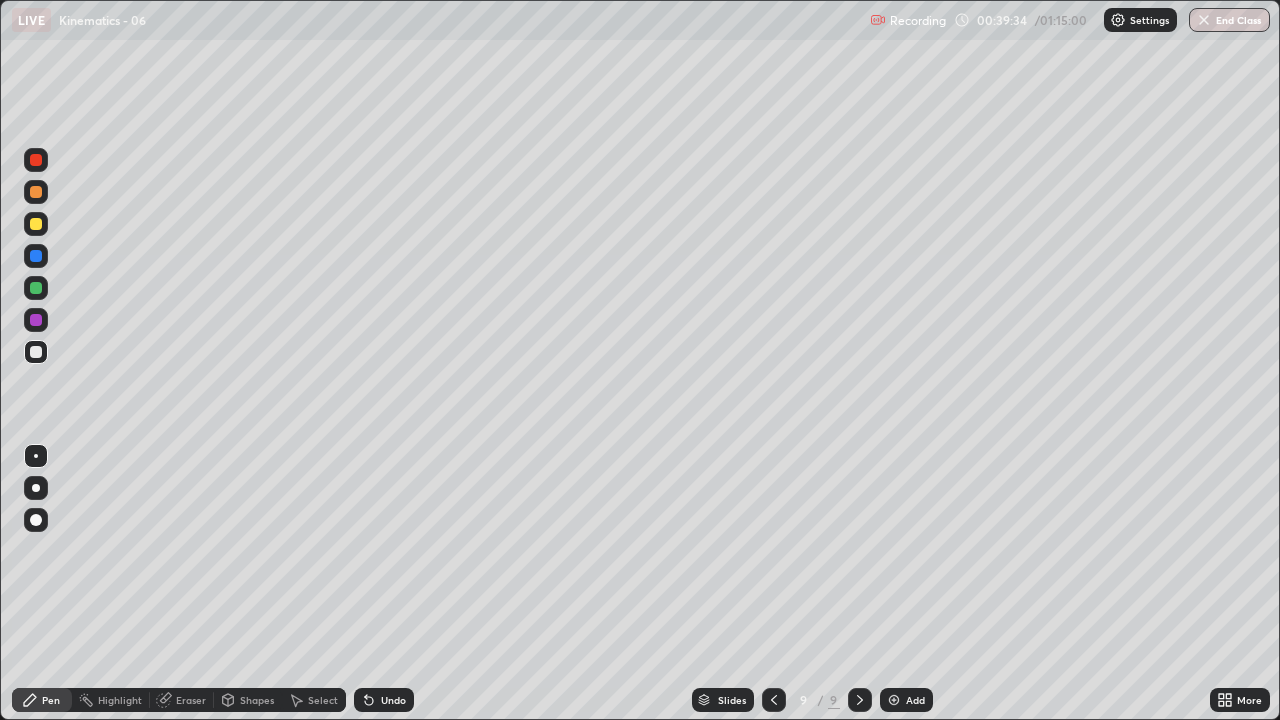 click on "Undo" at bounding box center (384, 700) 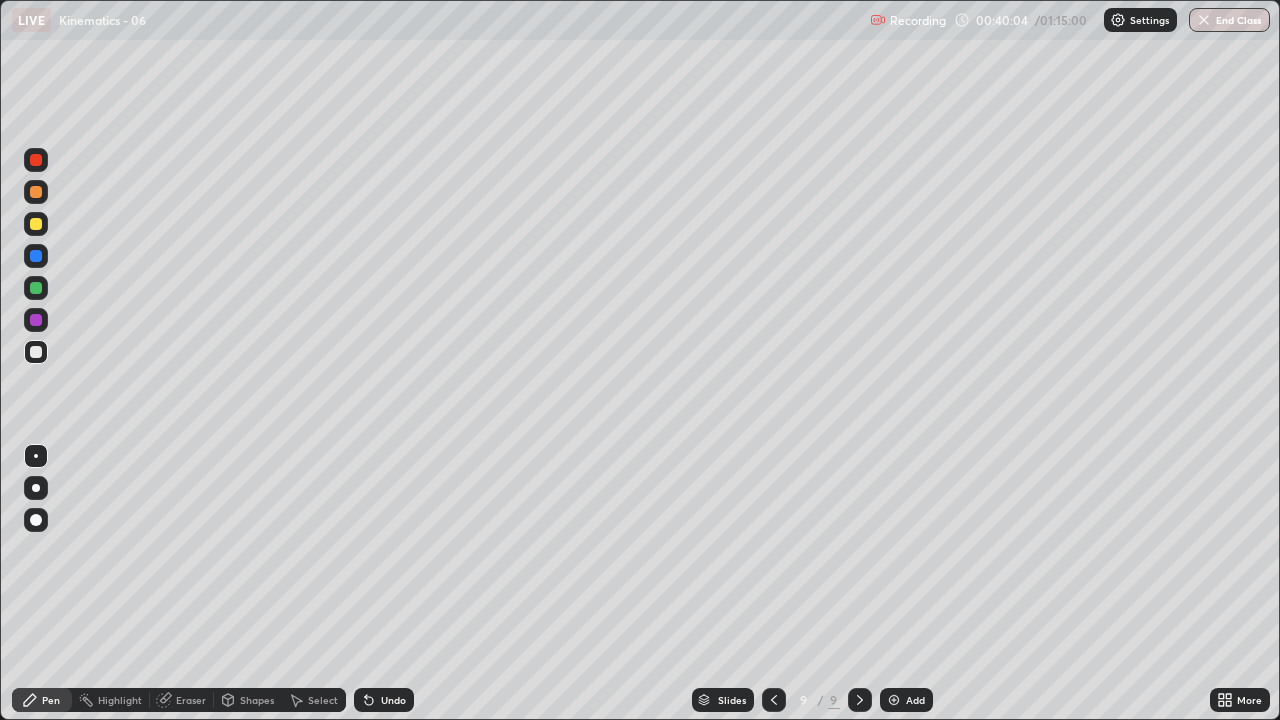 click on "Undo" at bounding box center (384, 700) 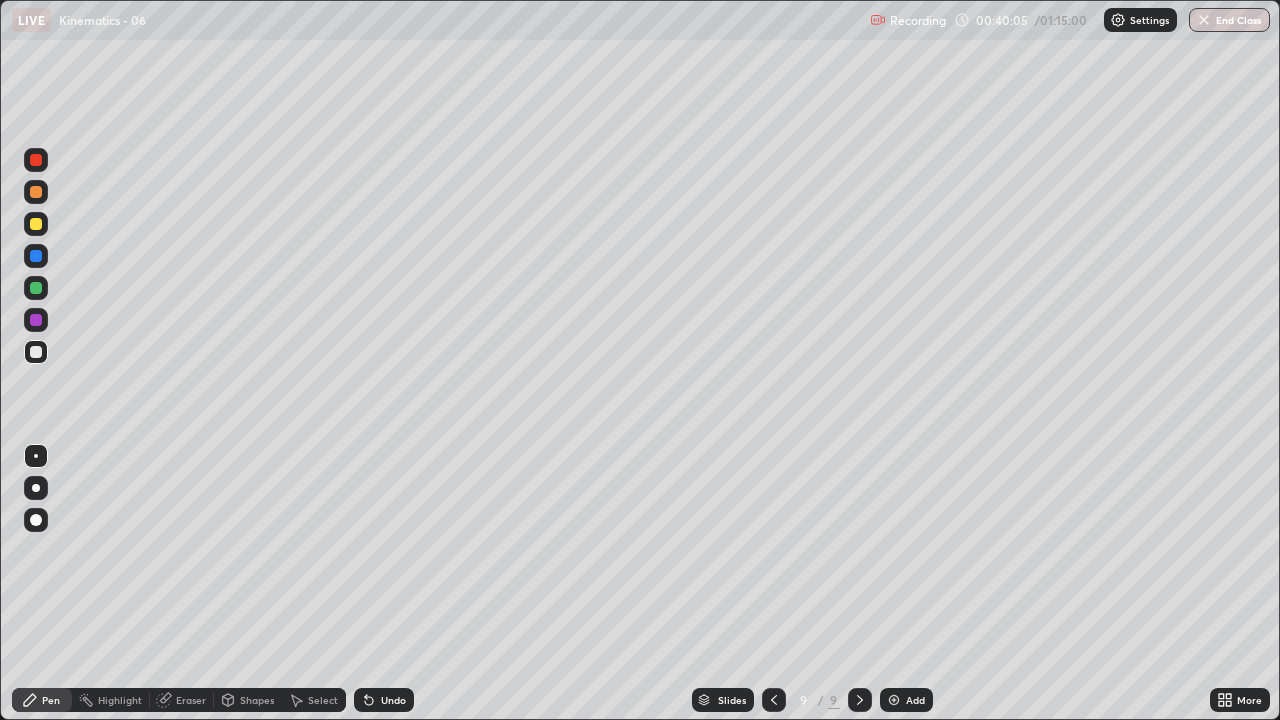 click on "Undo" at bounding box center (393, 700) 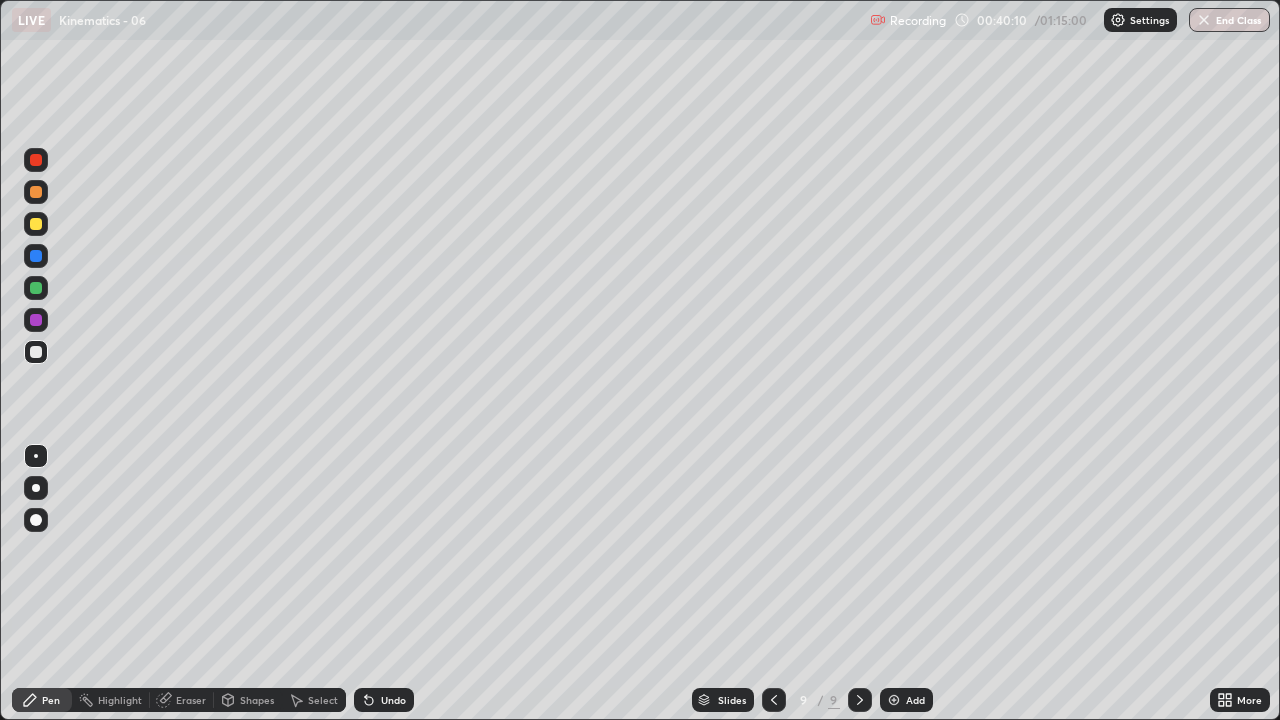 click on "Undo" at bounding box center [393, 700] 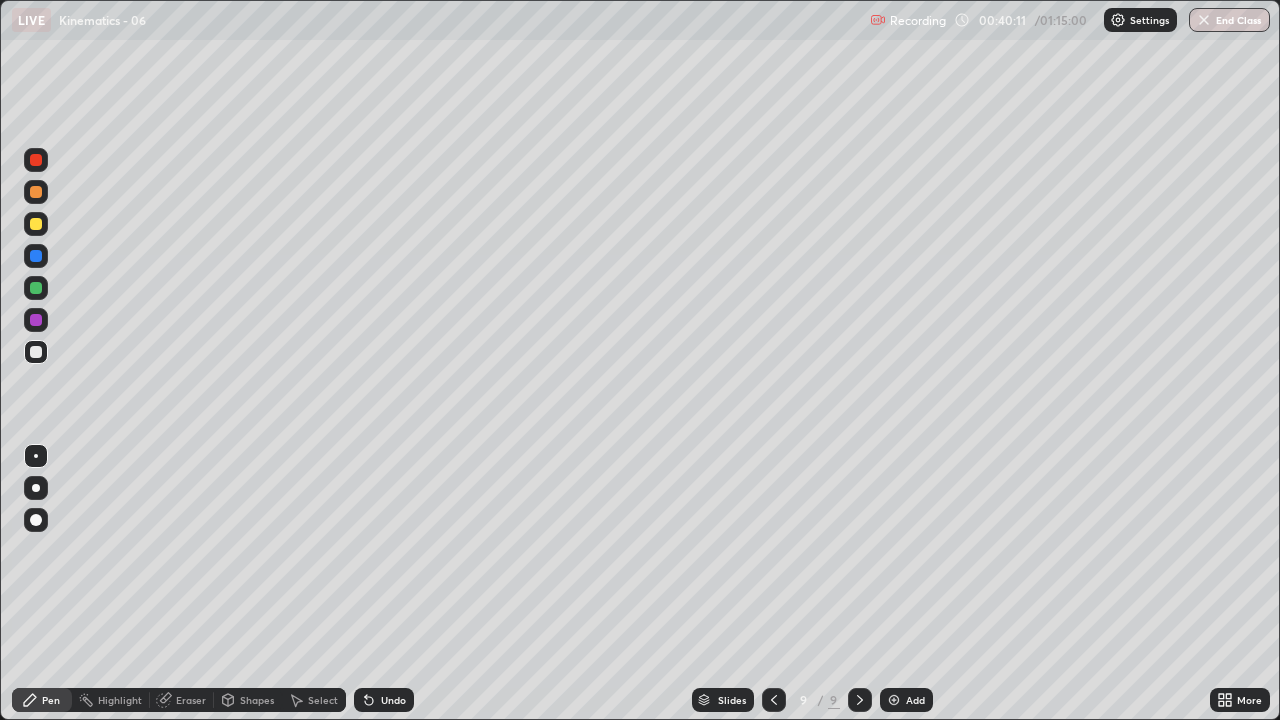 click on "Undo" at bounding box center (393, 700) 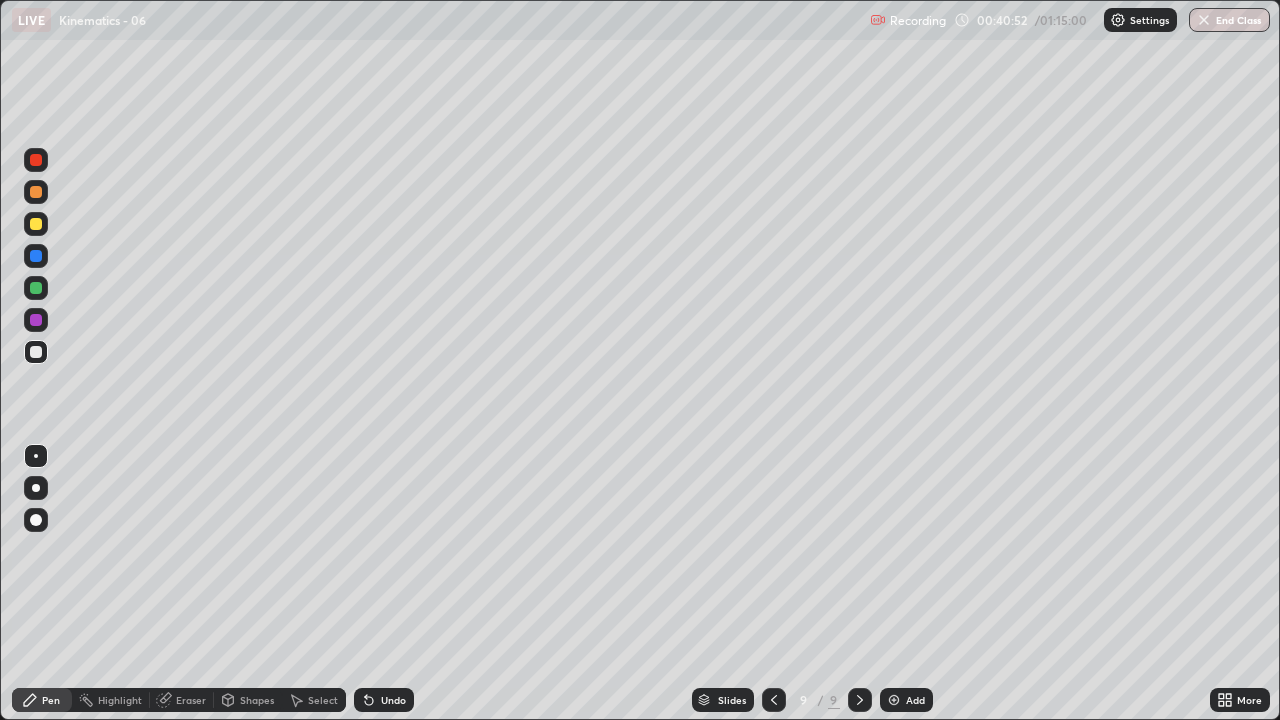 click 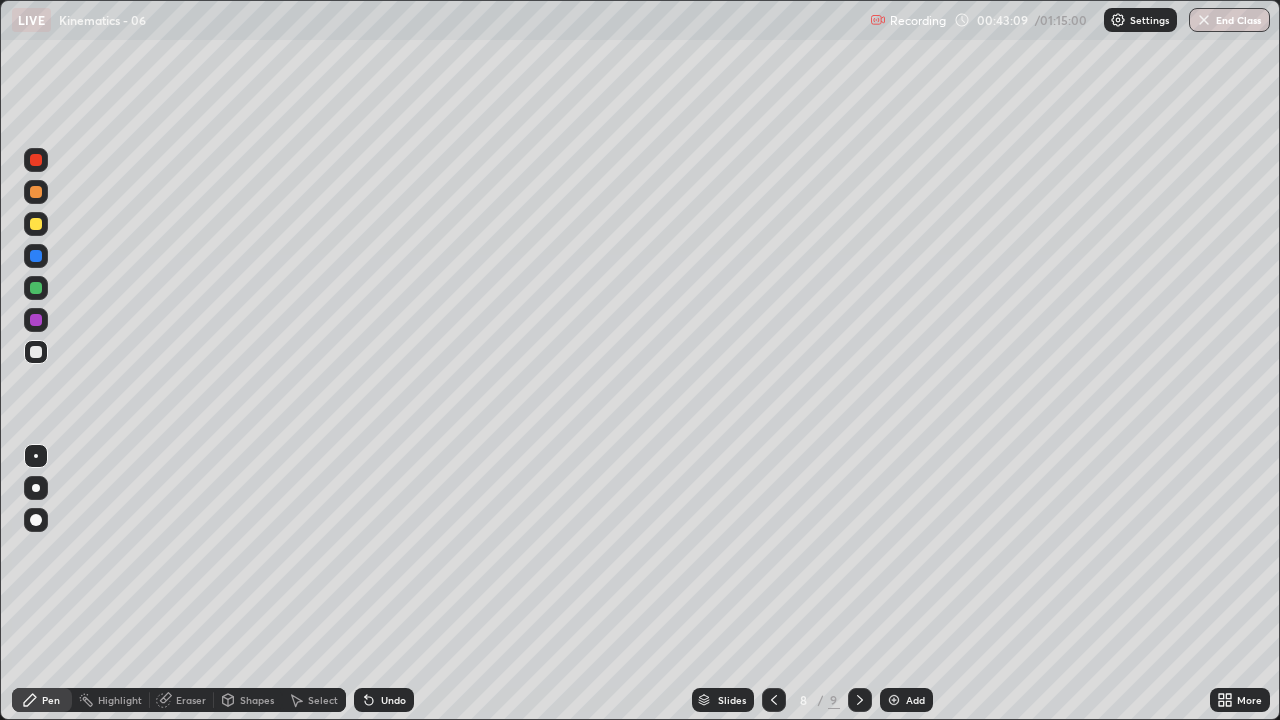 click 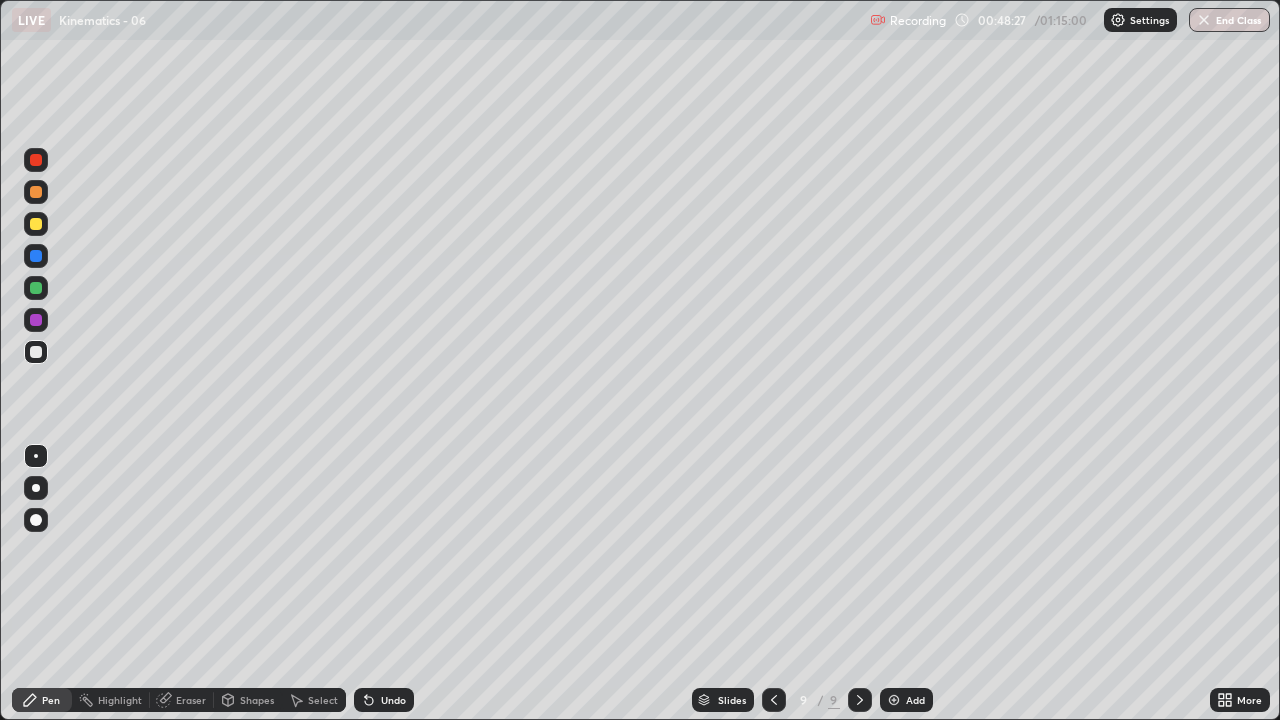 click at bounding box center (36, 320) 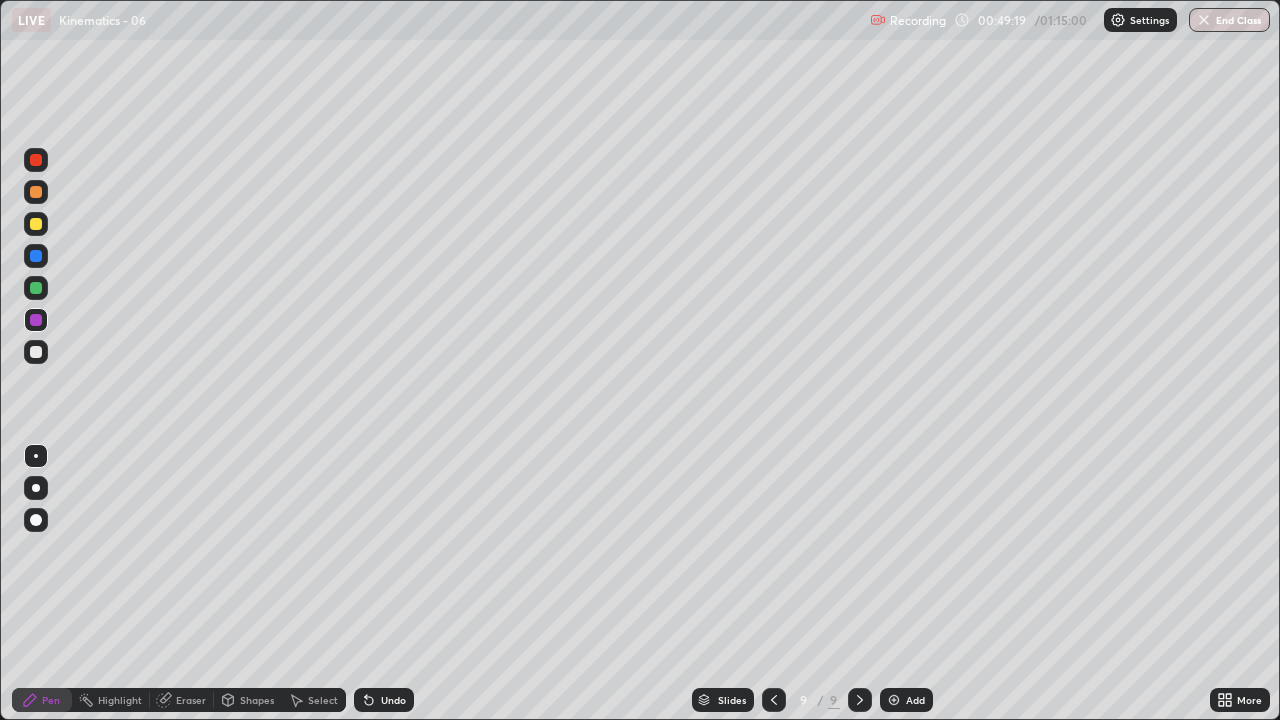 click at bounding box center (36, 256) 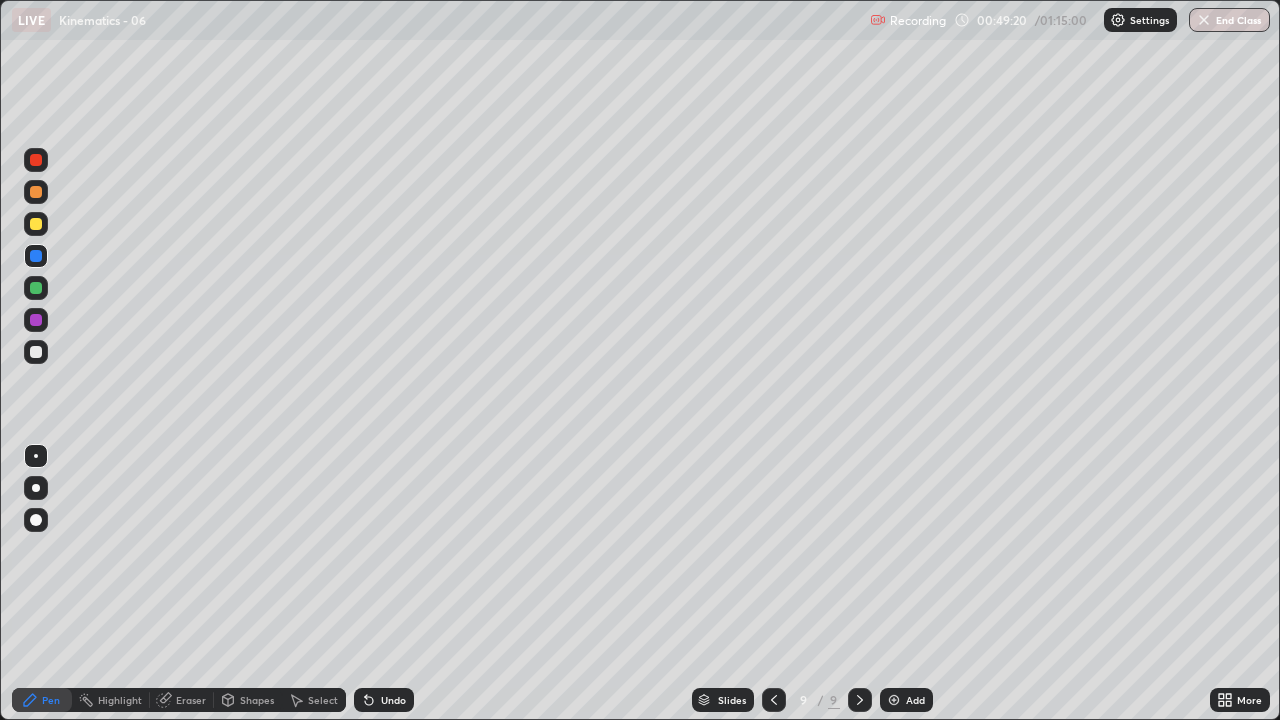 click at bounding box center (36, 288) 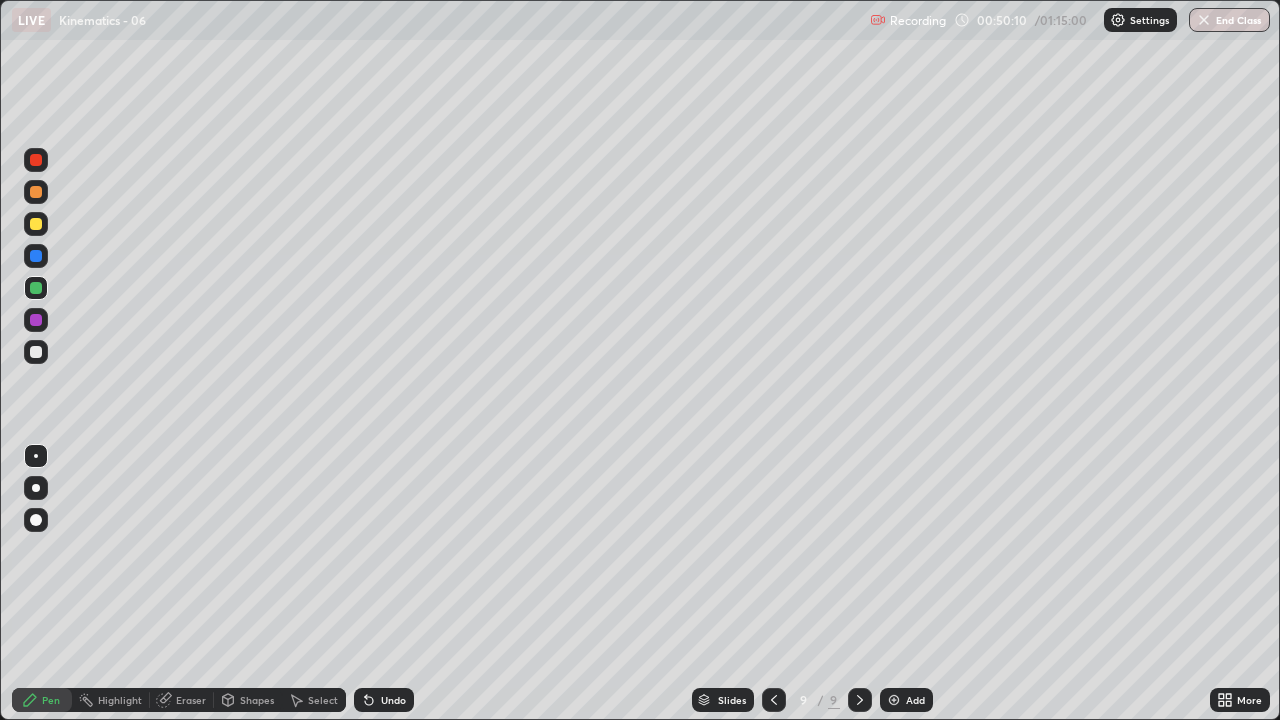 click on "Add" at bounding box center (906, 700) 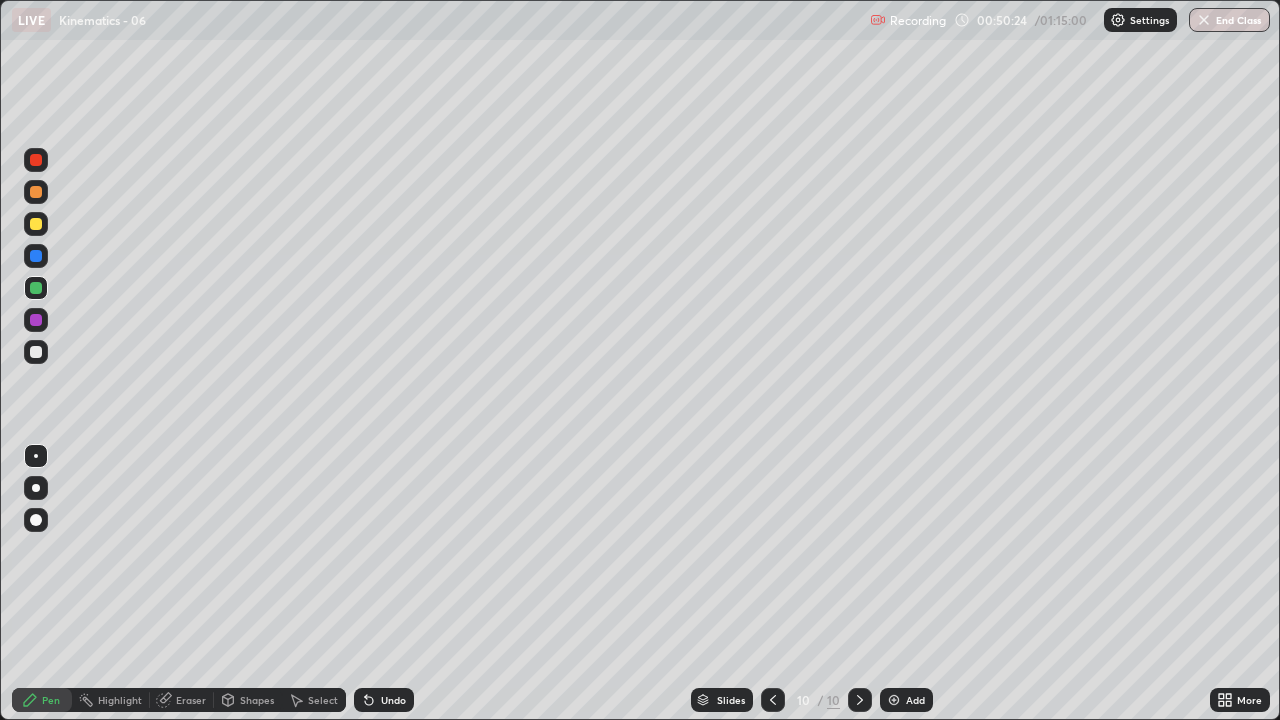 click on "Undo" at bounding box center [393, 700] 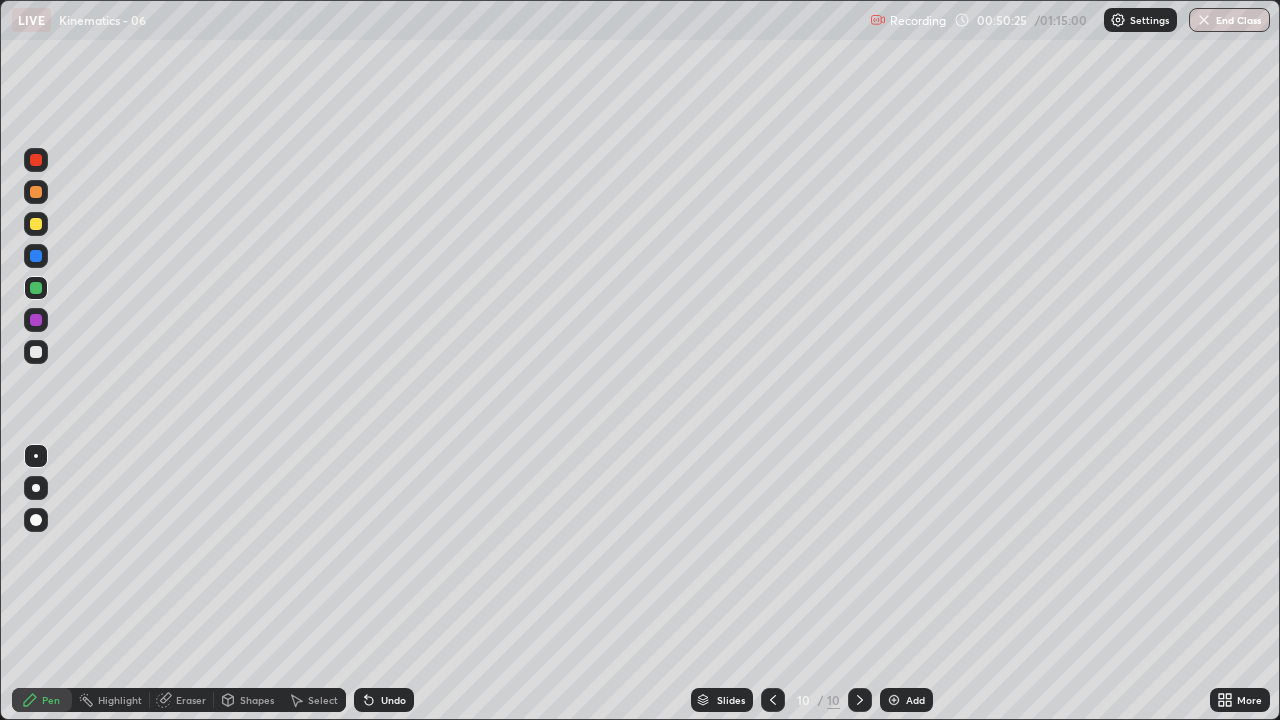 click on "Undo" at bounding box center (393, 700) 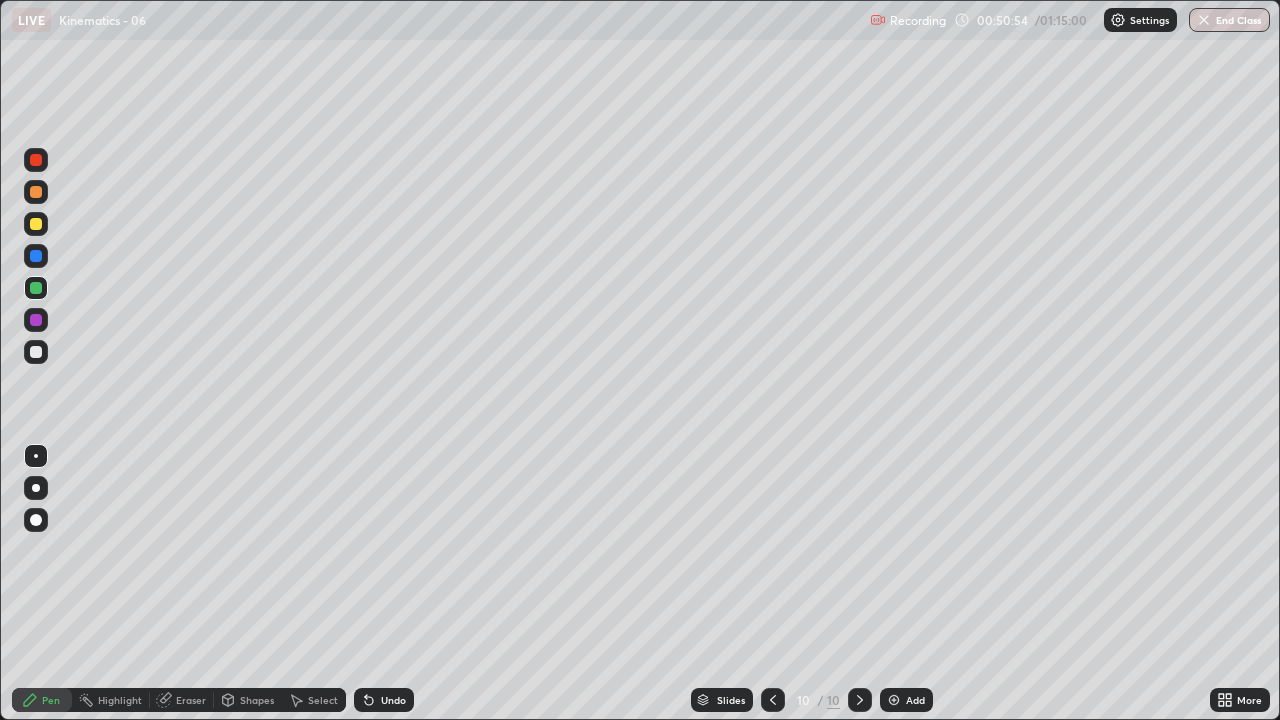click on "Undo" at bounding box center [393, 700] 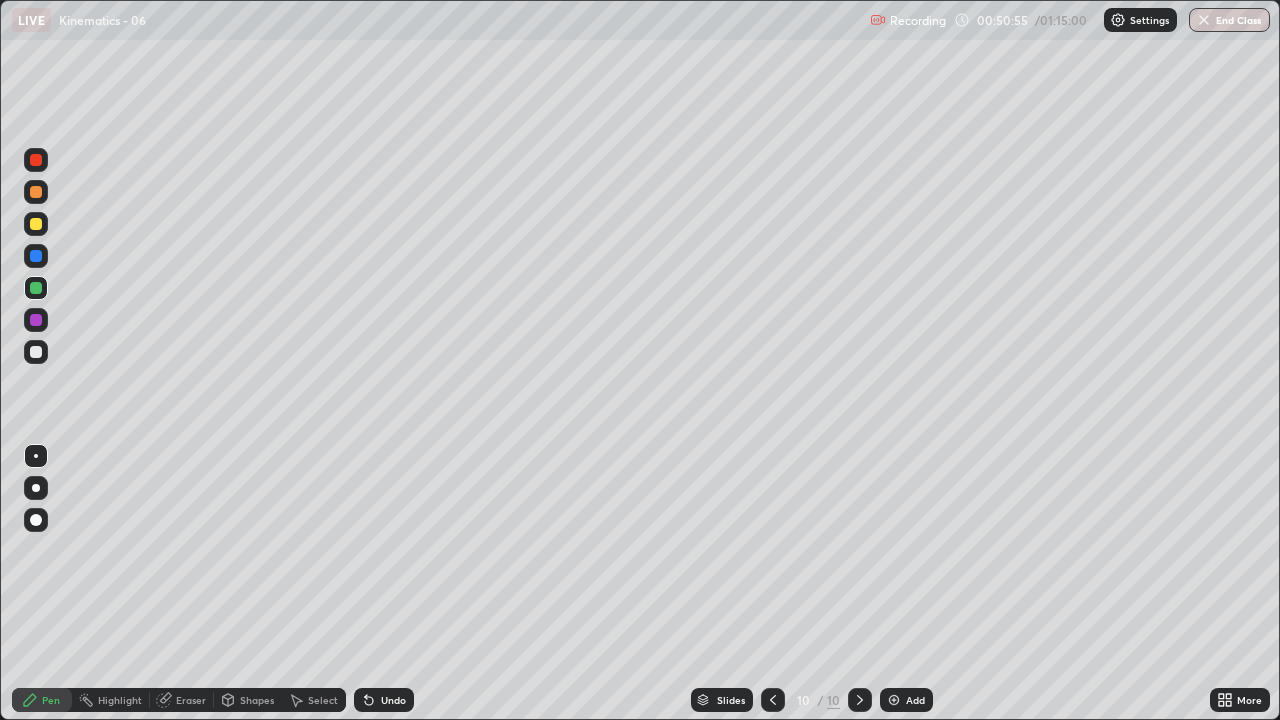click on "Undo" at bounding box center (384, 700) 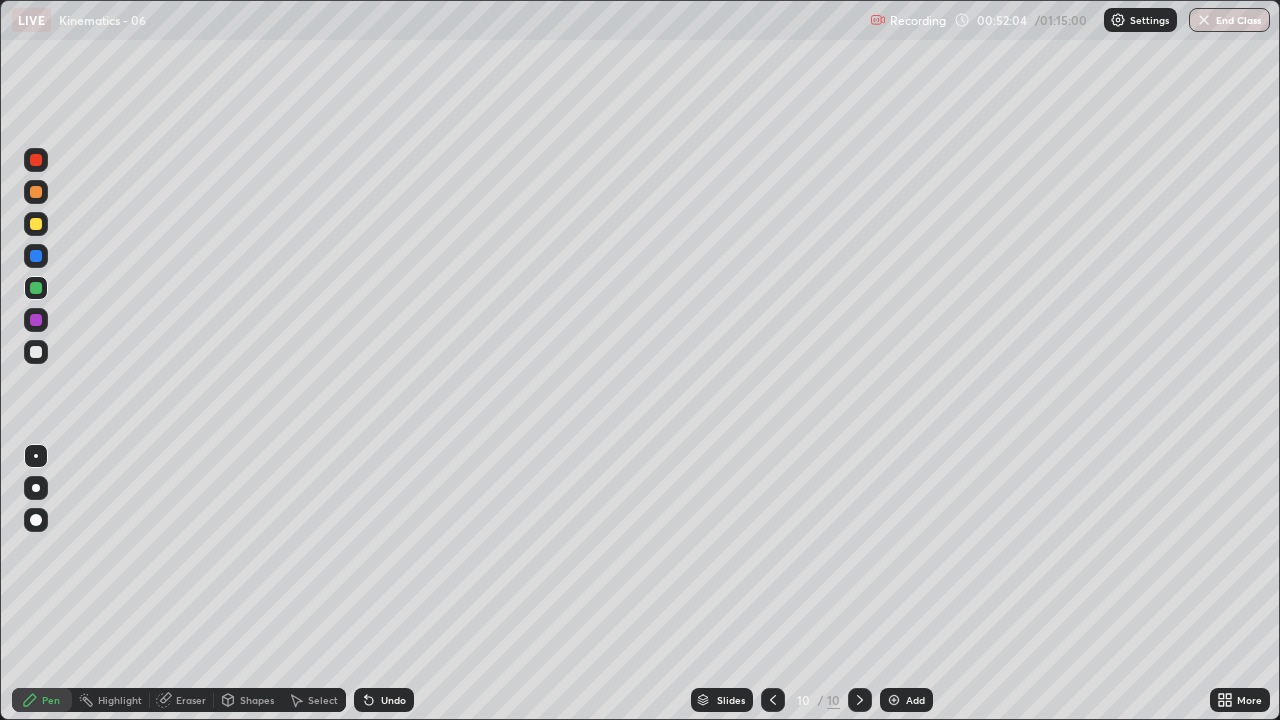 click on "Undo" at bounding box center (393, 700) 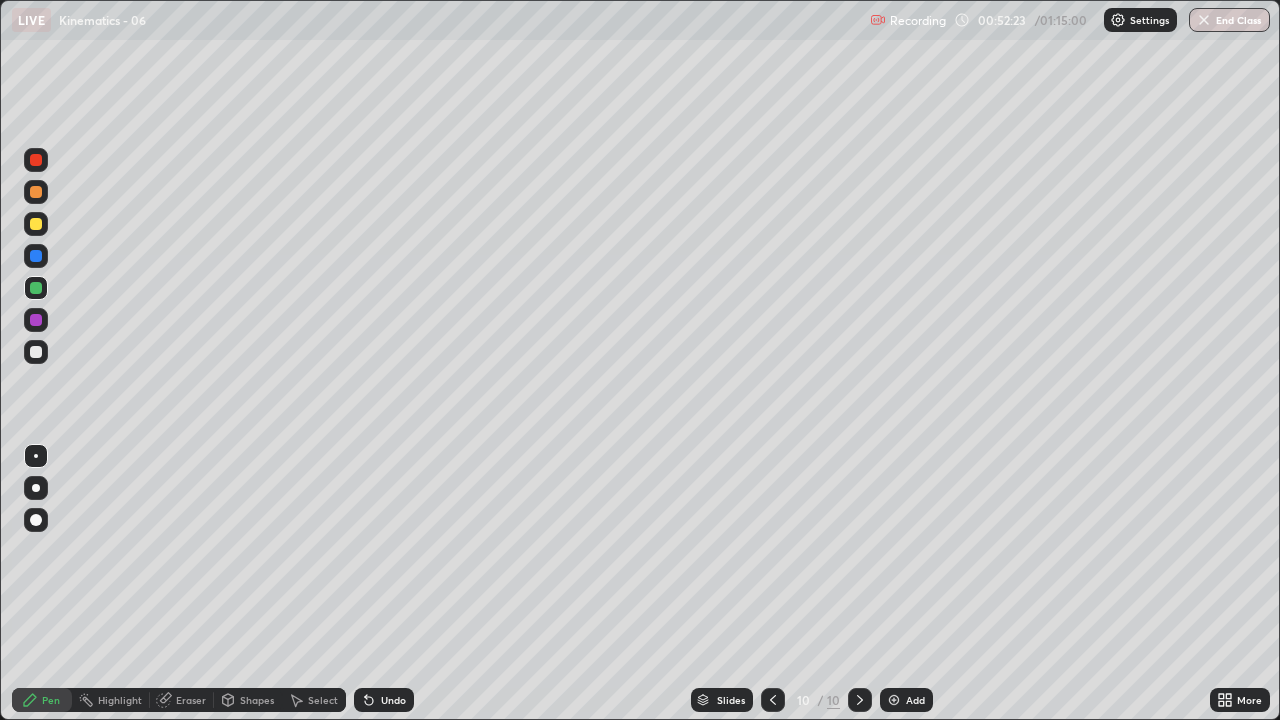 click 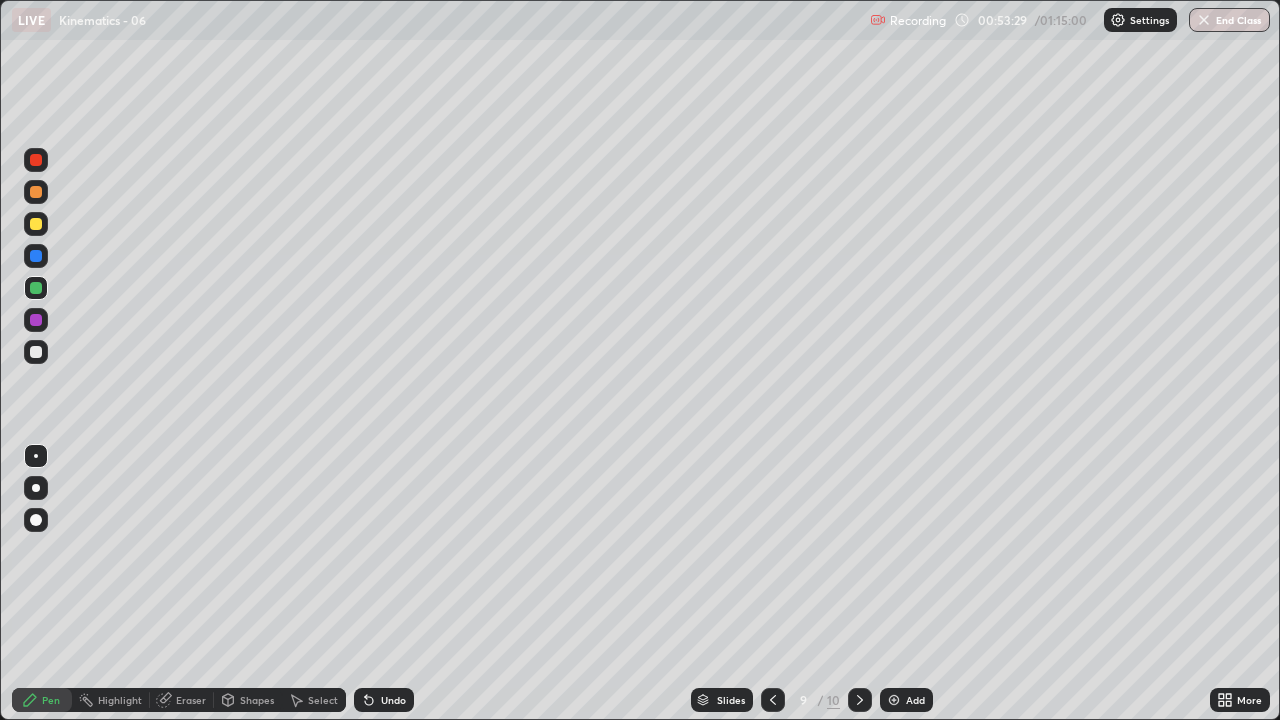 click at bounding box center (860, 700) 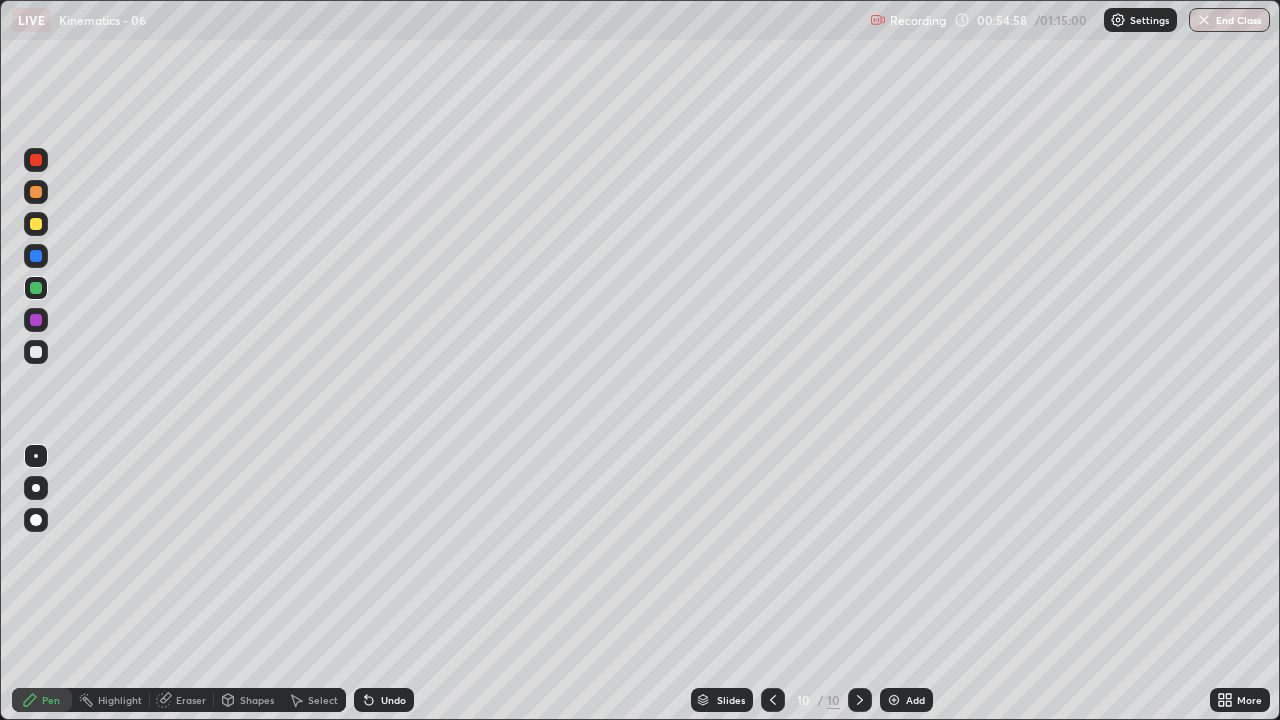 click on "Undo" at bounding box center [393, 700] 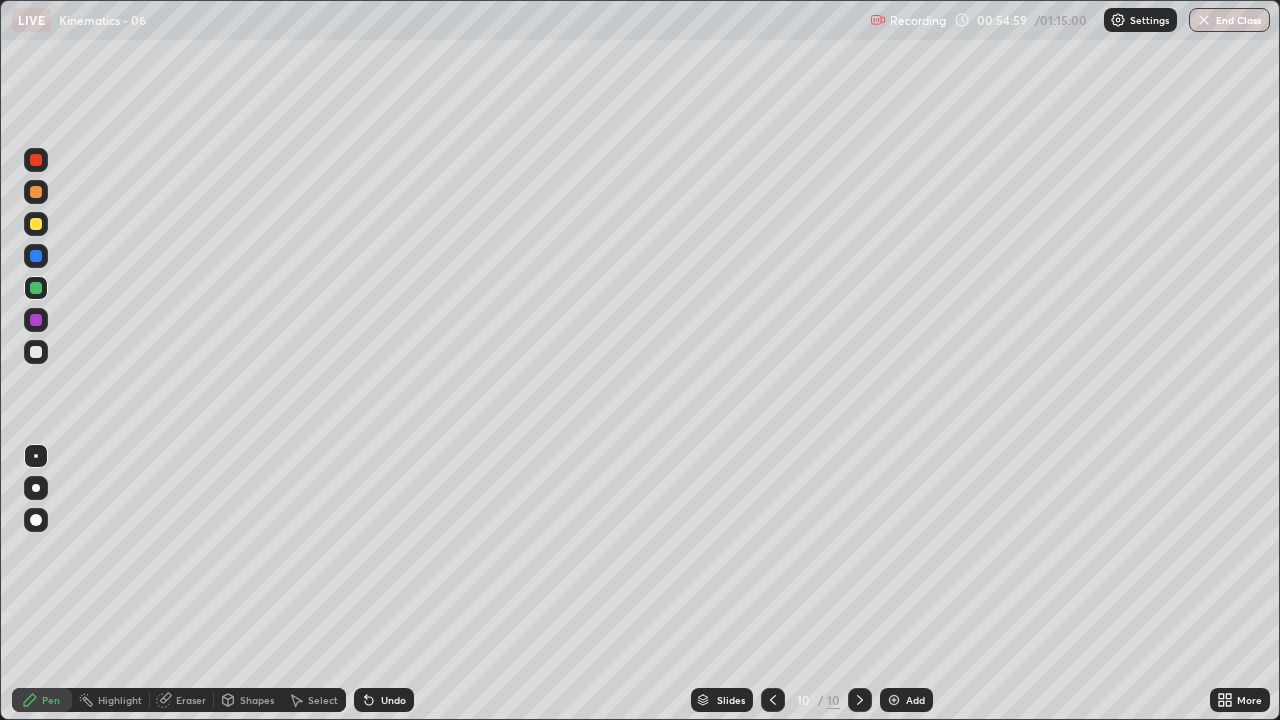 click on "Undo" at bounding box center [393, 700] 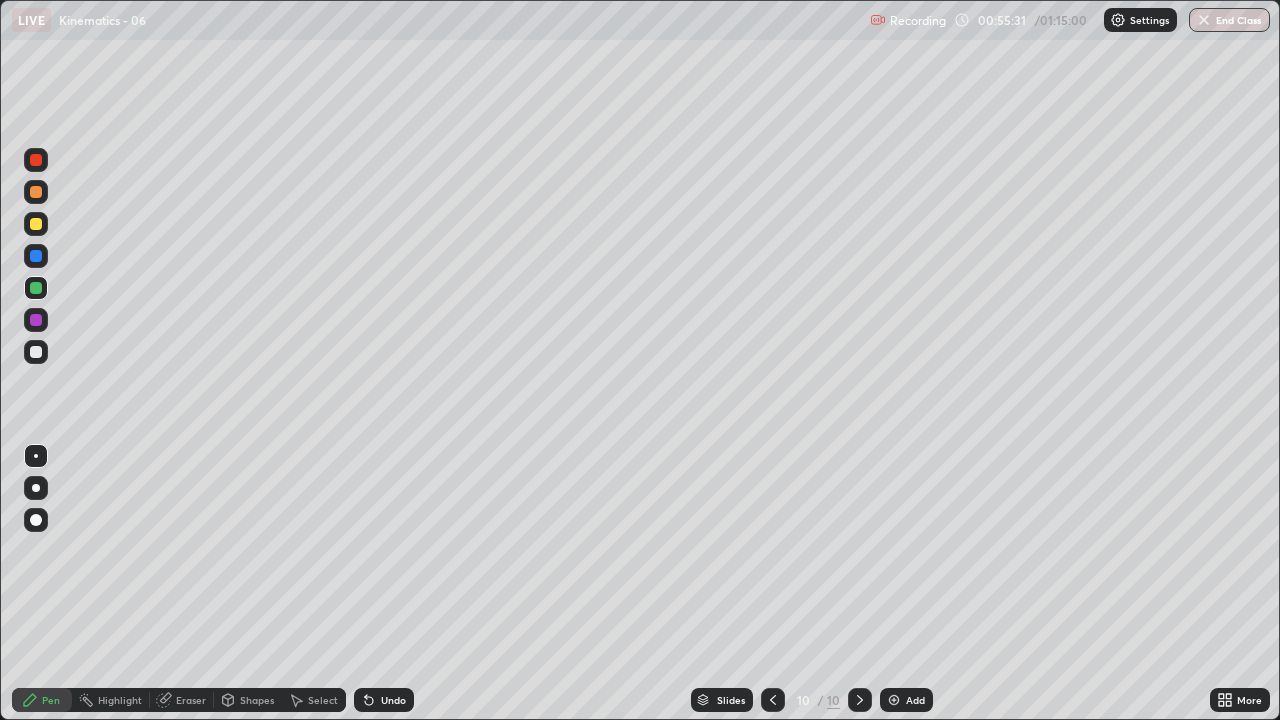 click on "Add" at bounding box center (915, 700) 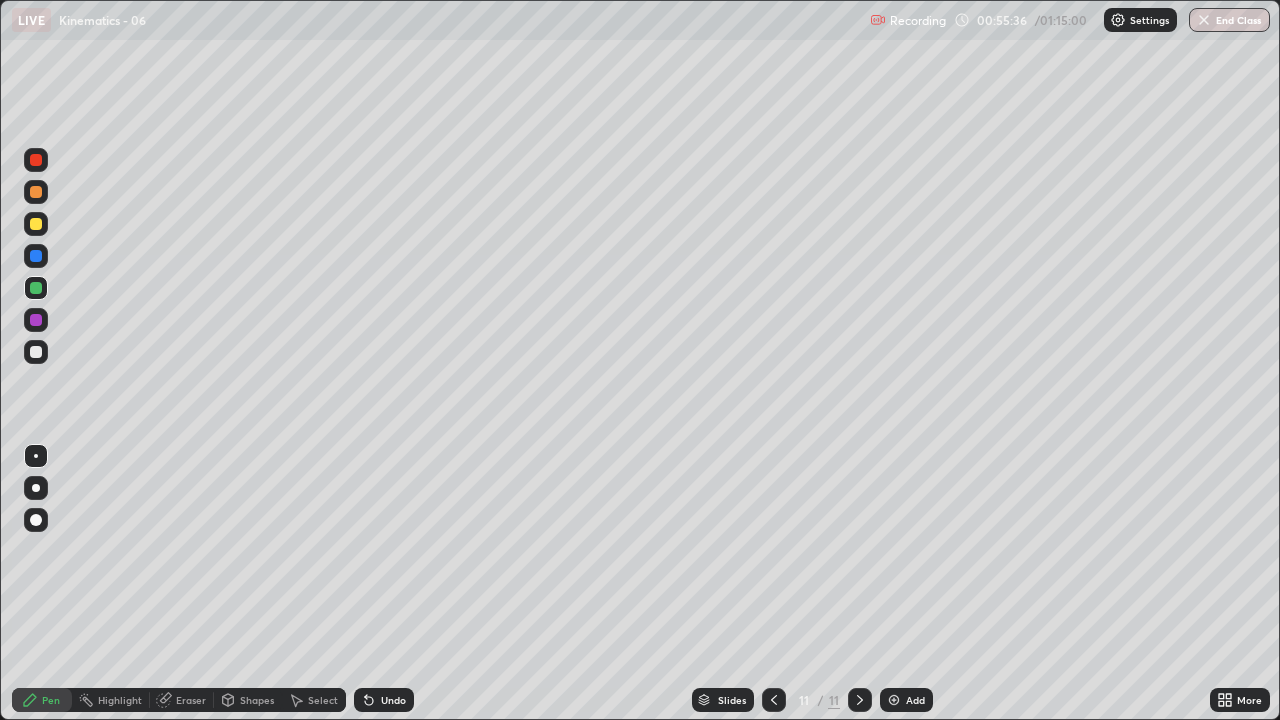click at bounding box center [36, 352] 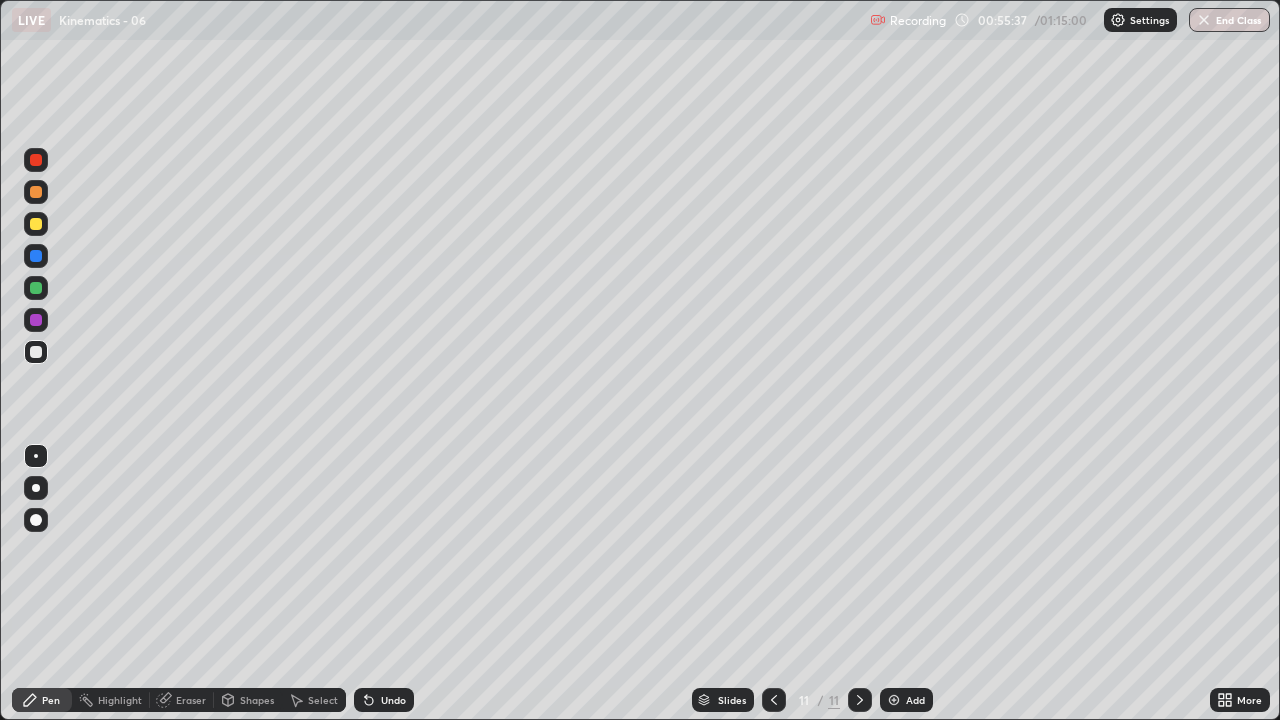 click on "Shapes" at bounding box center (248, 700) 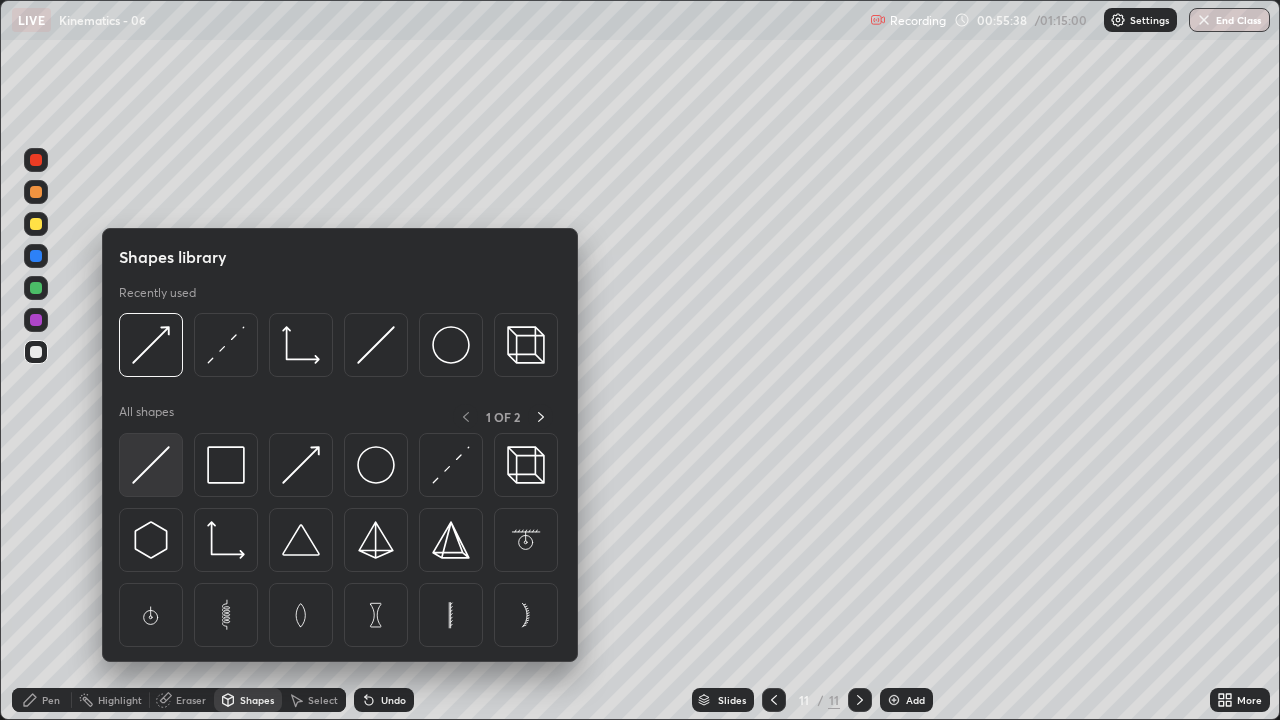 click at bounding box center [151, 465] 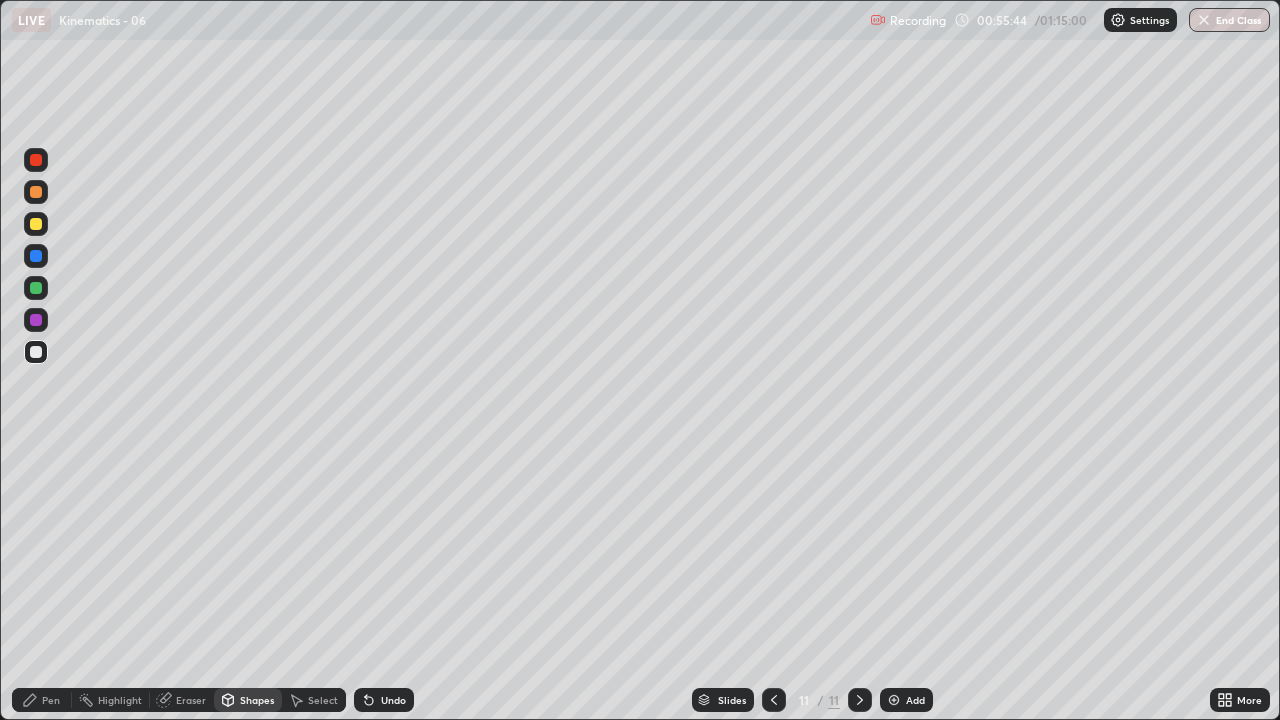 click at bounding box center (36, 256) 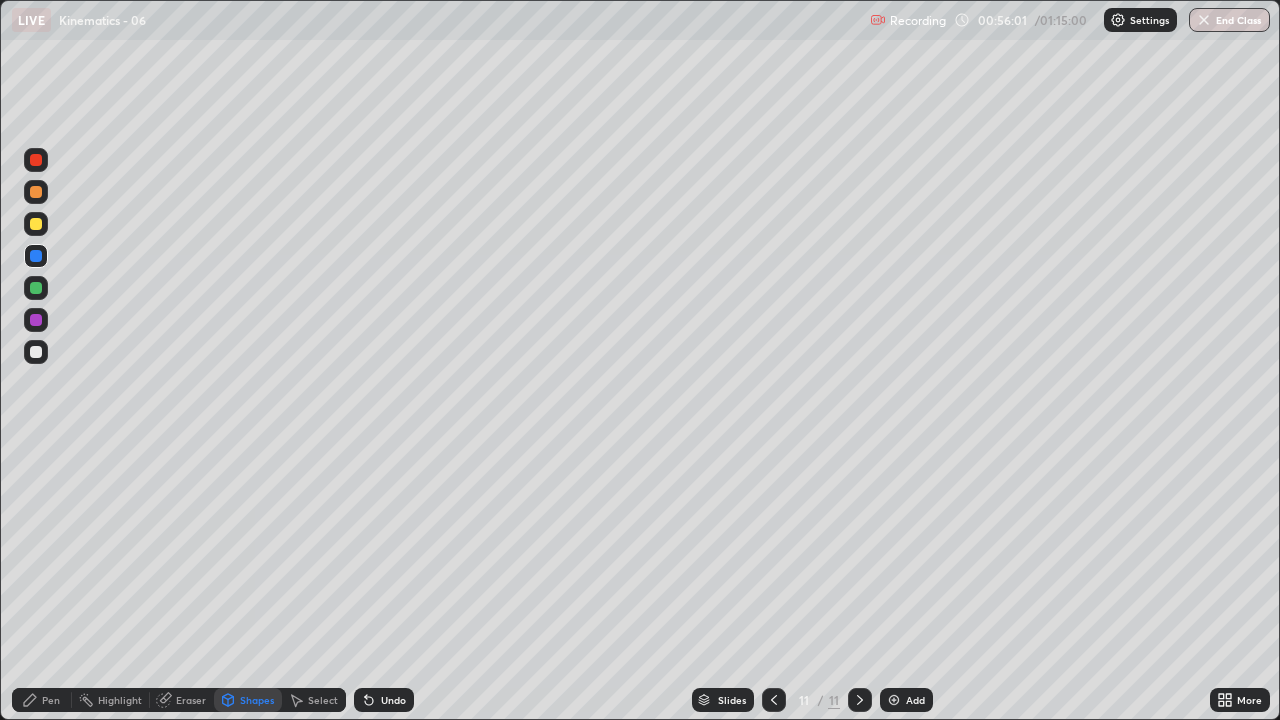 click 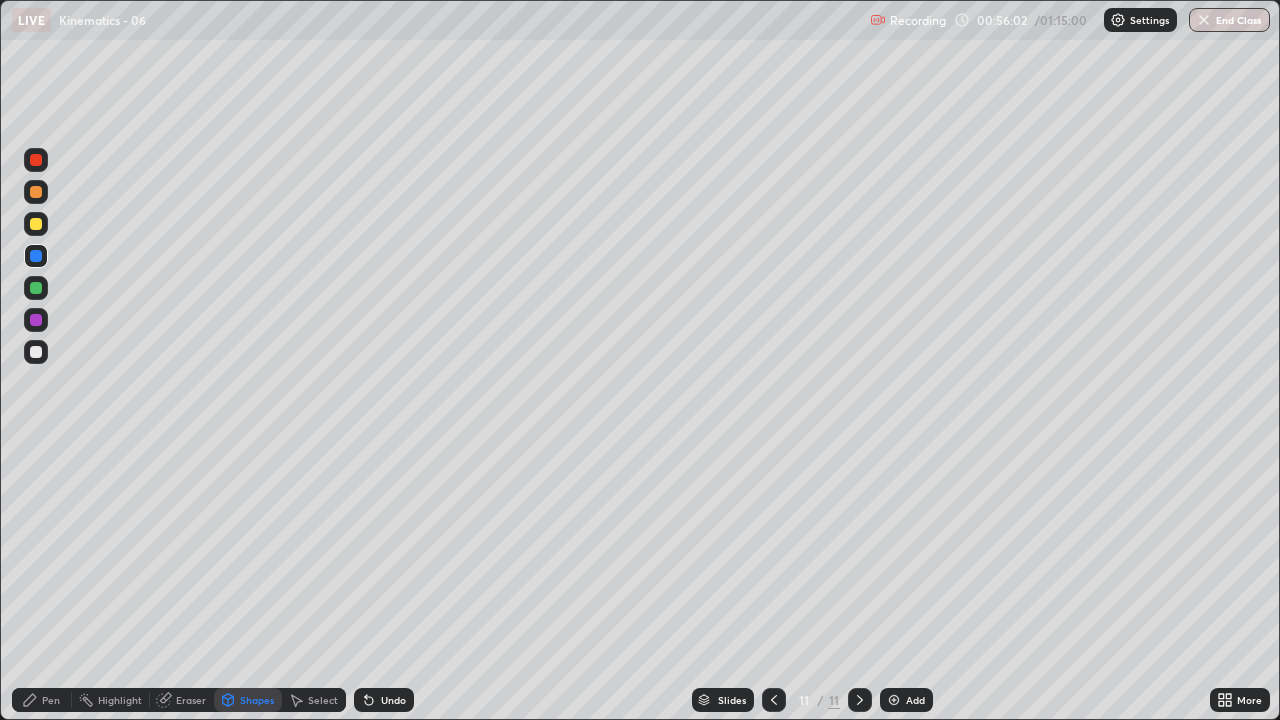 click 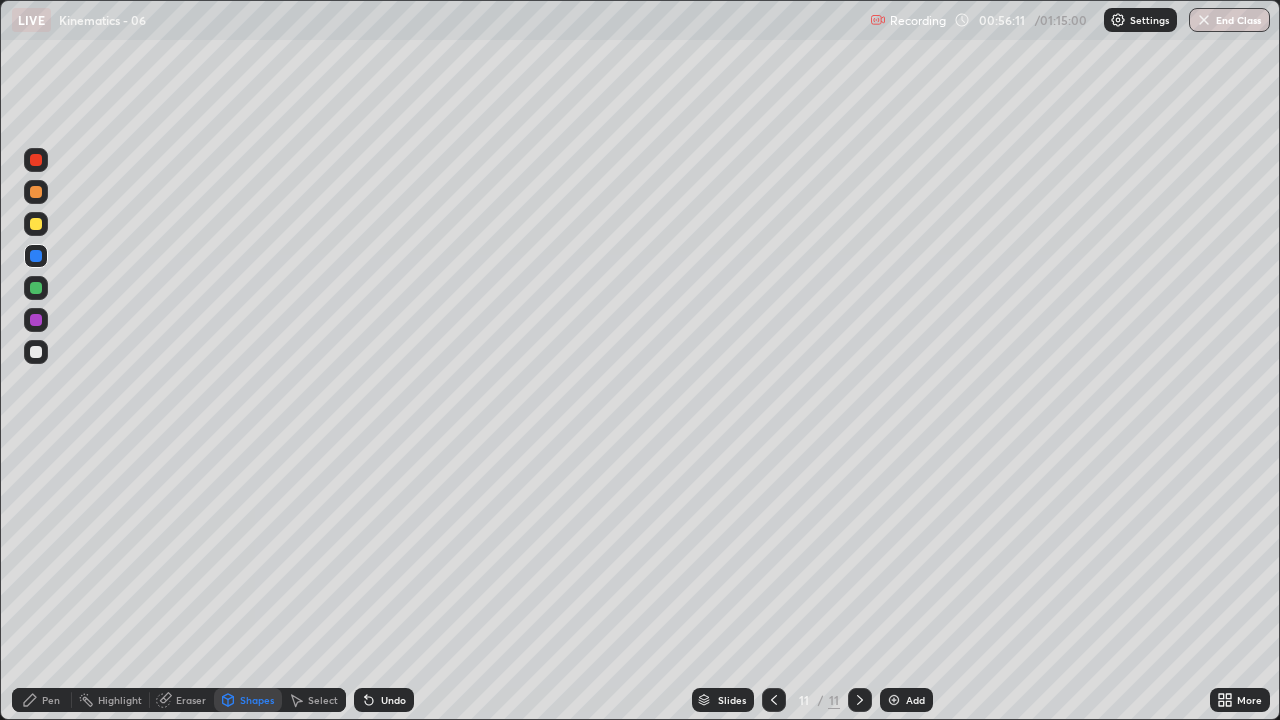 click on "Pen" at bounding box center [51, 700] 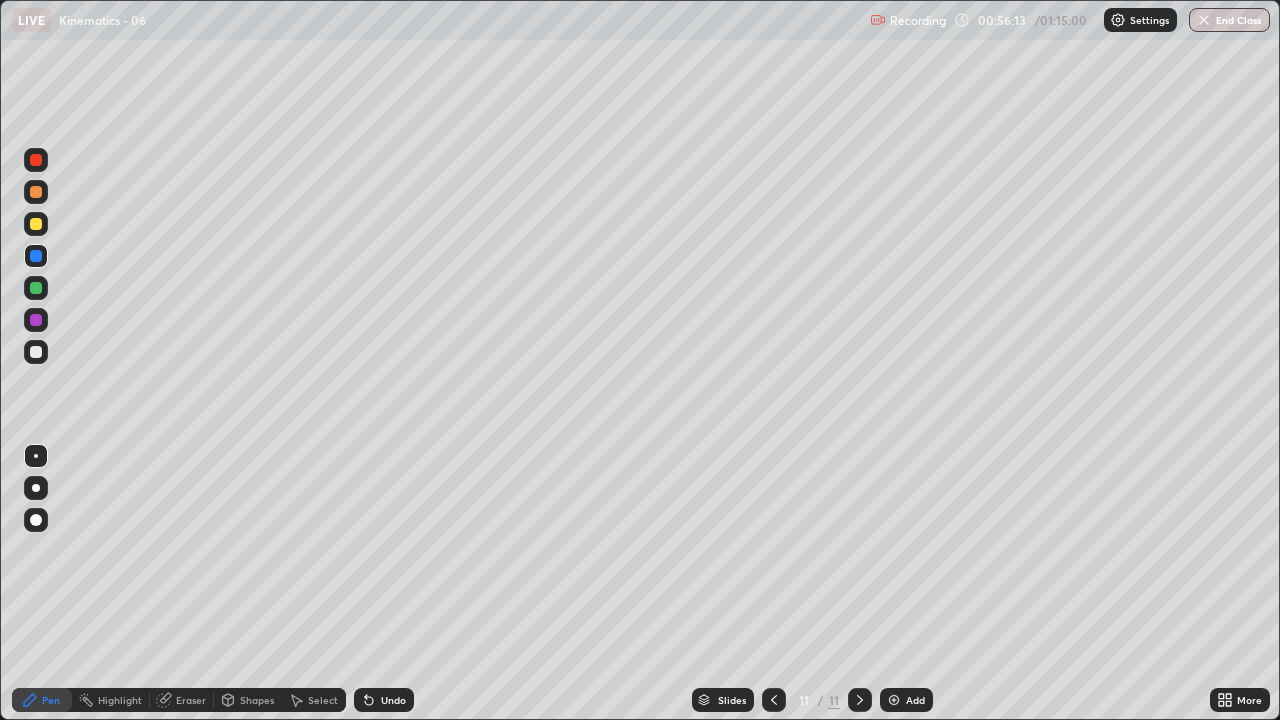 click at bounding box center [36, 320] 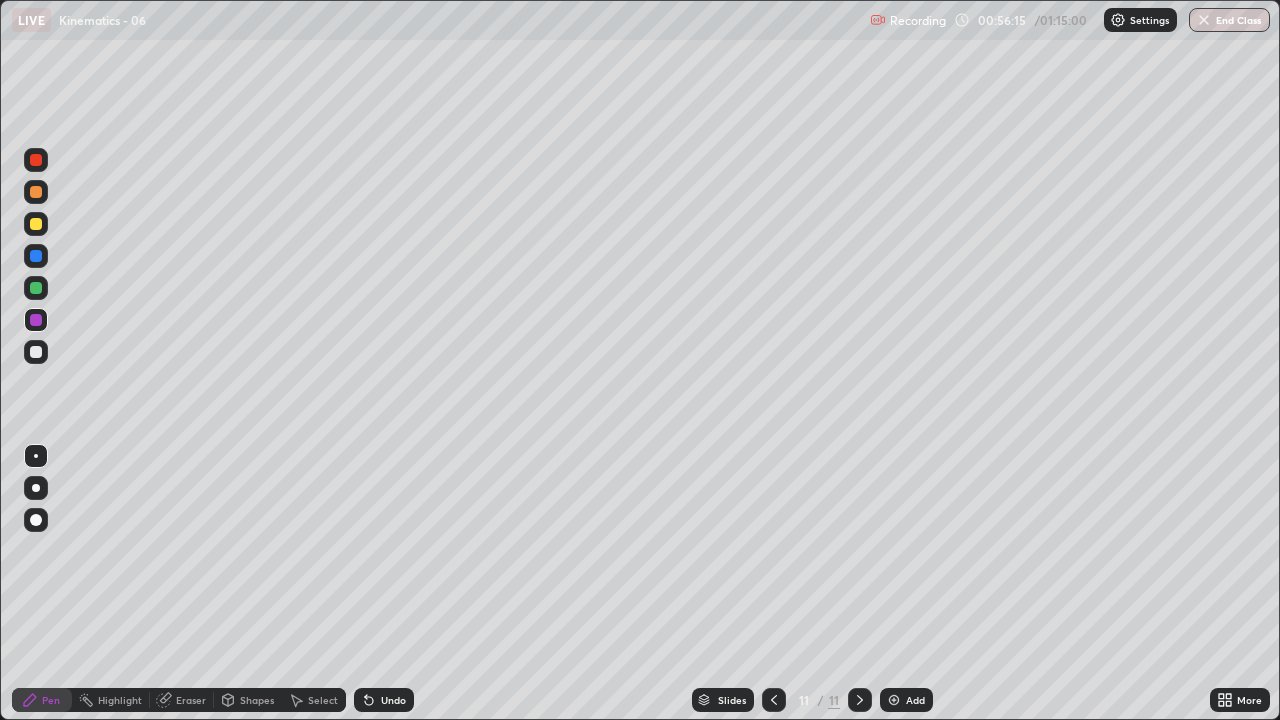 click on "Shapes" at bounding box center [257, 700] 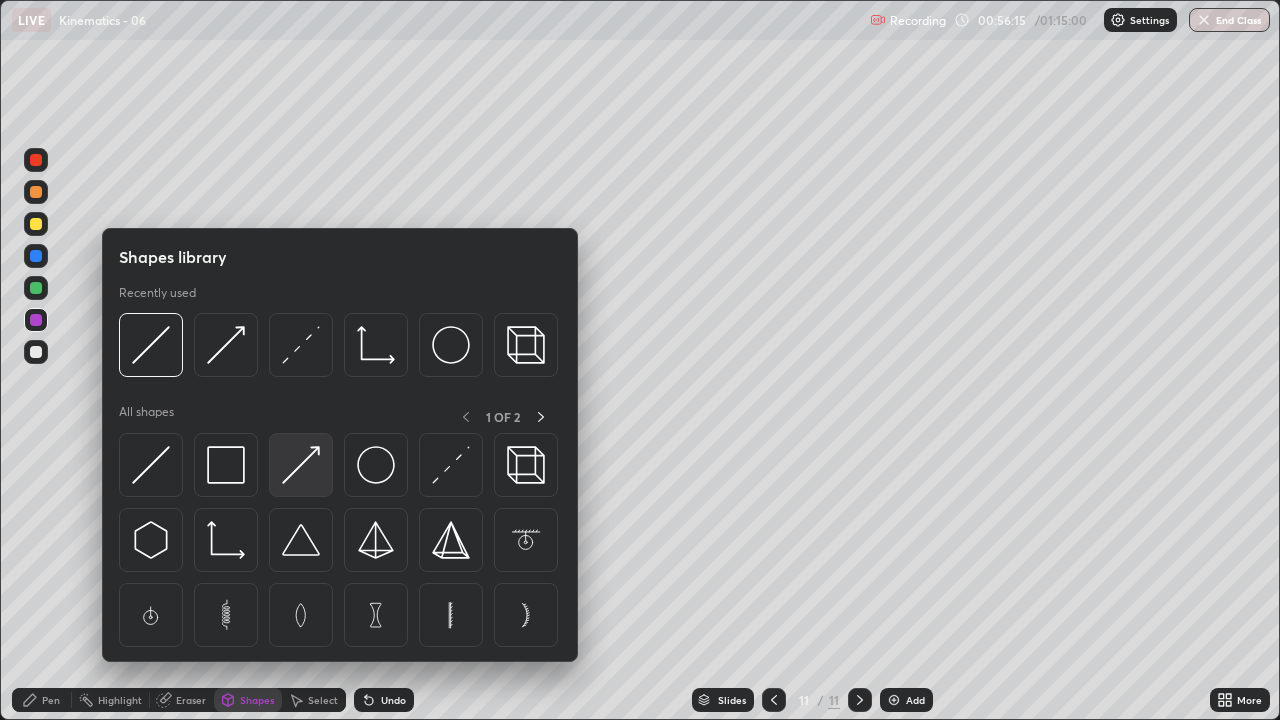 click at bounding box center (301, 465) 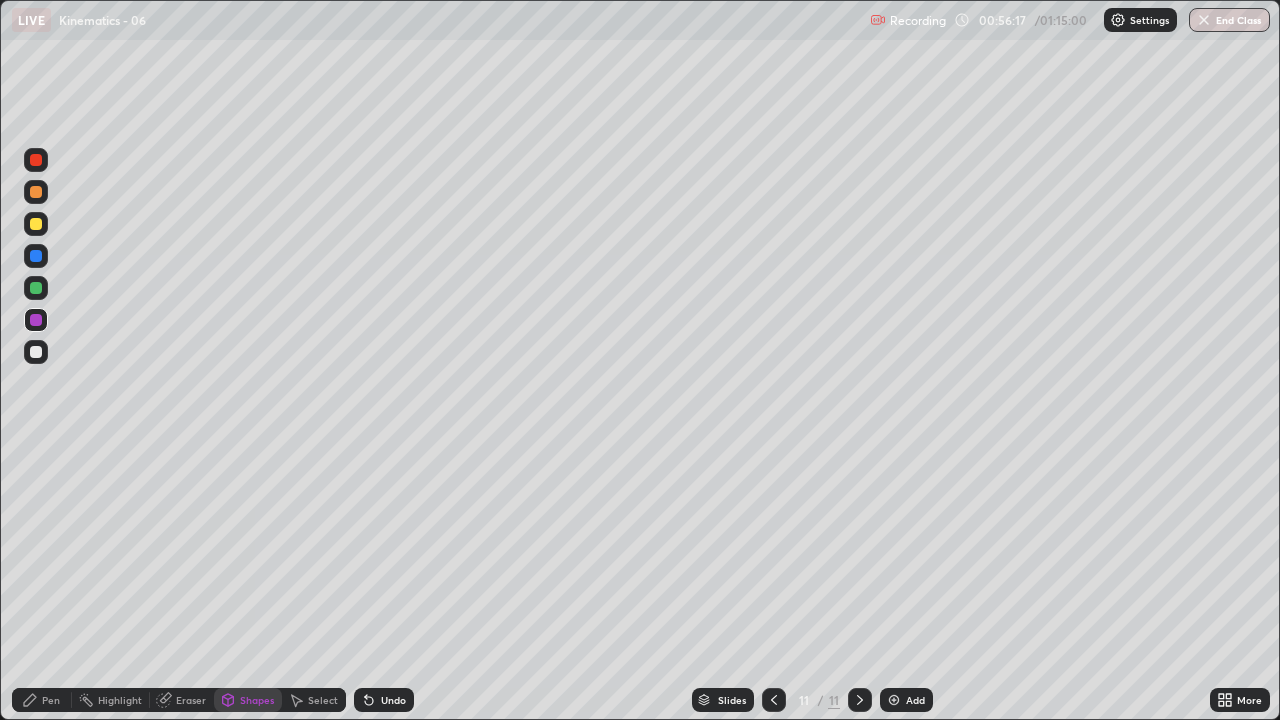 click on "Pen" at bounding box center [51, 700] 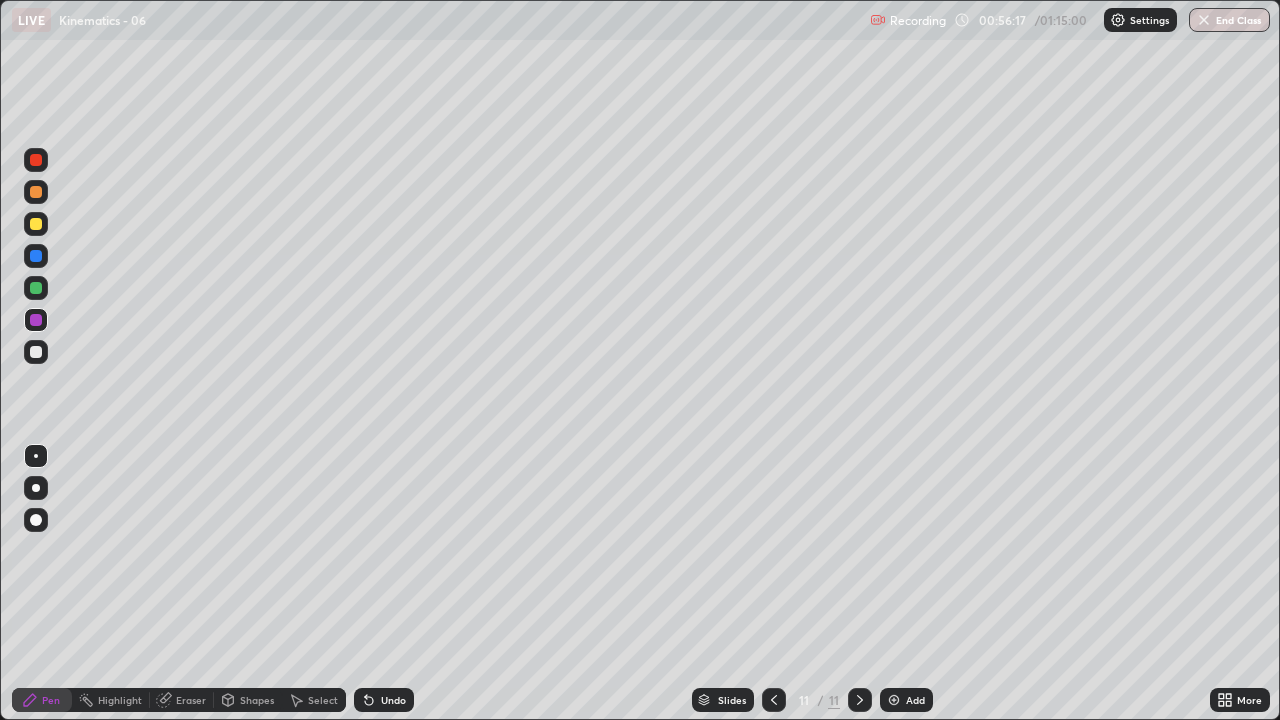 click at bounding box center [36, 488] 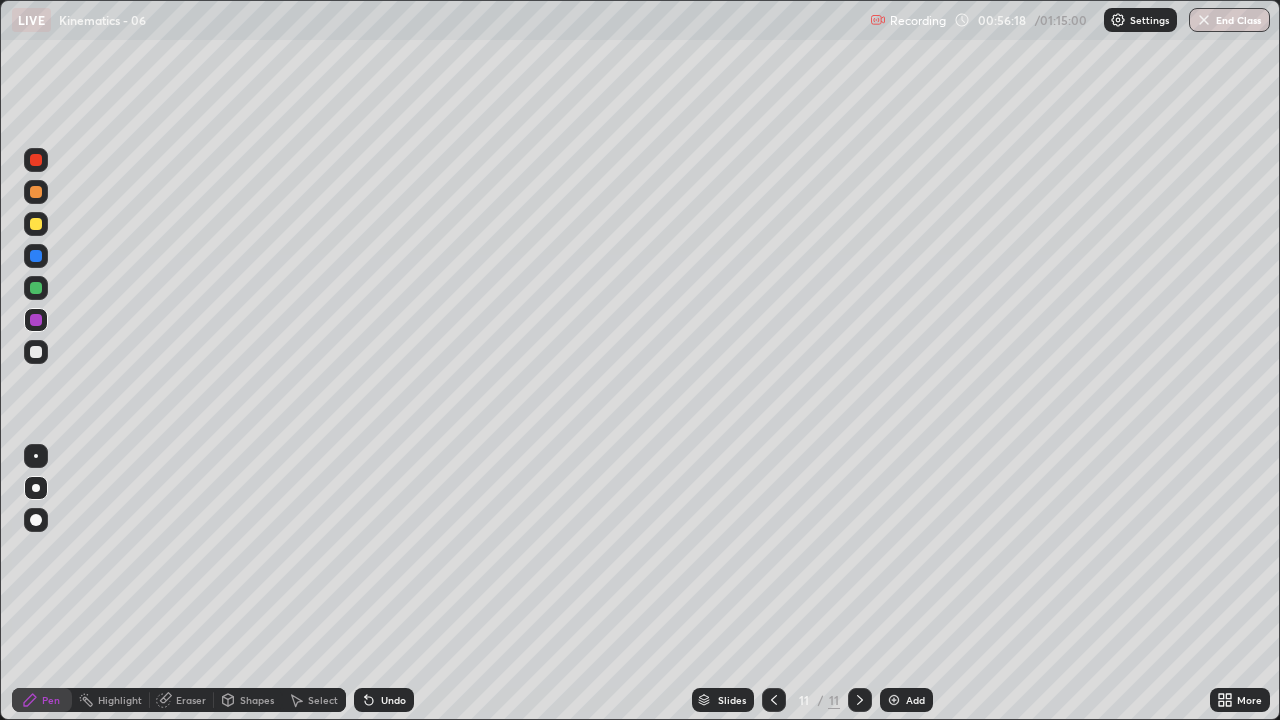 click on "Select" at bounding box center (314, 700) 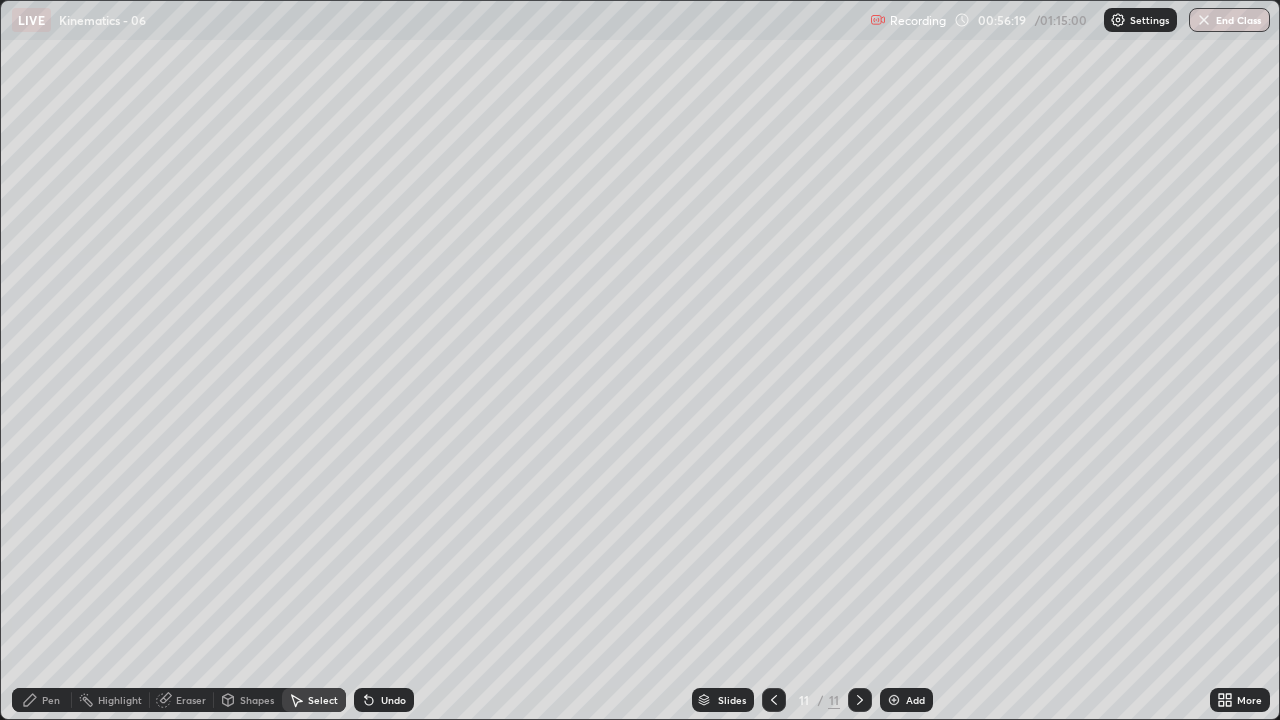click on "Shapes" at bounding box center (257, 700) 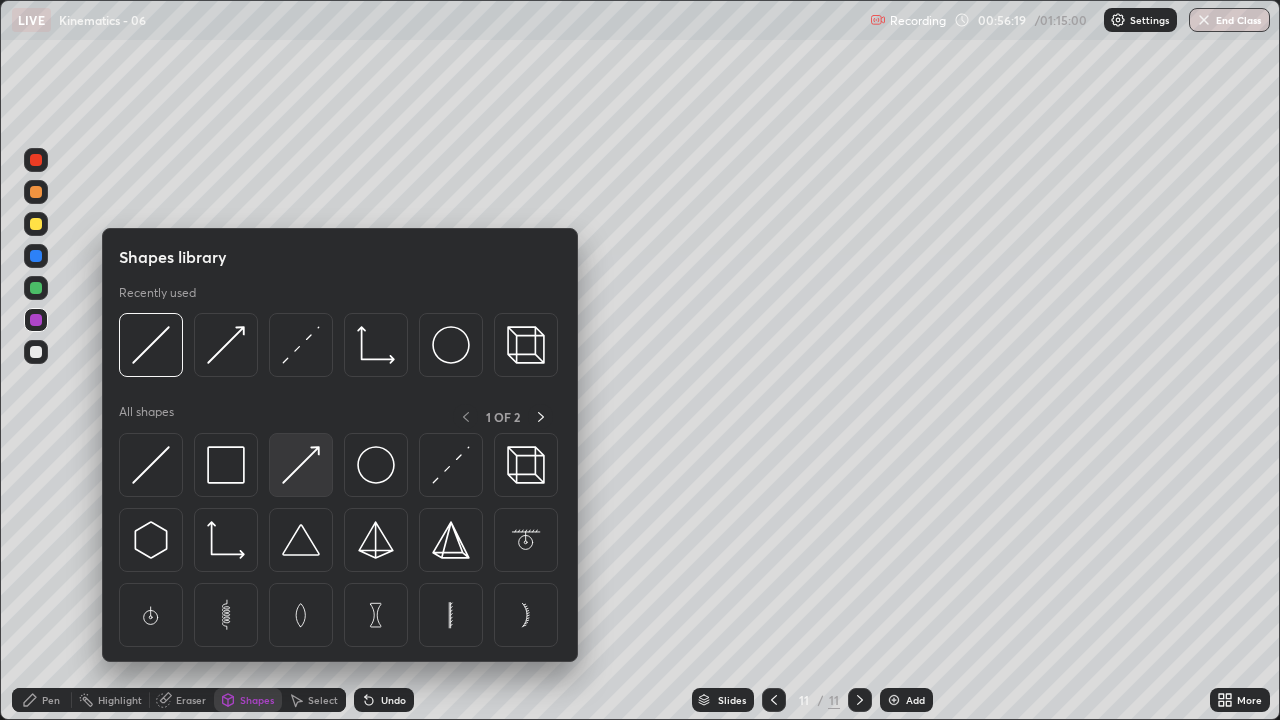 click at bounding box center (301, 465) 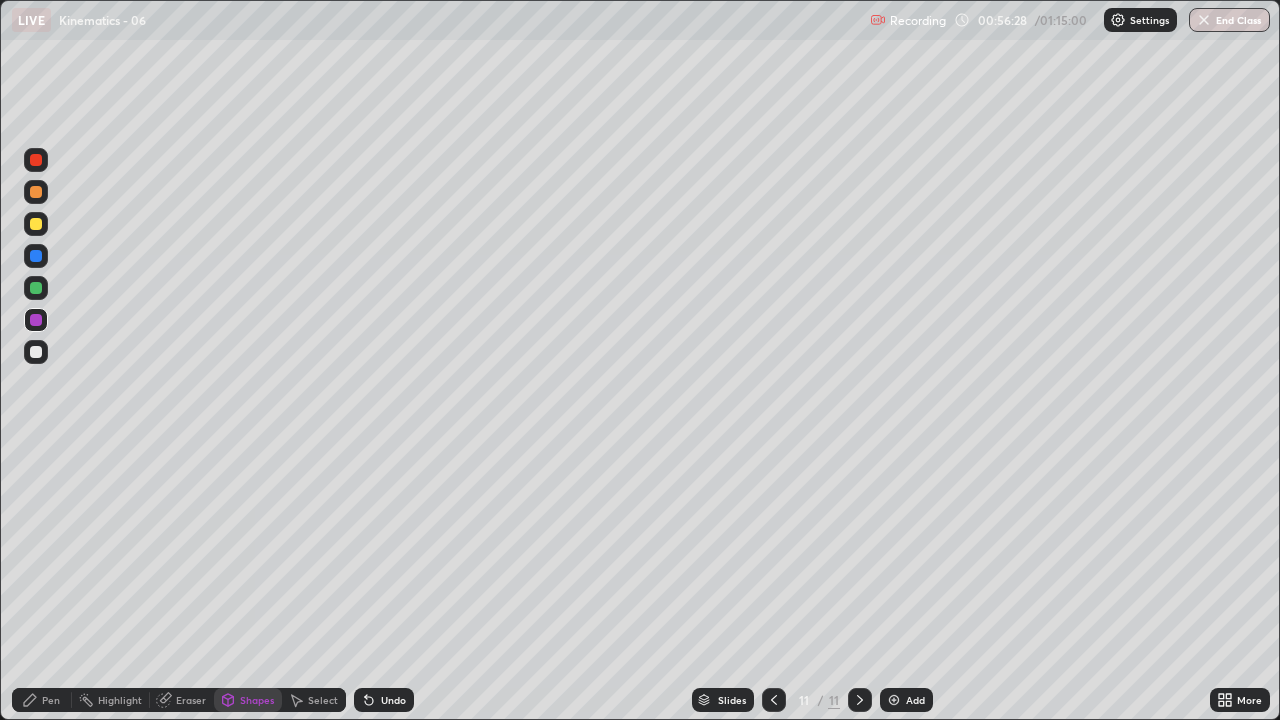 click on "Pen" at bounding box center [51, 700] 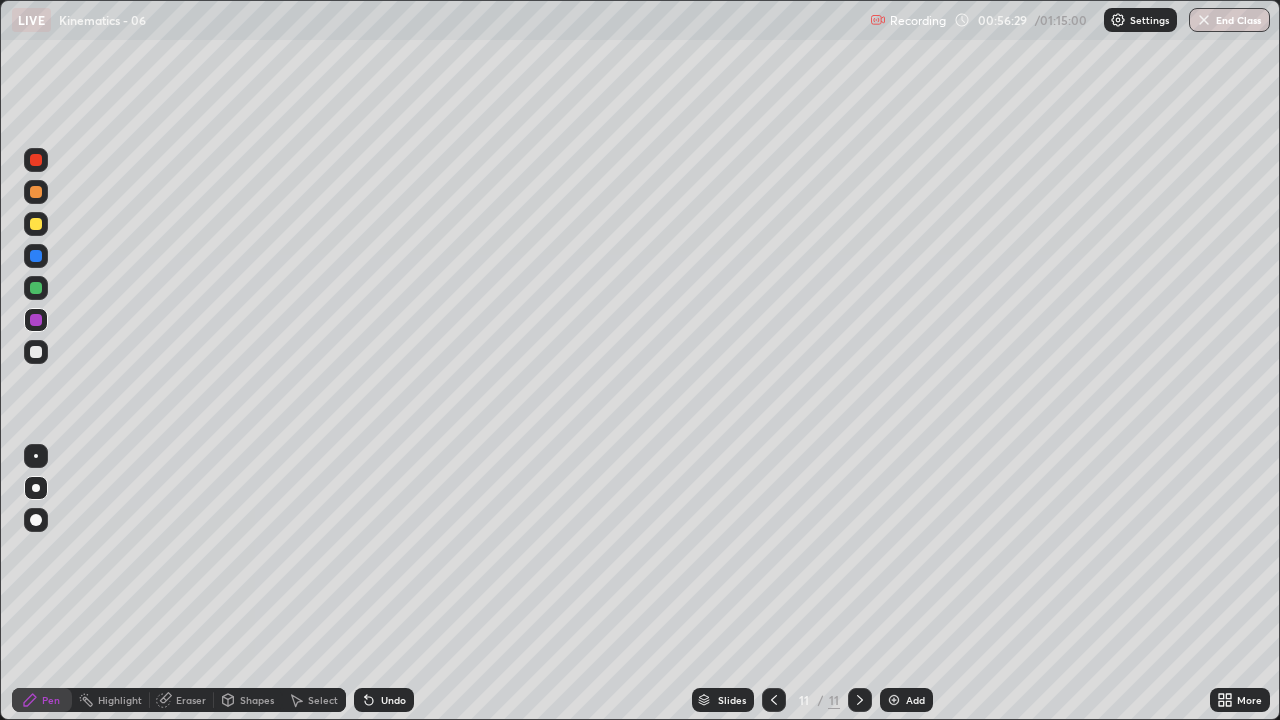 click at bounding box center (36, 256) 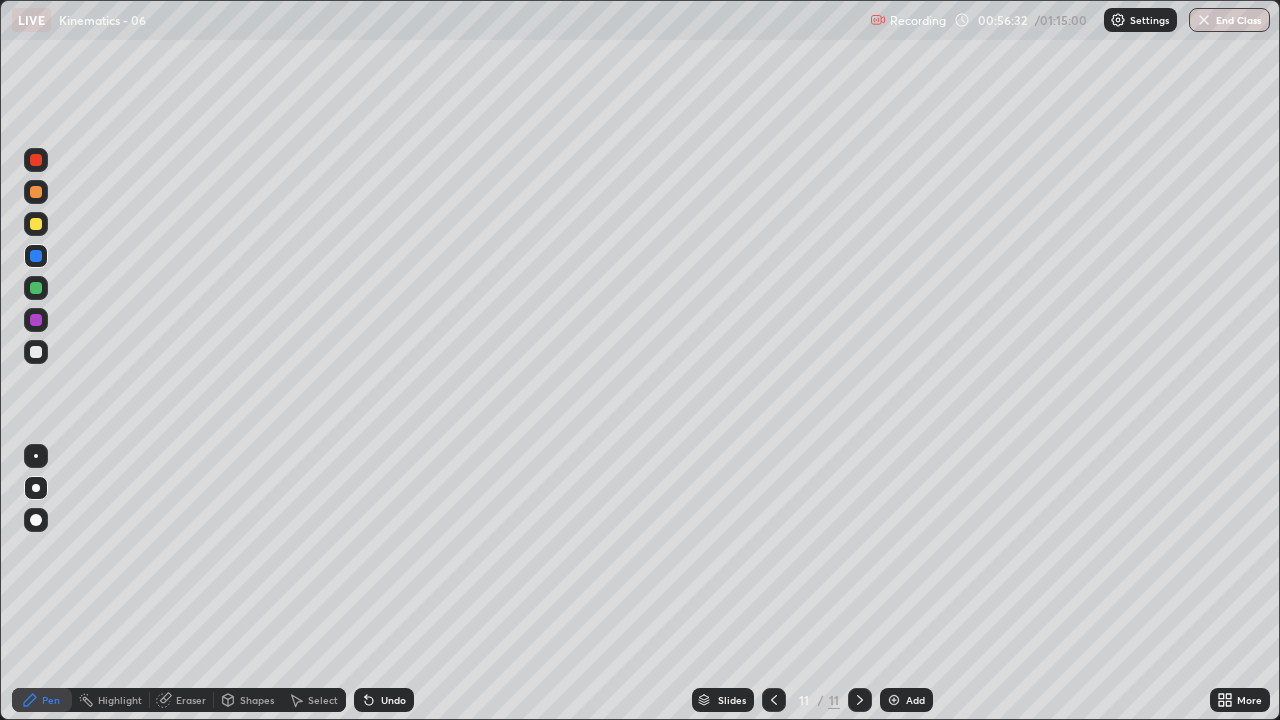 click at bounding box center [36, 192] 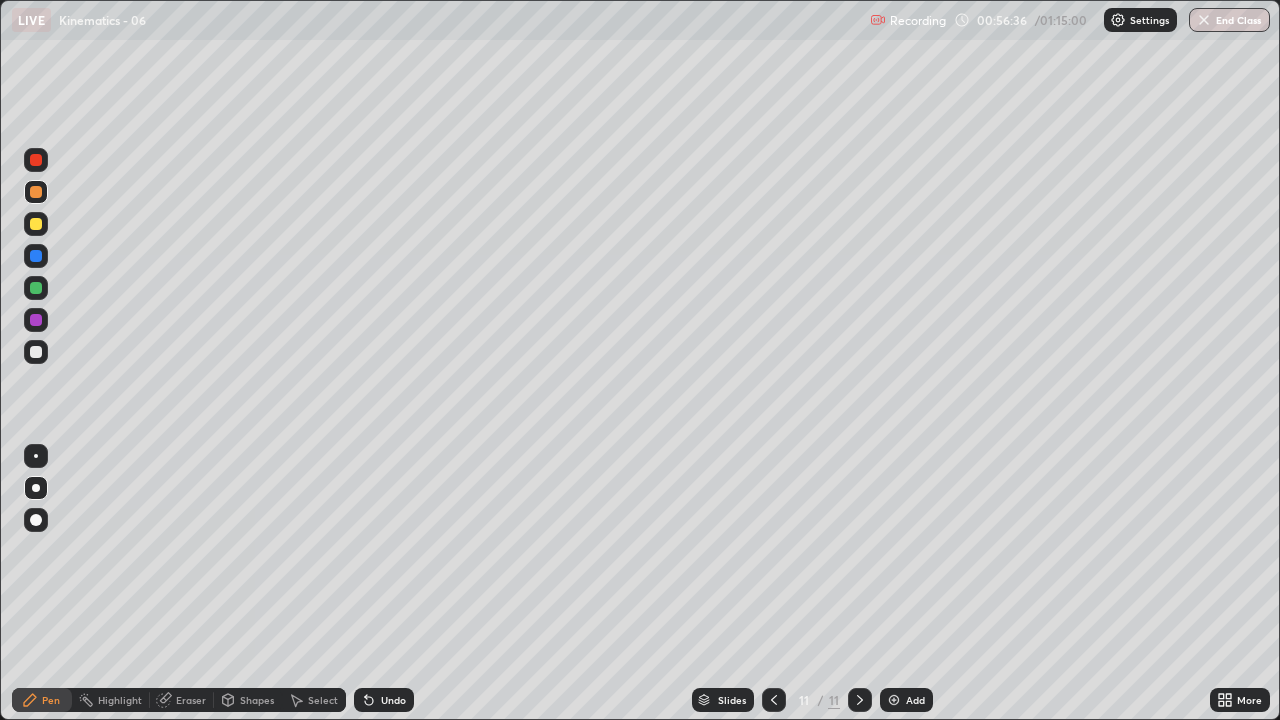 click at bounding box center [36, 456] 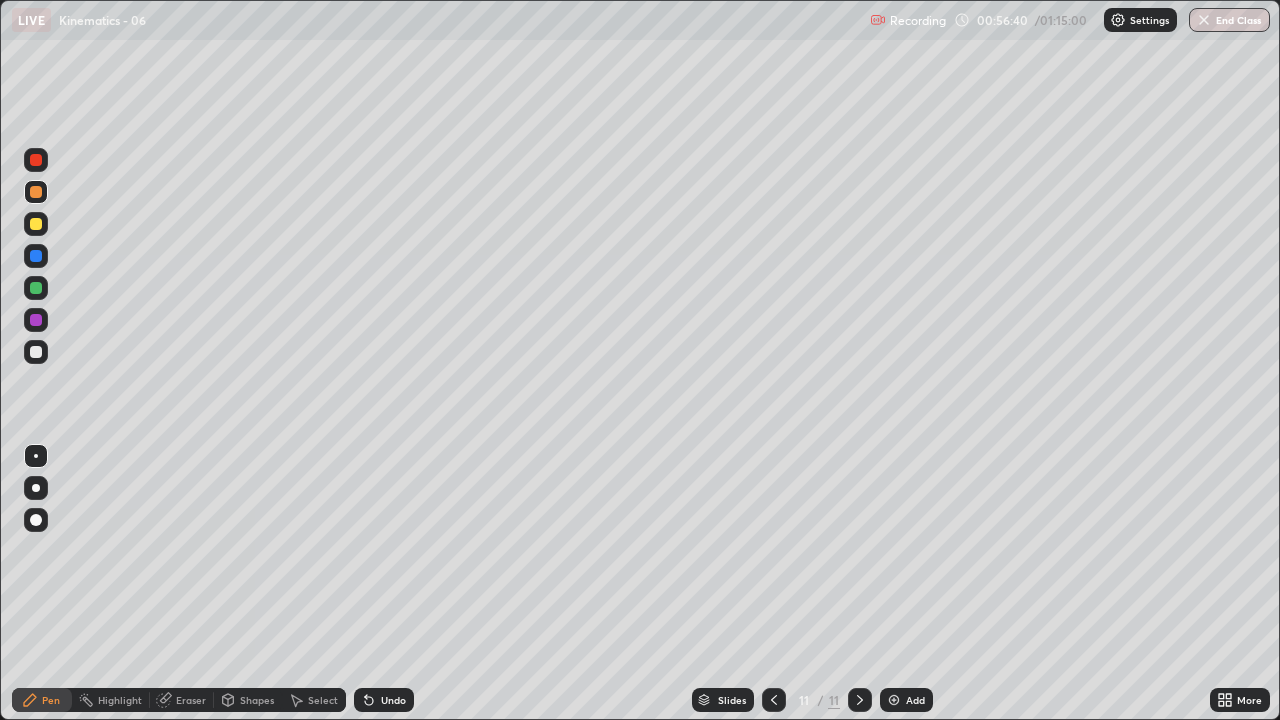 click 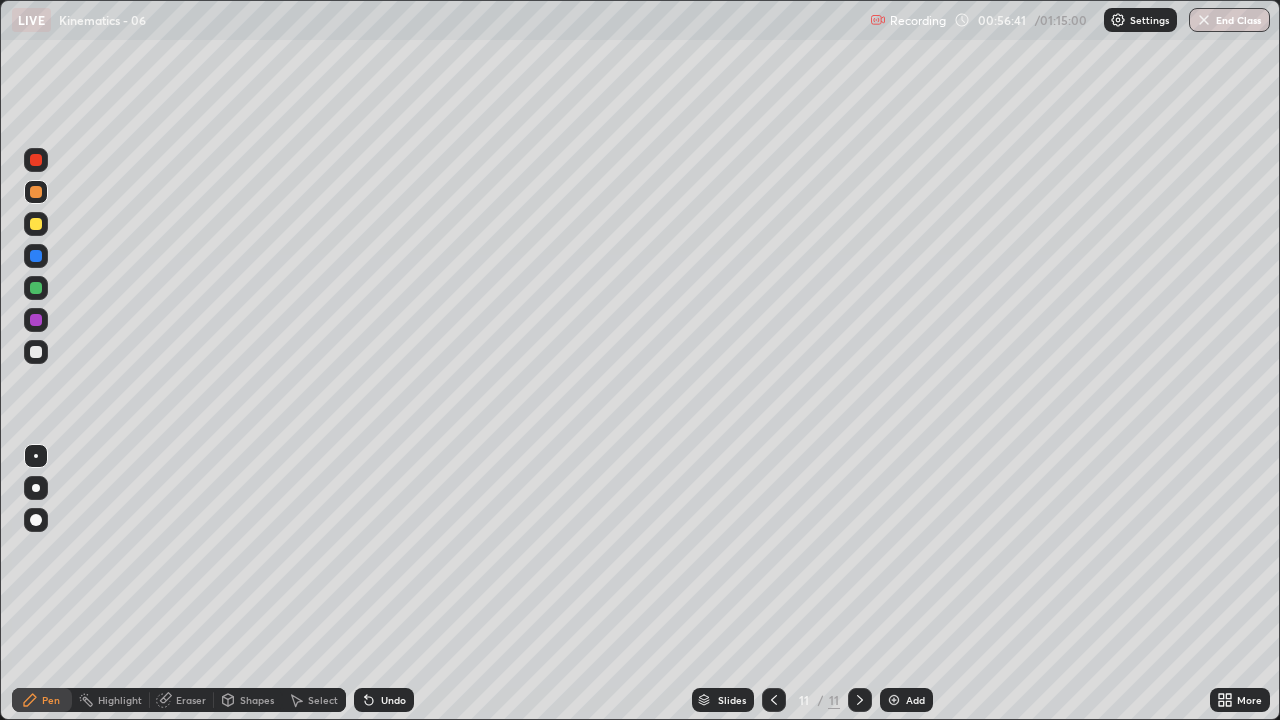 click at bounding box center [36, 256] 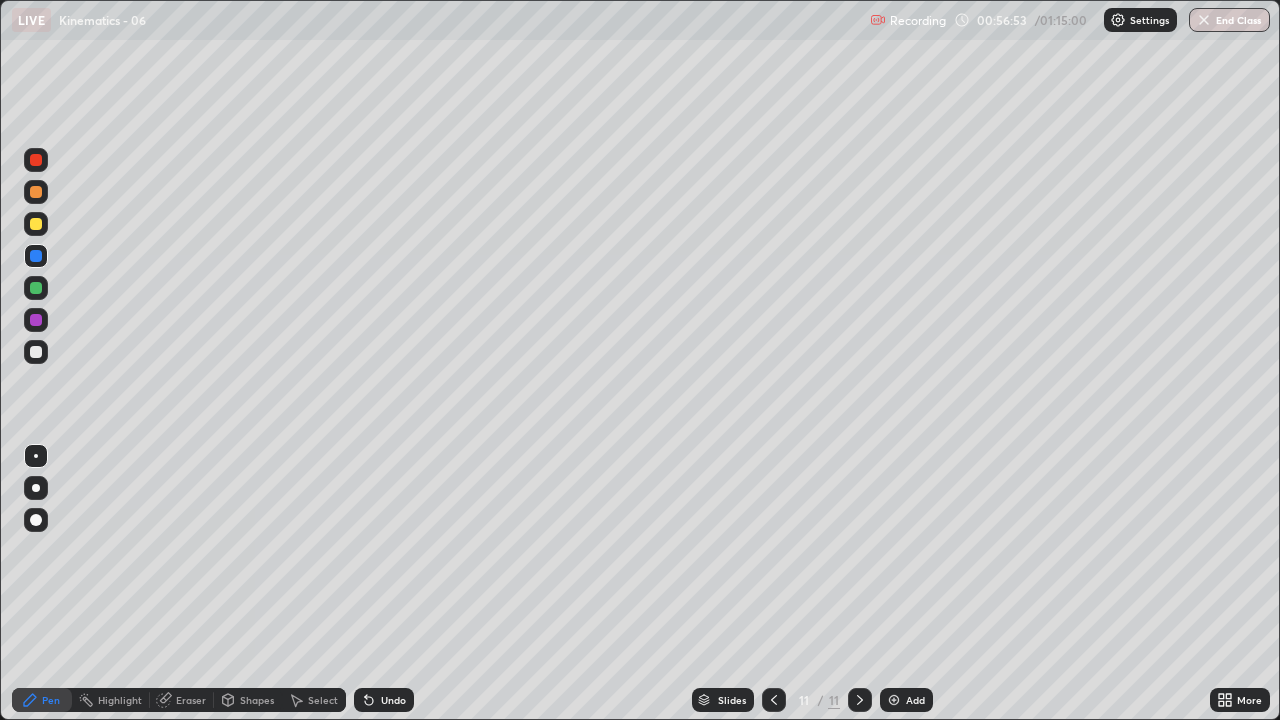 click on "Shapes" at bounding box center [248, 700] 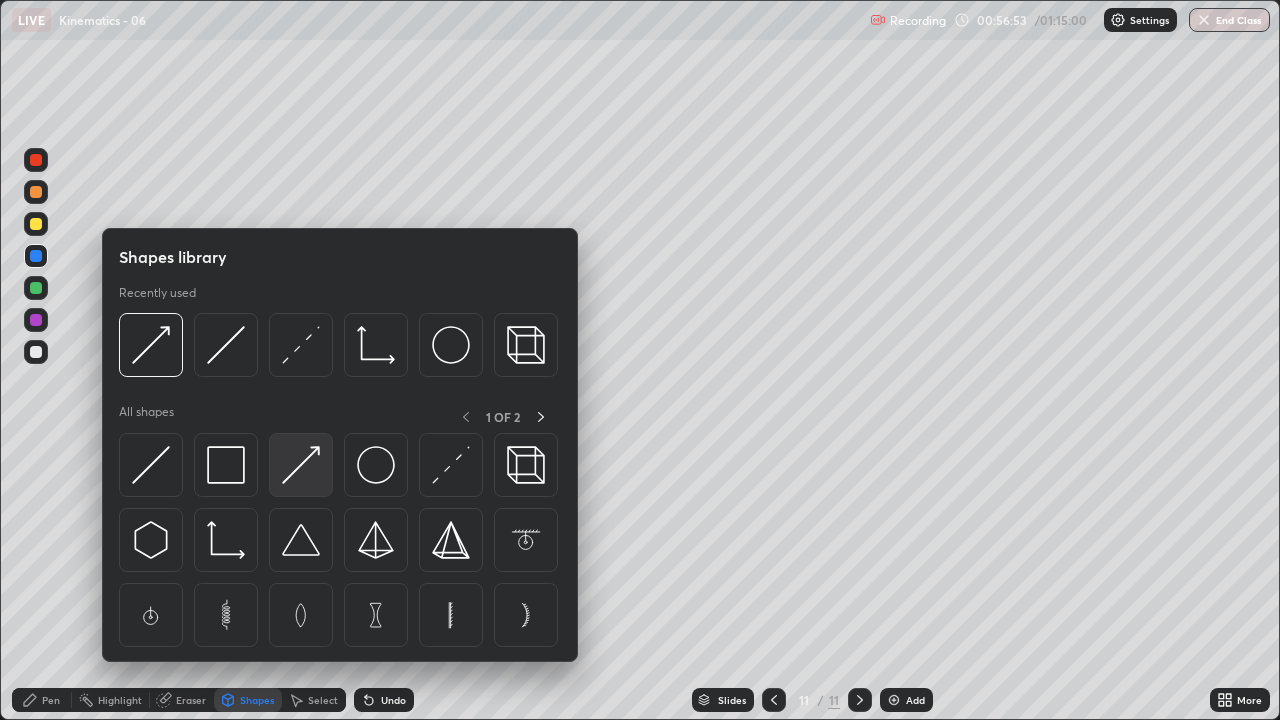 click at bounding box center (301, 465) 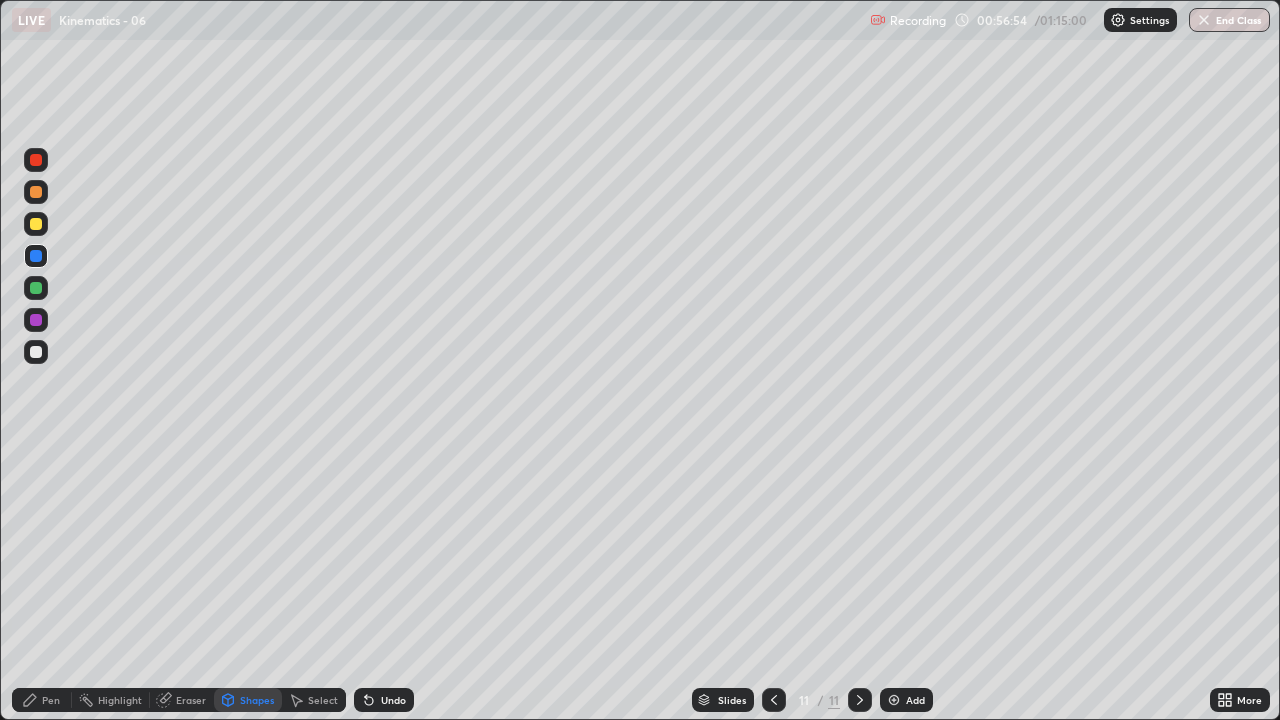 click at bounding box center [36, 352] 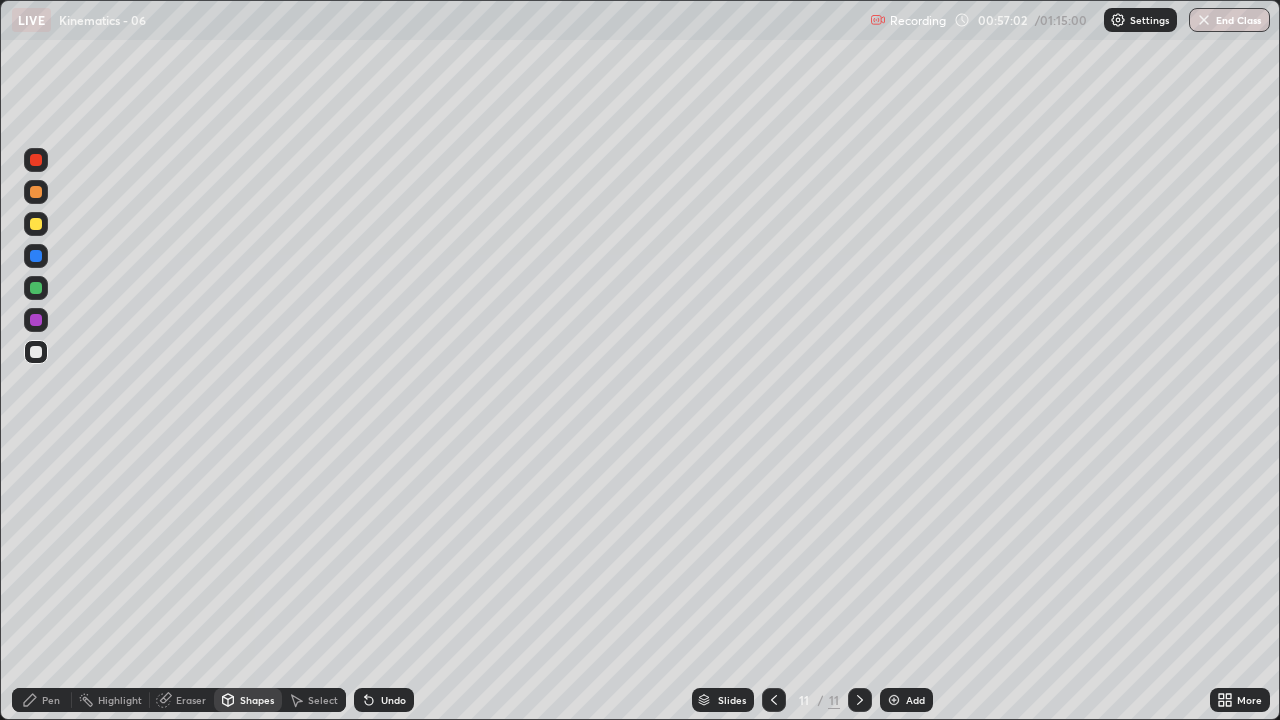 click on "Pen" at bounding box center (51, 700) 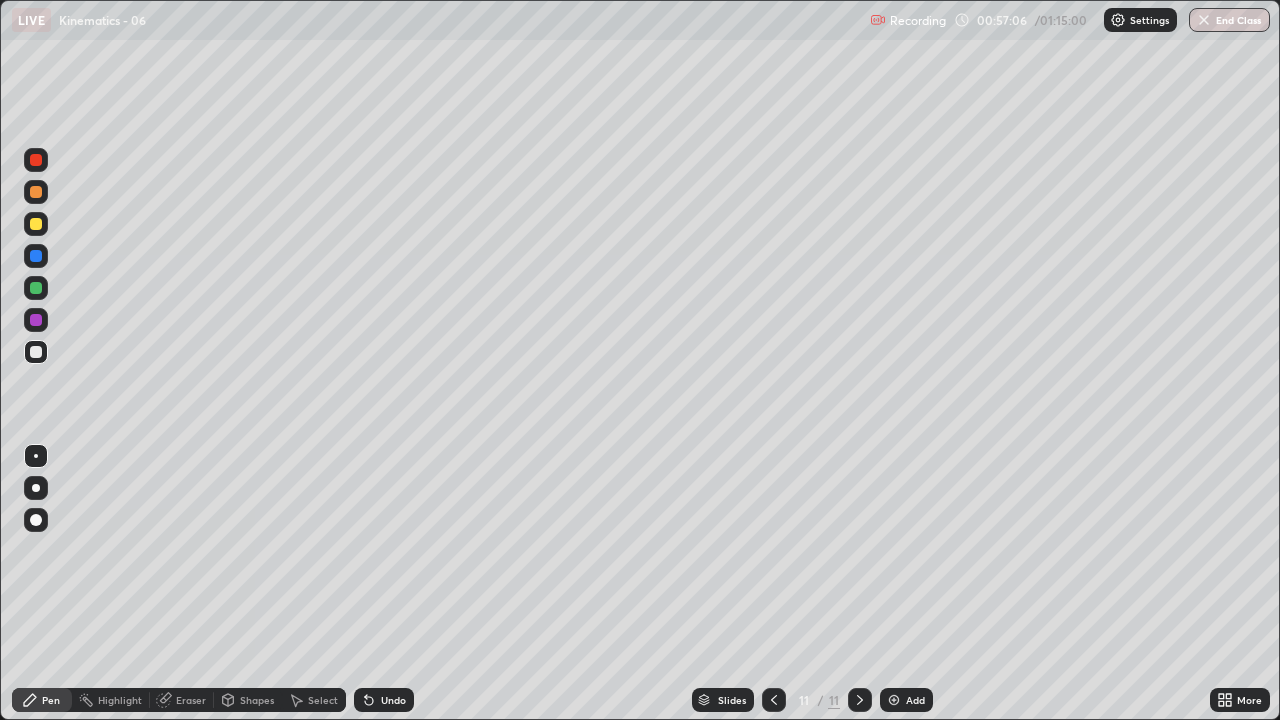 click at bounding box center [36, 192] 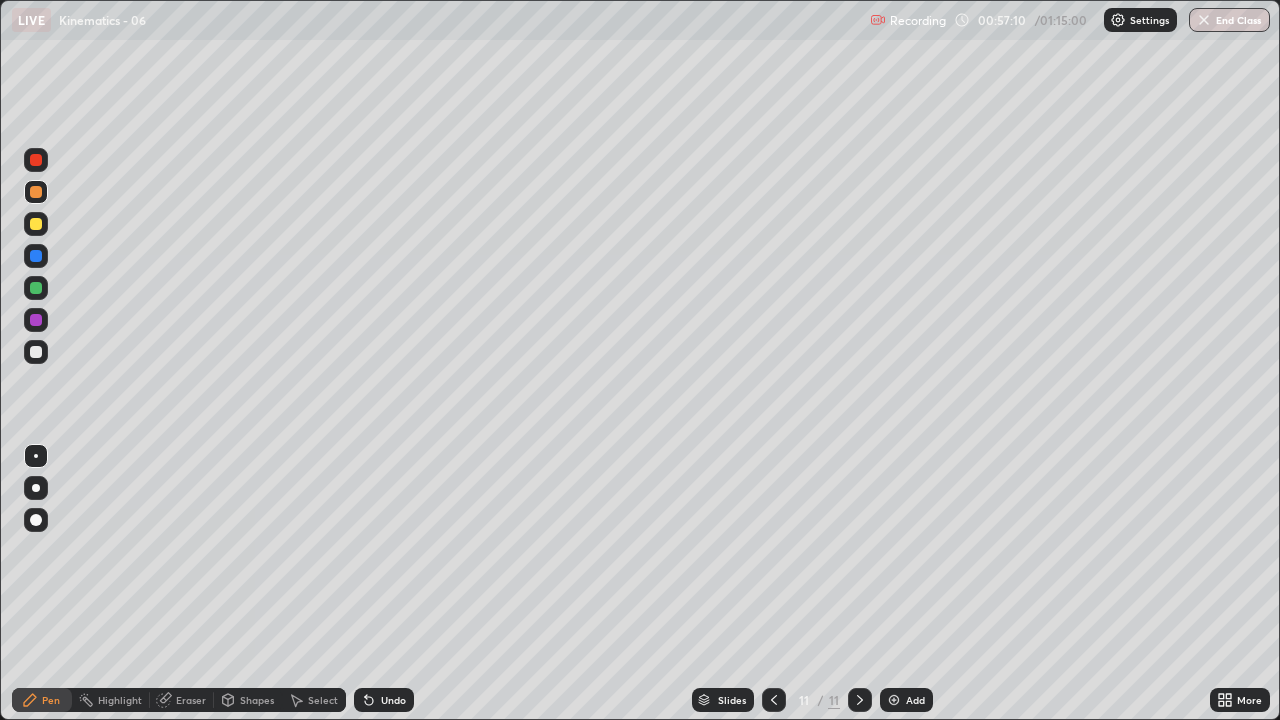 click on "Undo" at bounding box center [393, 700] 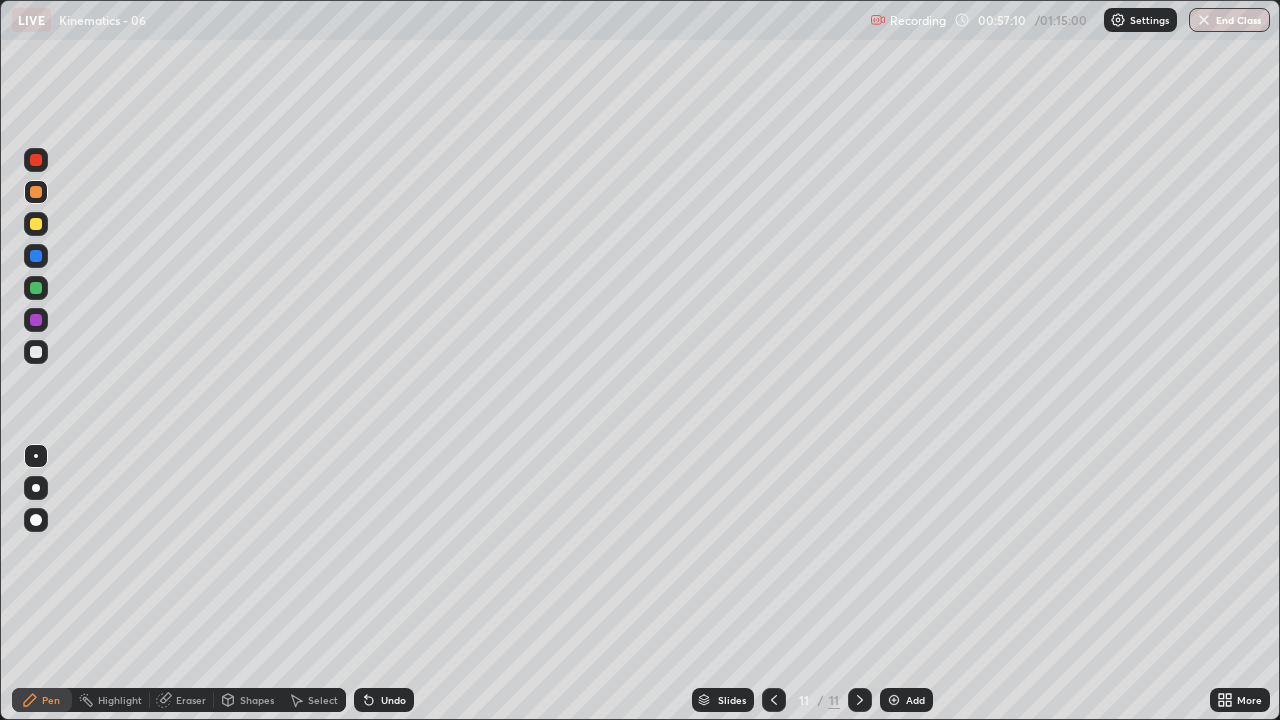 click on "Undo" at bounding box center (393, 700) 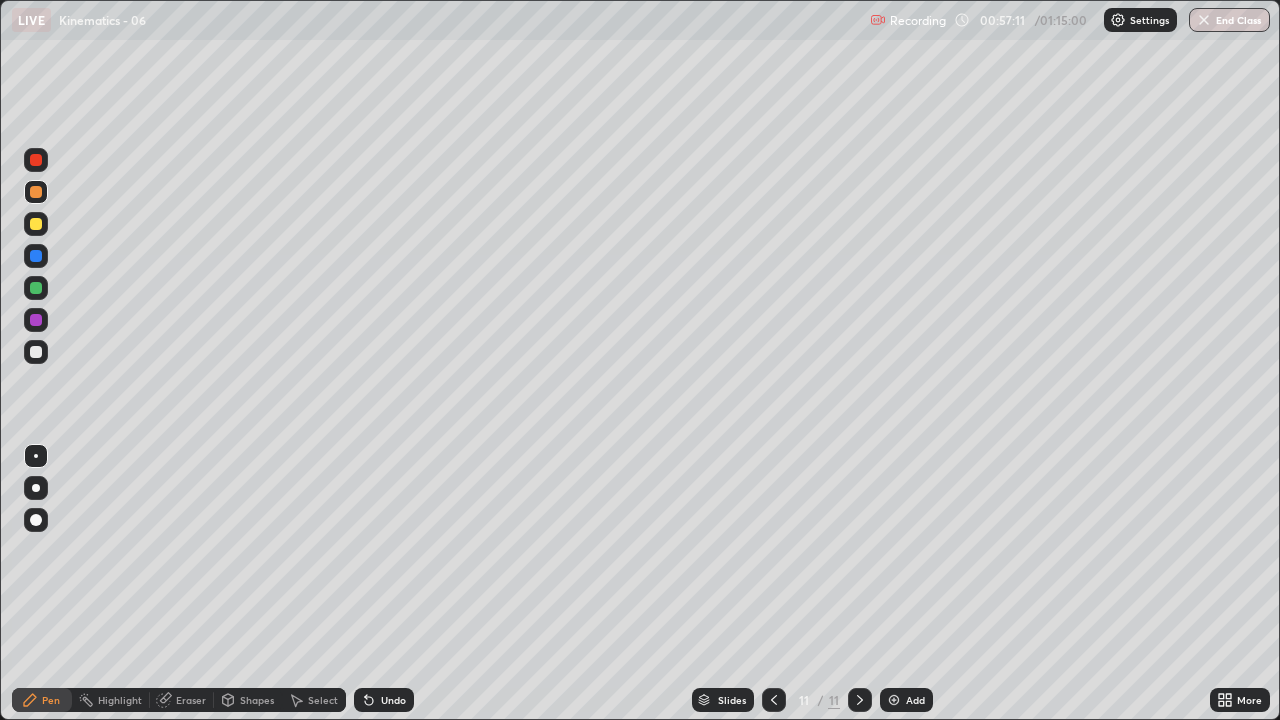 click on "Undo" at bounding box center (393, 700) 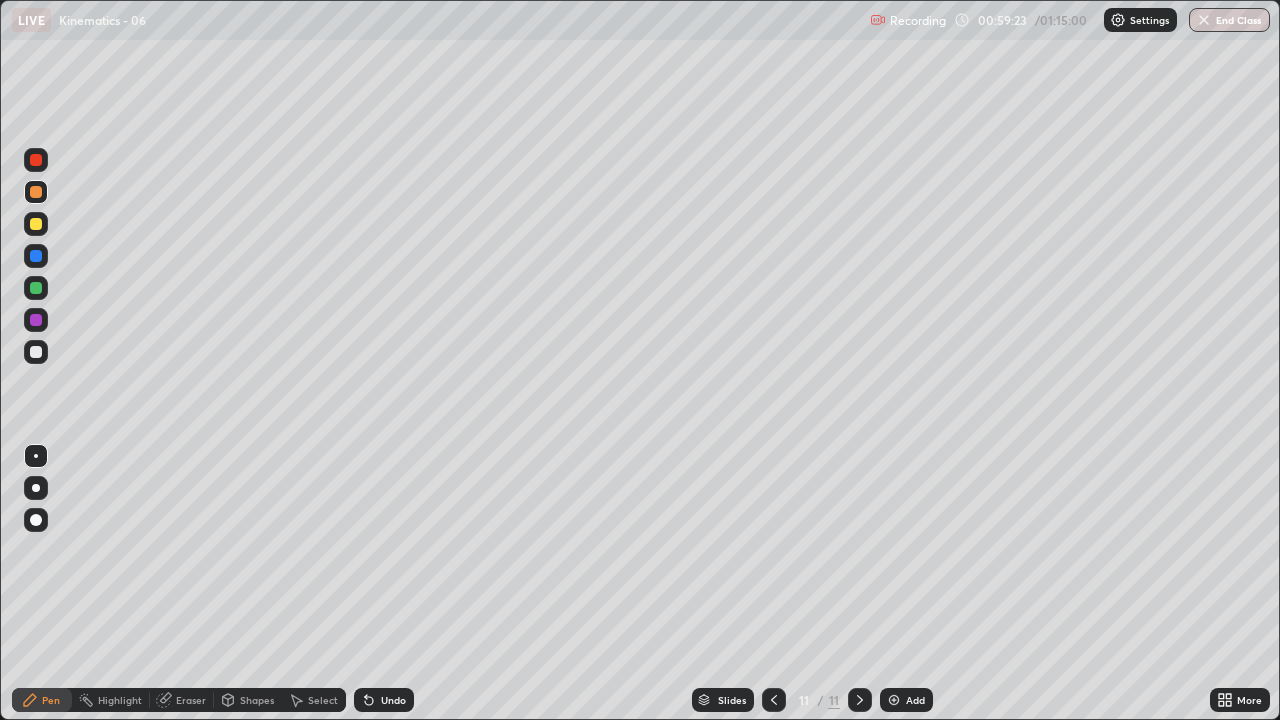 click at bounding box center (36, 320) 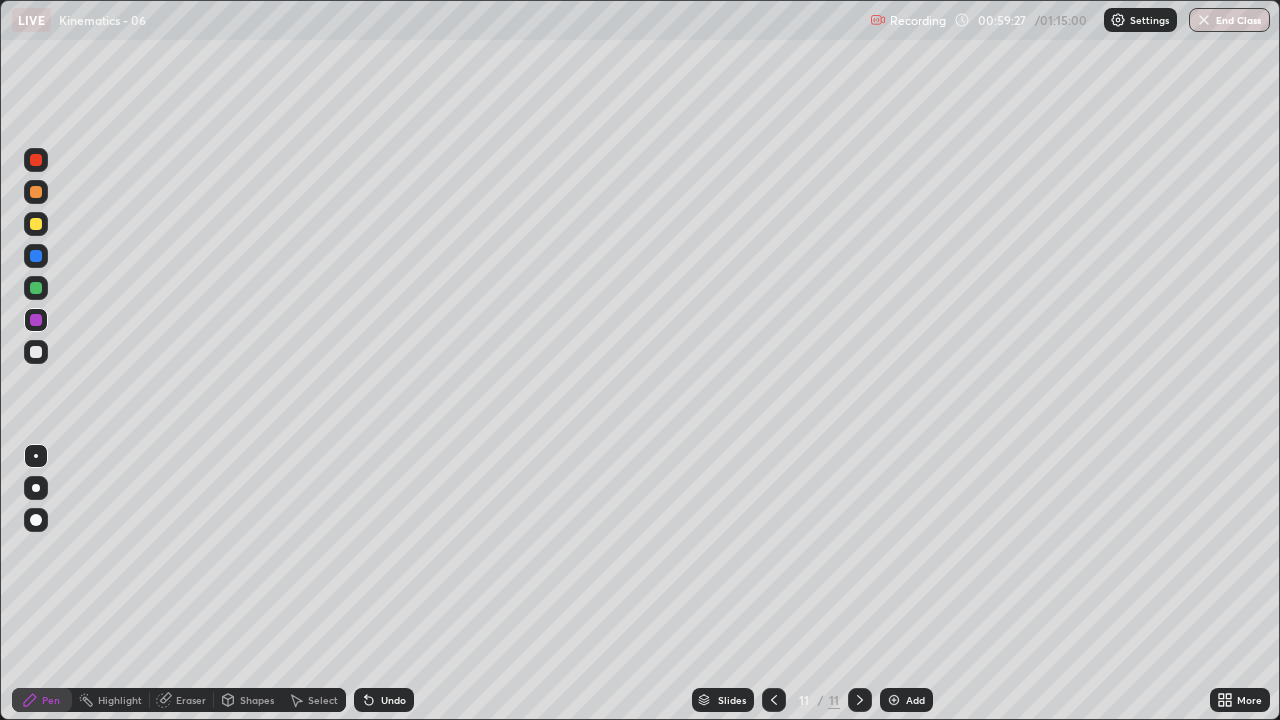 click on "Shapes" at bounding box center [257, 700] 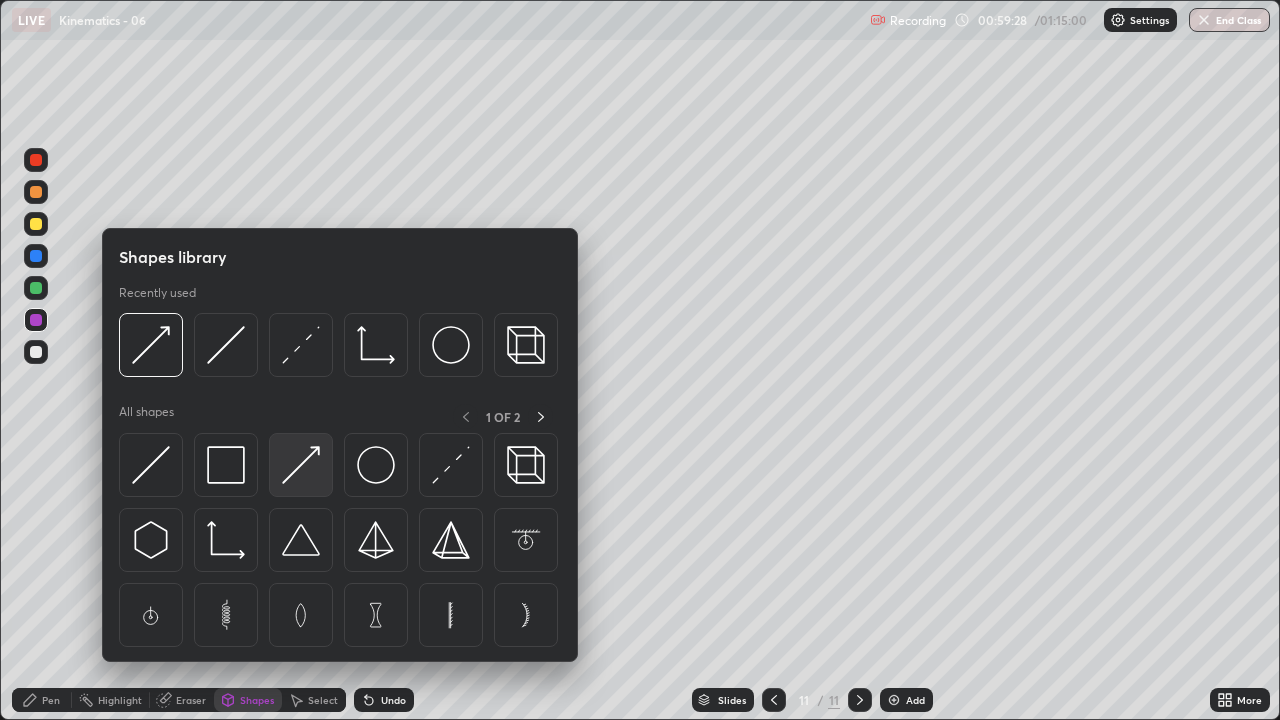 click at bounding box center (301, 465) 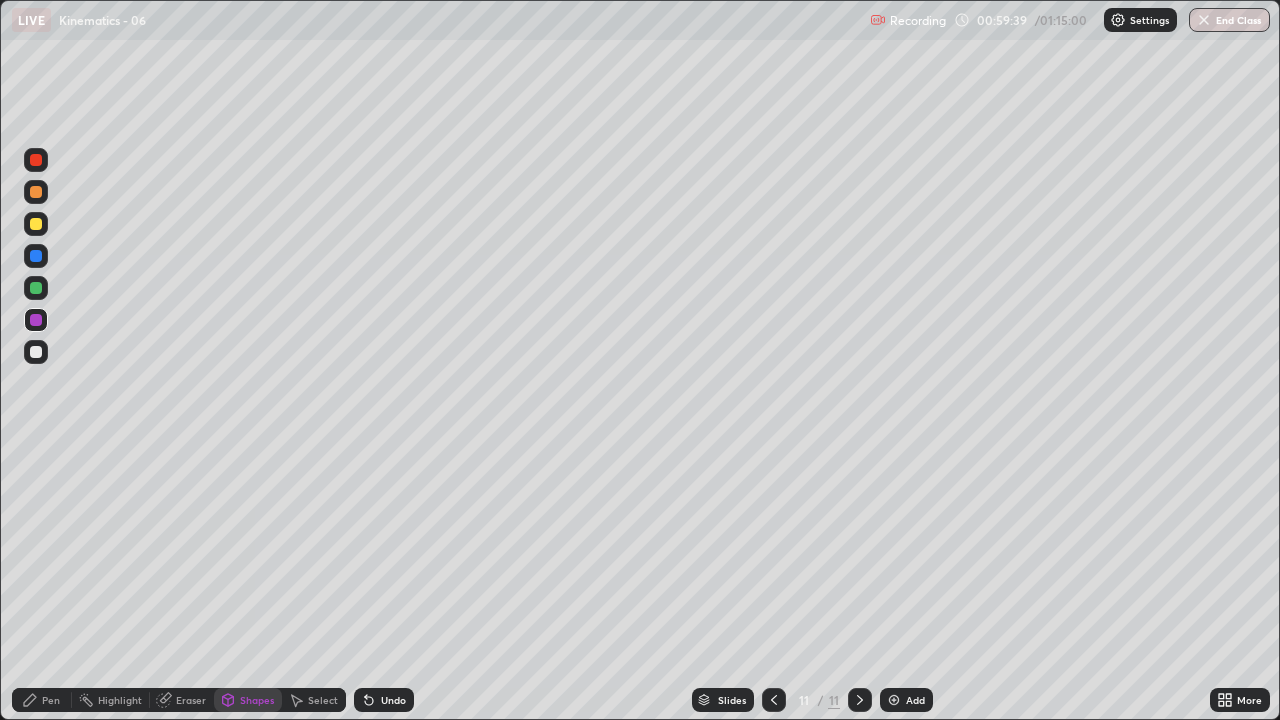 click on "Undo" at bounding box center [384, 700] 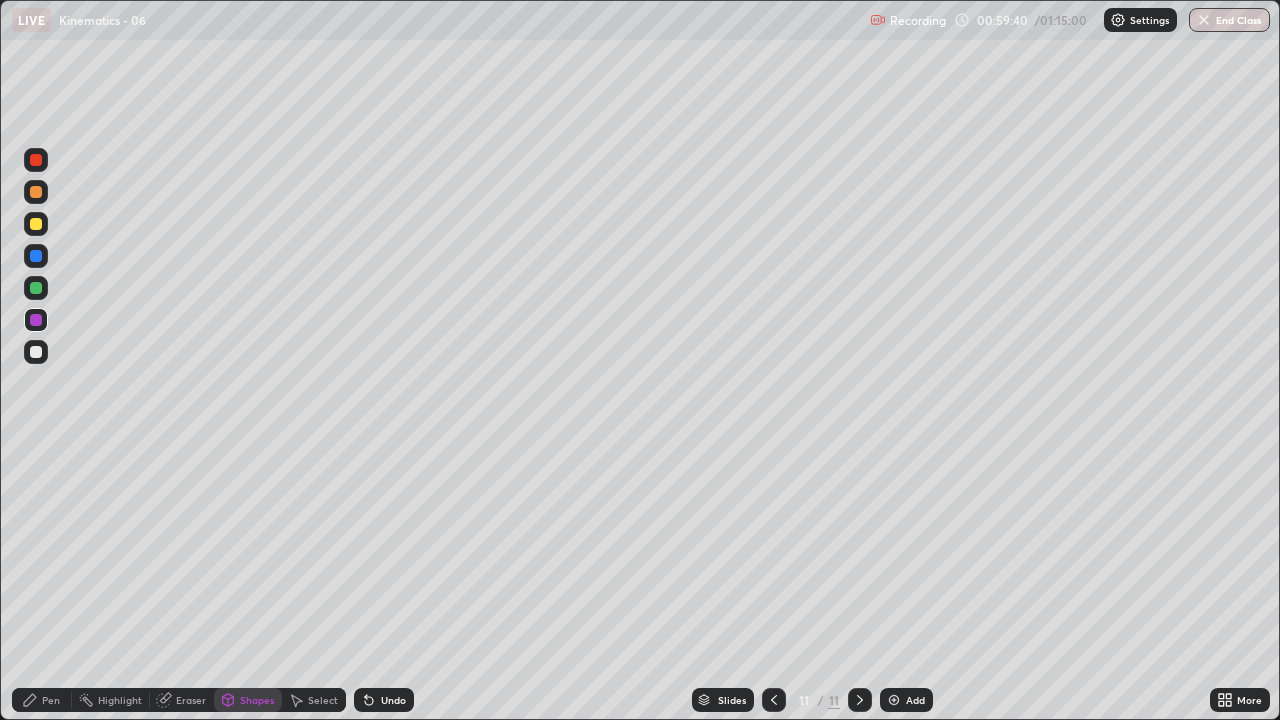 click on "Undo" at bounding box center (384, 700) 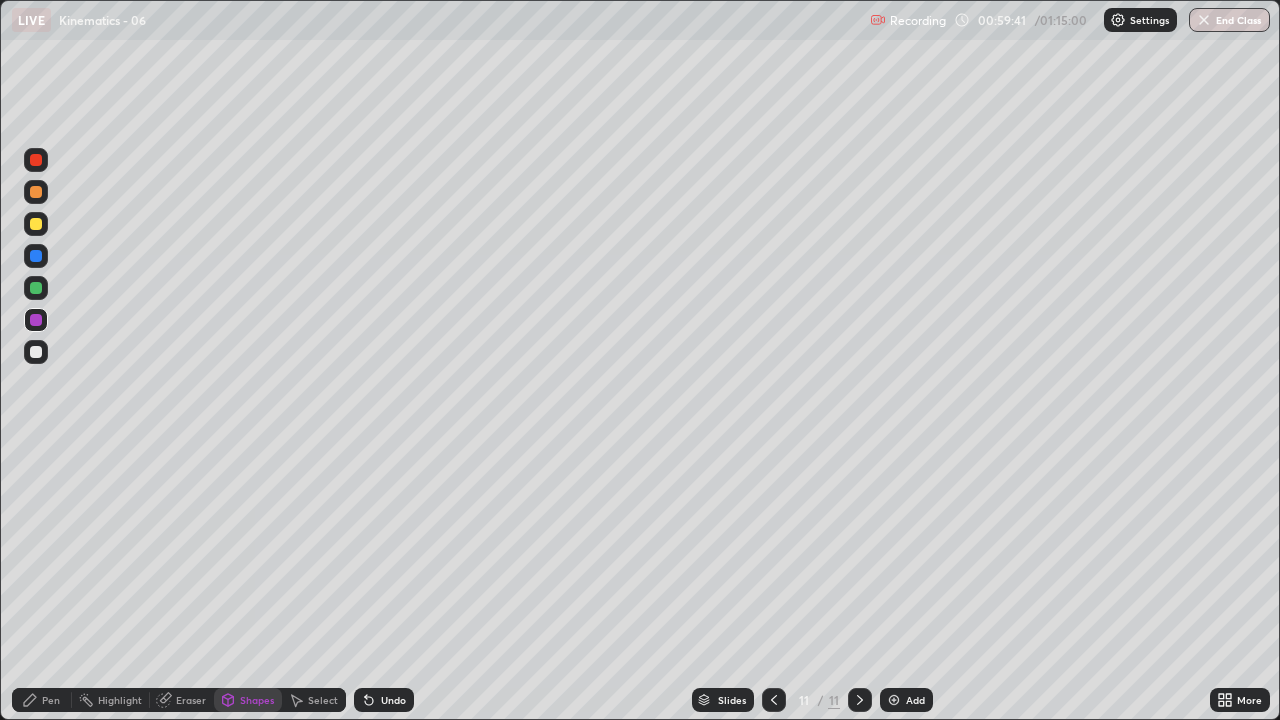 click on "Undo" at bounding box center [393, 700] 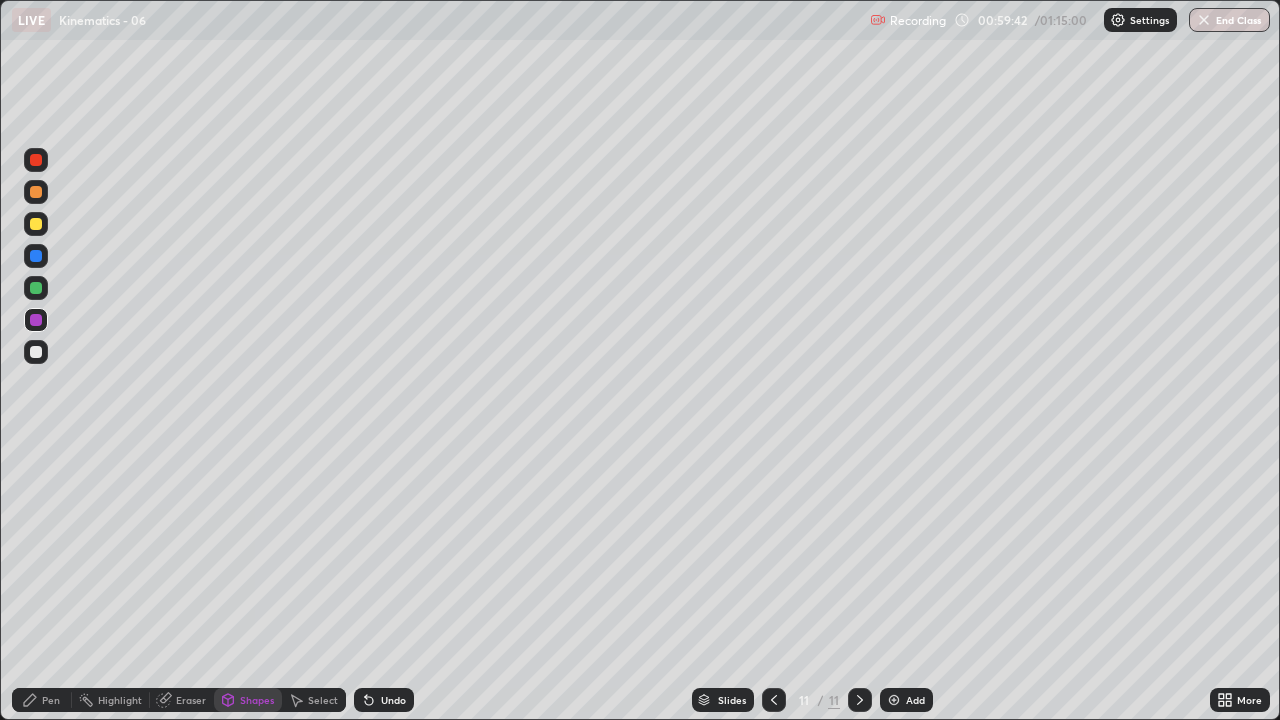 click on "Undo" at bounding box center (384, 700) 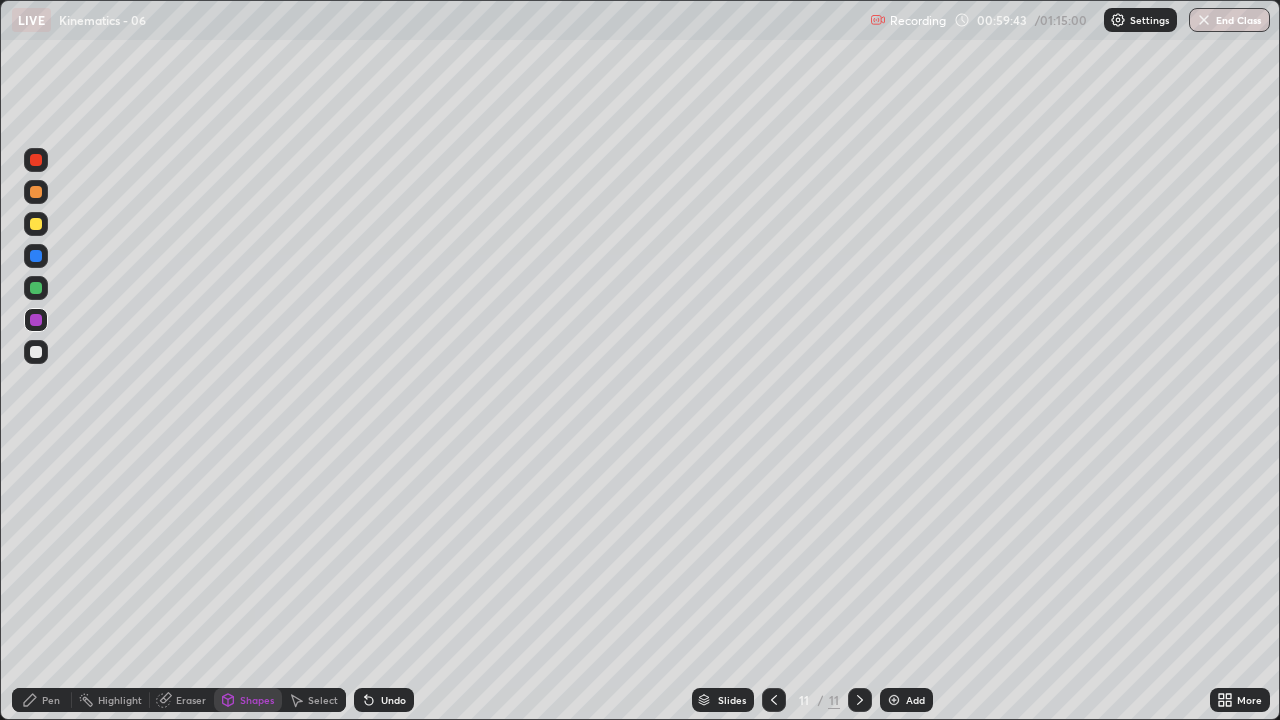 click on "Undo" at bounding box center (384, 700) 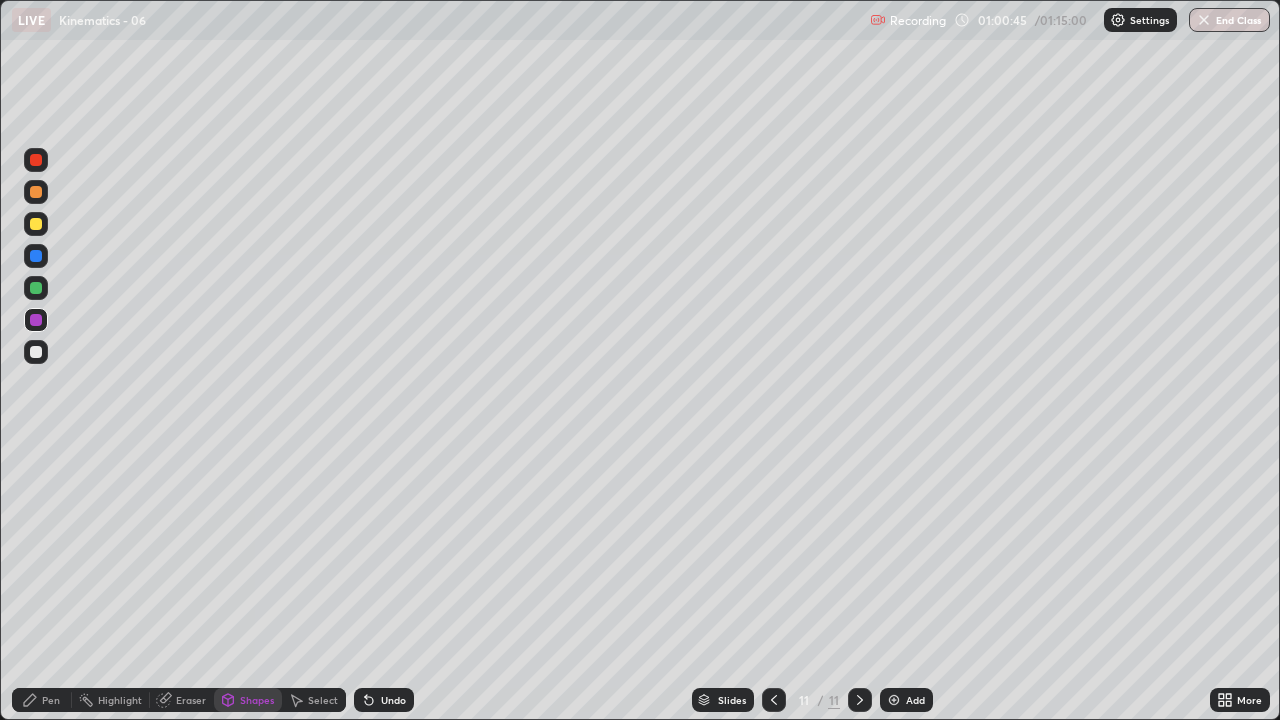 click on "Pen" at bounding box center [51, 700] 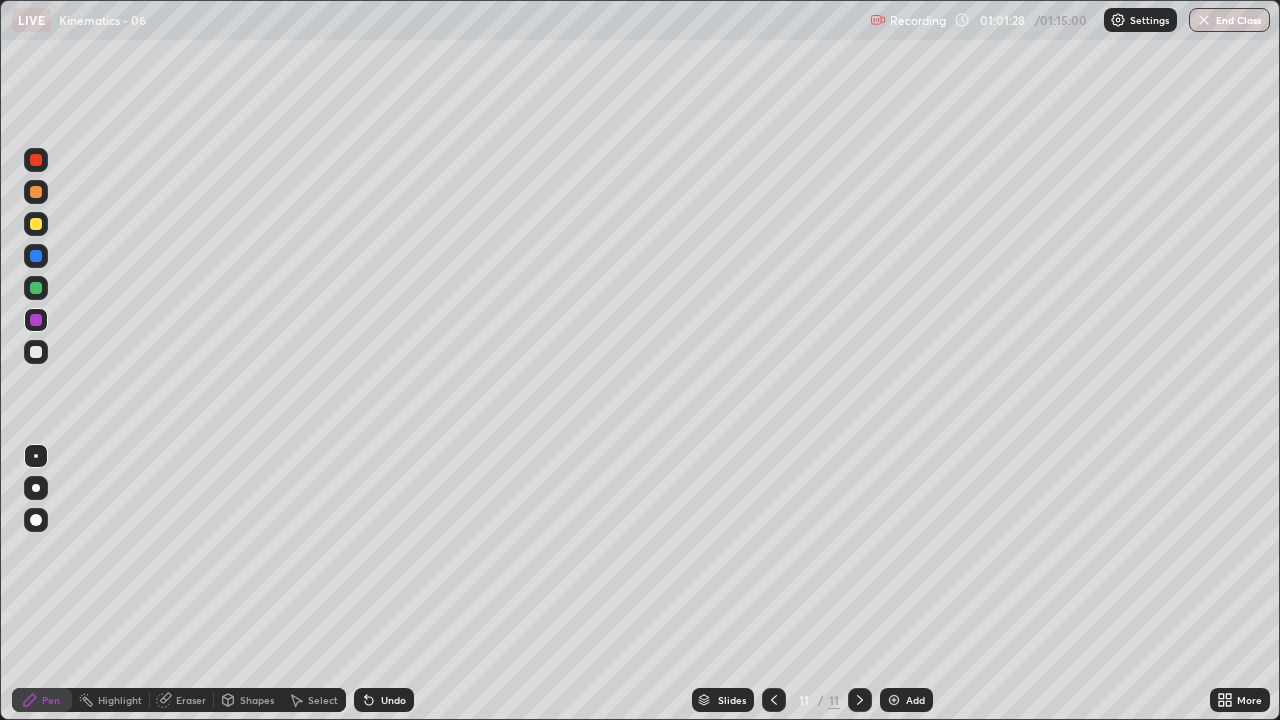 click on "Shapes" at bounding box center (248, 700) 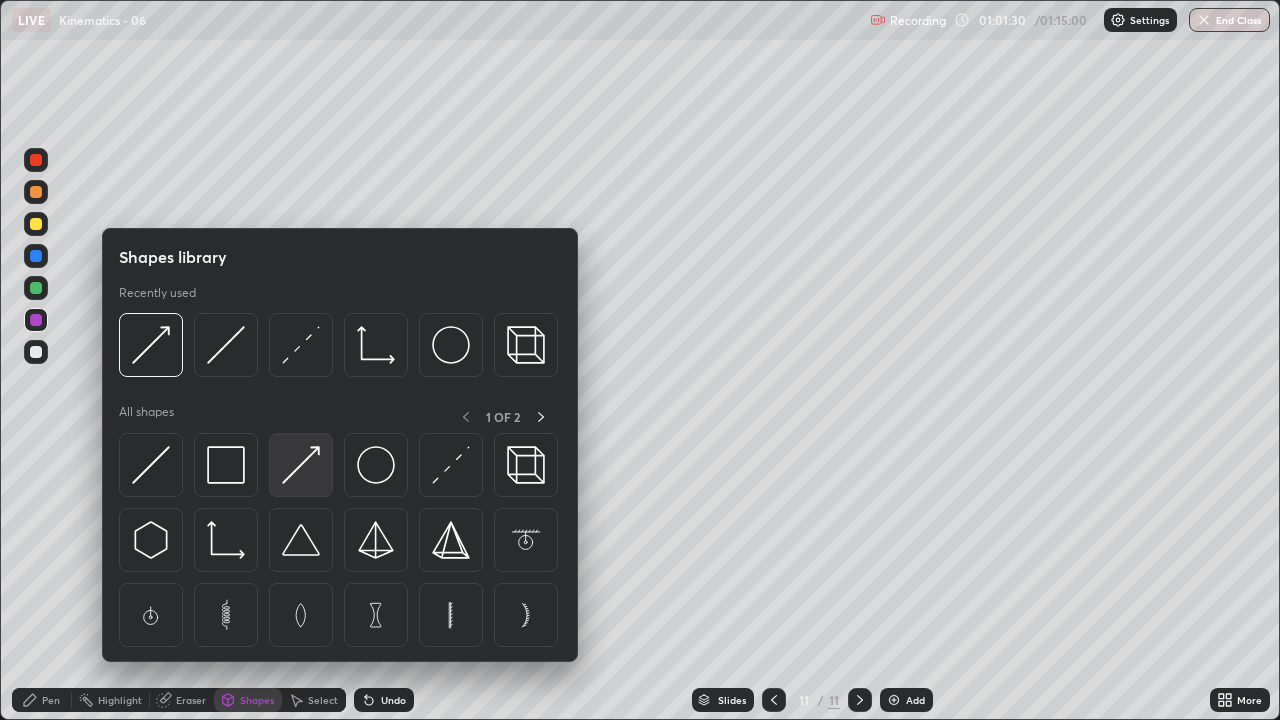 click at bounding box center (301, 465) 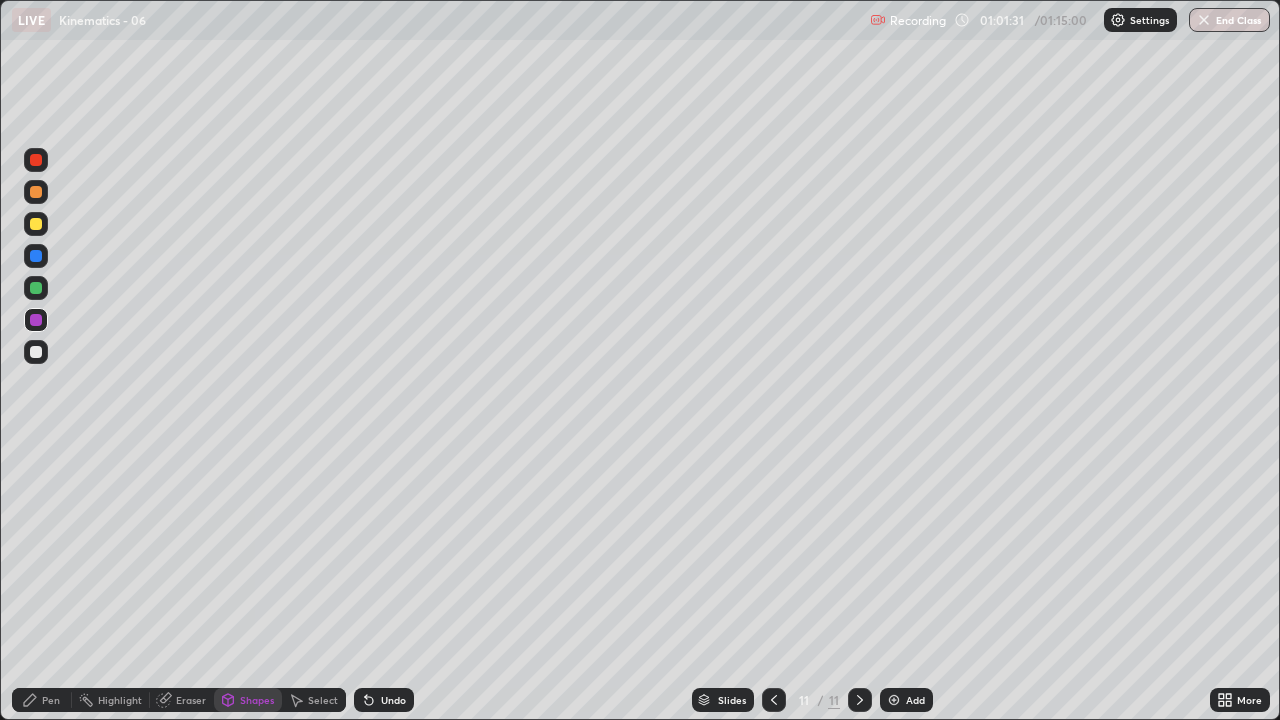 click at bounding box center [36, 288] 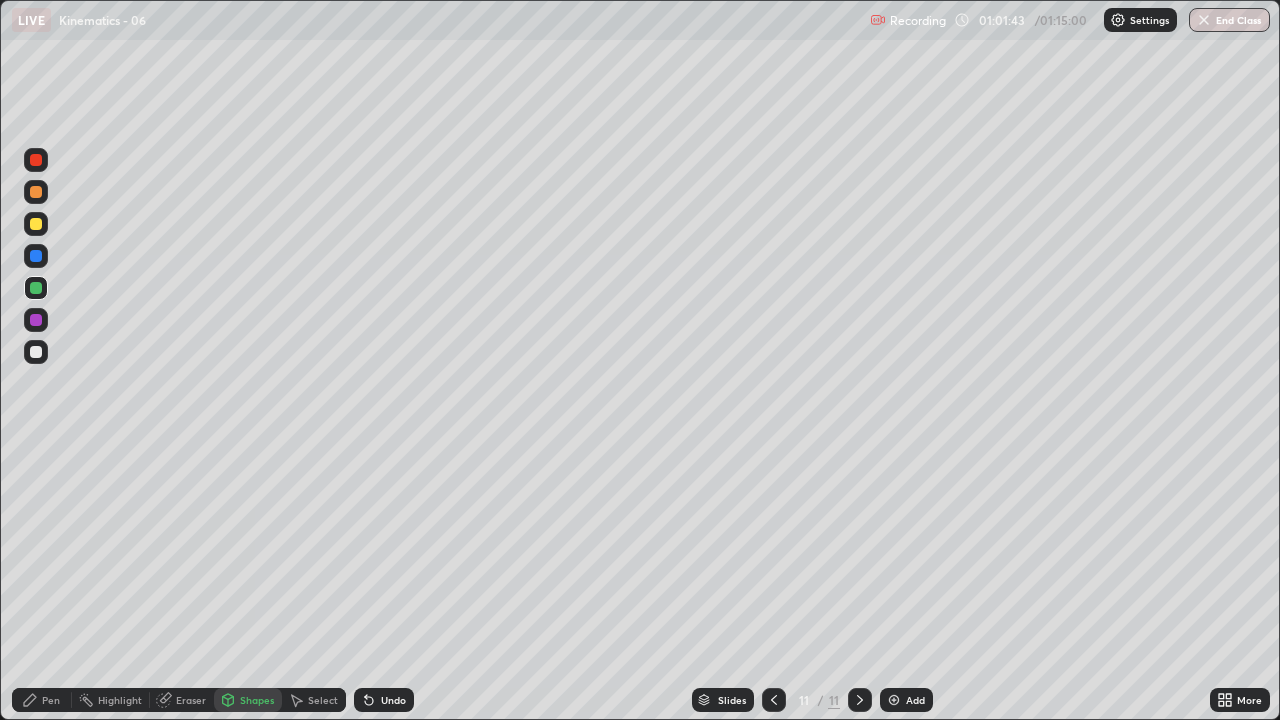click 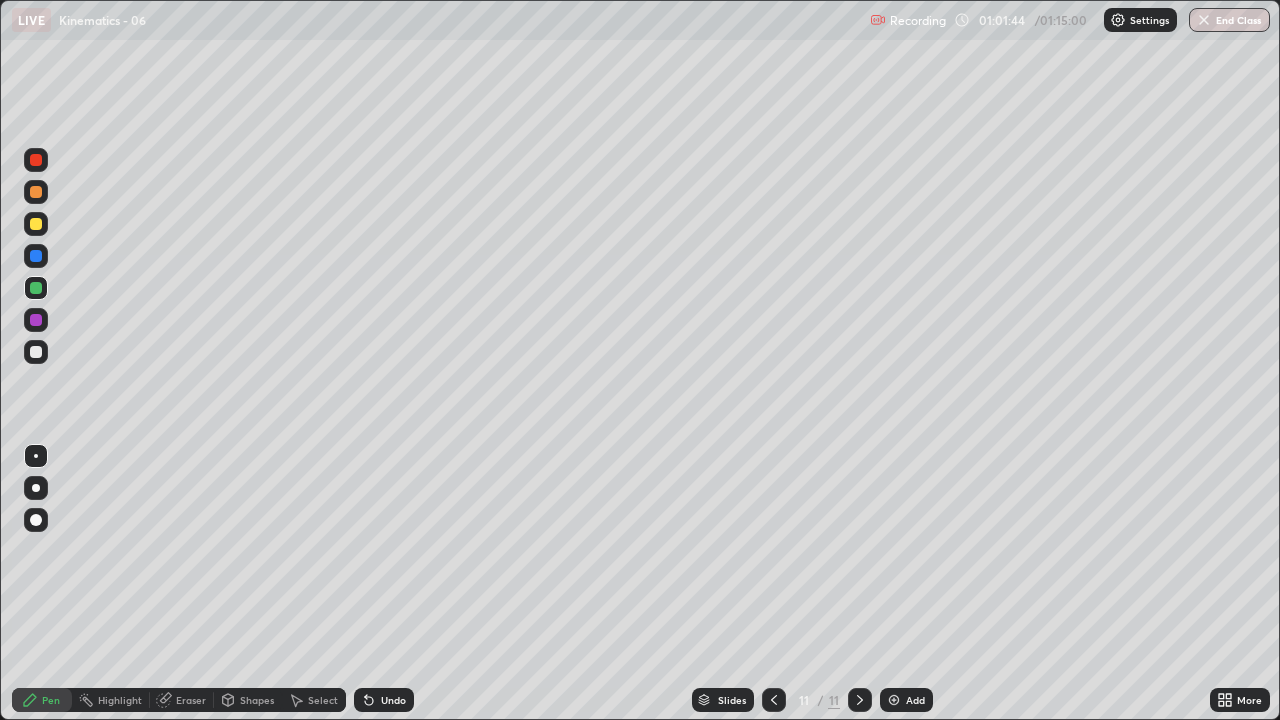 click at bounding box center [36, 352] 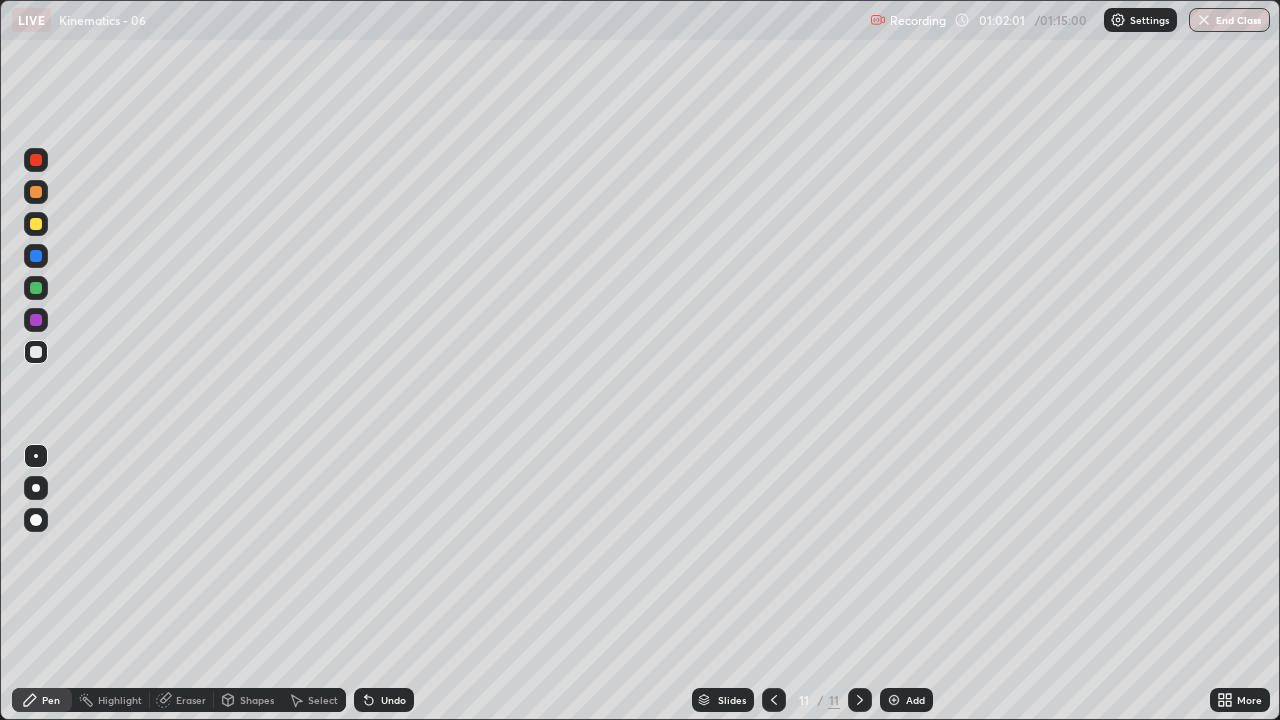 click on "Eraser" at bounding box center (191, 700) 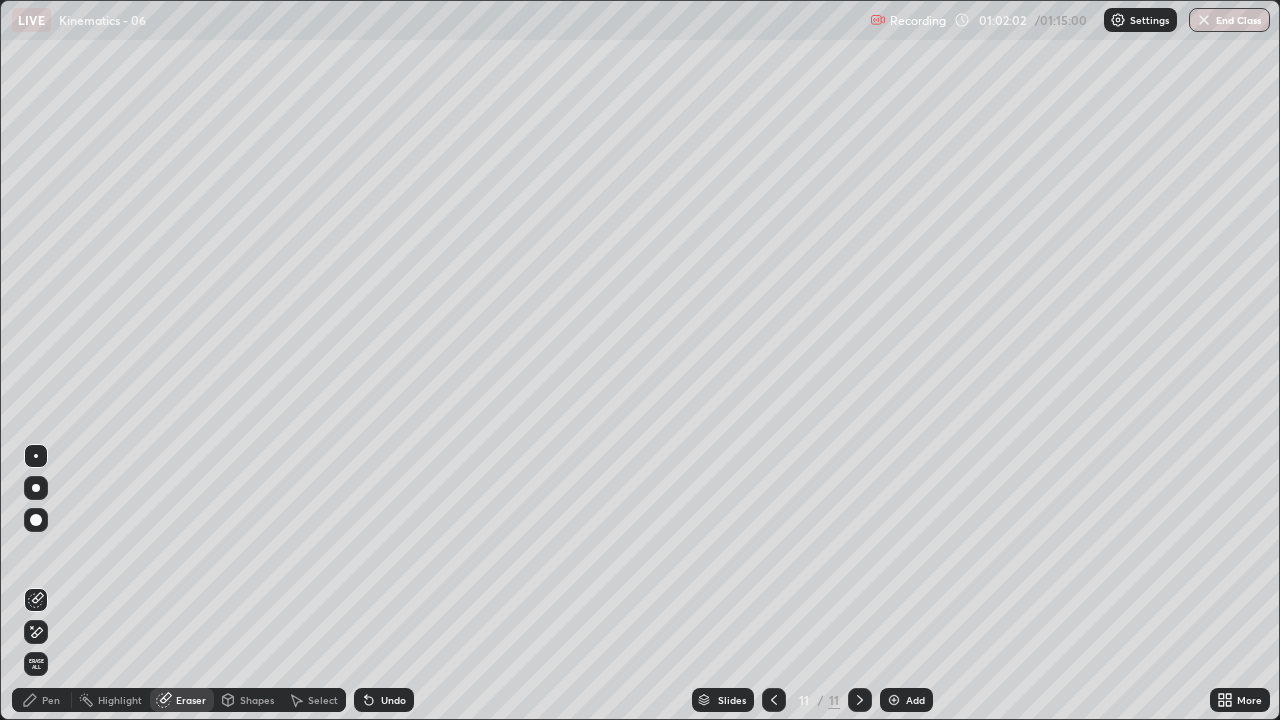 click on "Select" at bounding box center (323, 700) 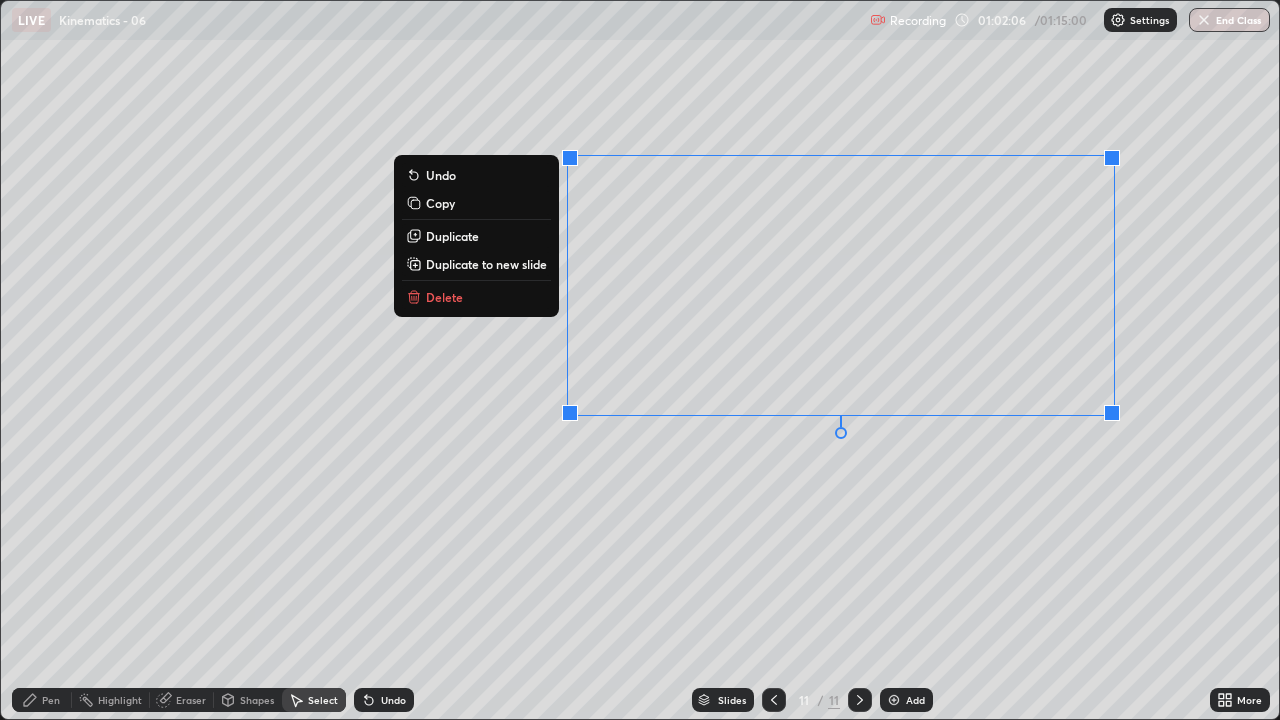 click on "Delete" at bounding box center (444, 297) 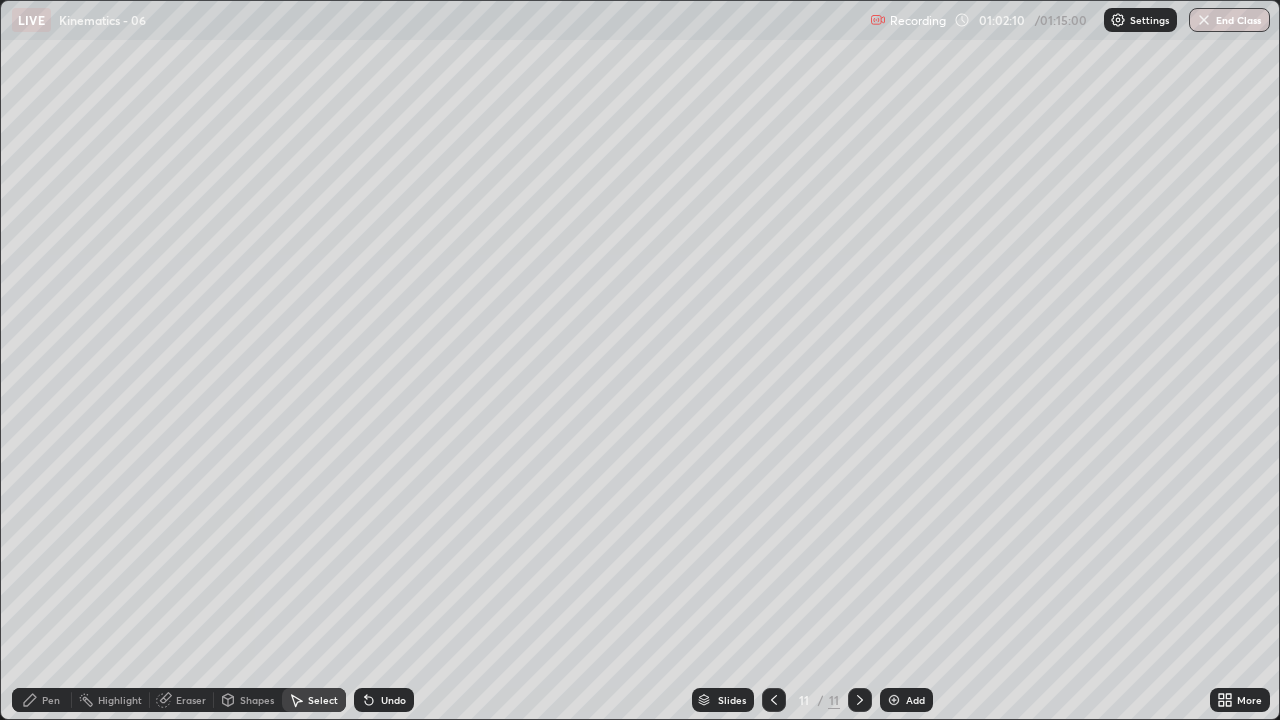 click on "Pen" at bounding box center (51, 700) 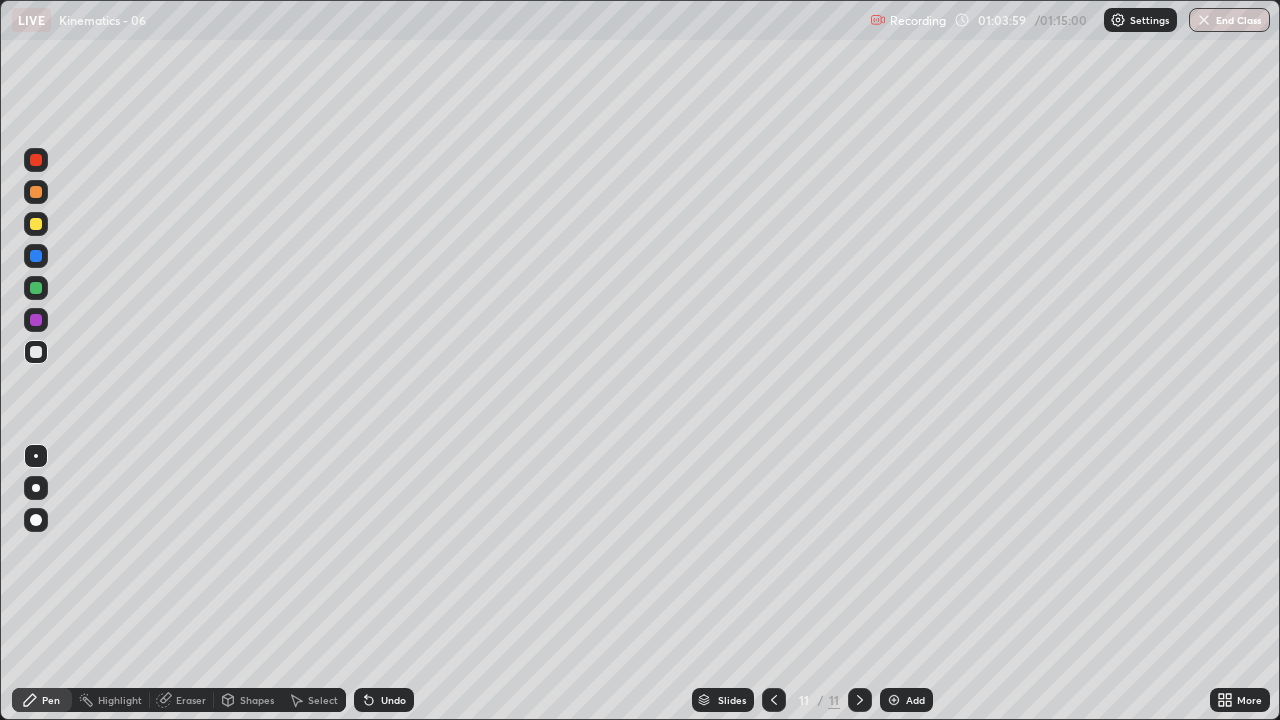 click at bounding box center [36, 288] 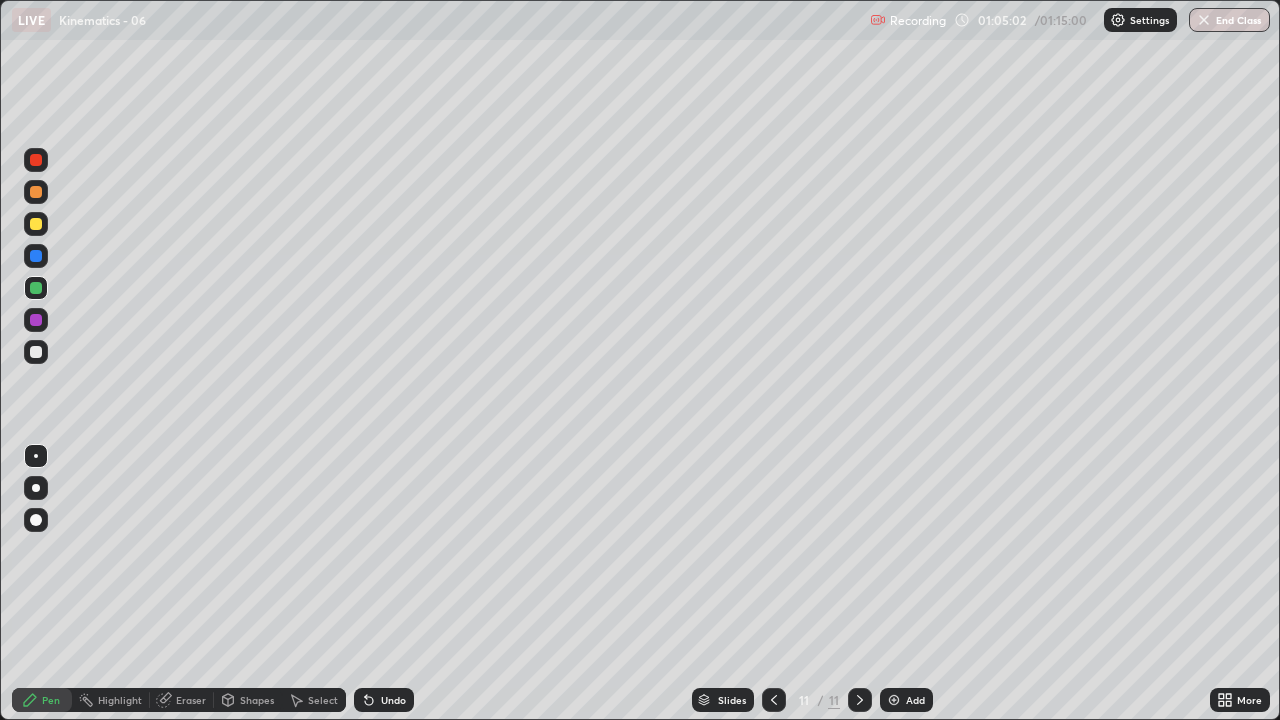 click on "Undo" at bounding box center [393, 700] 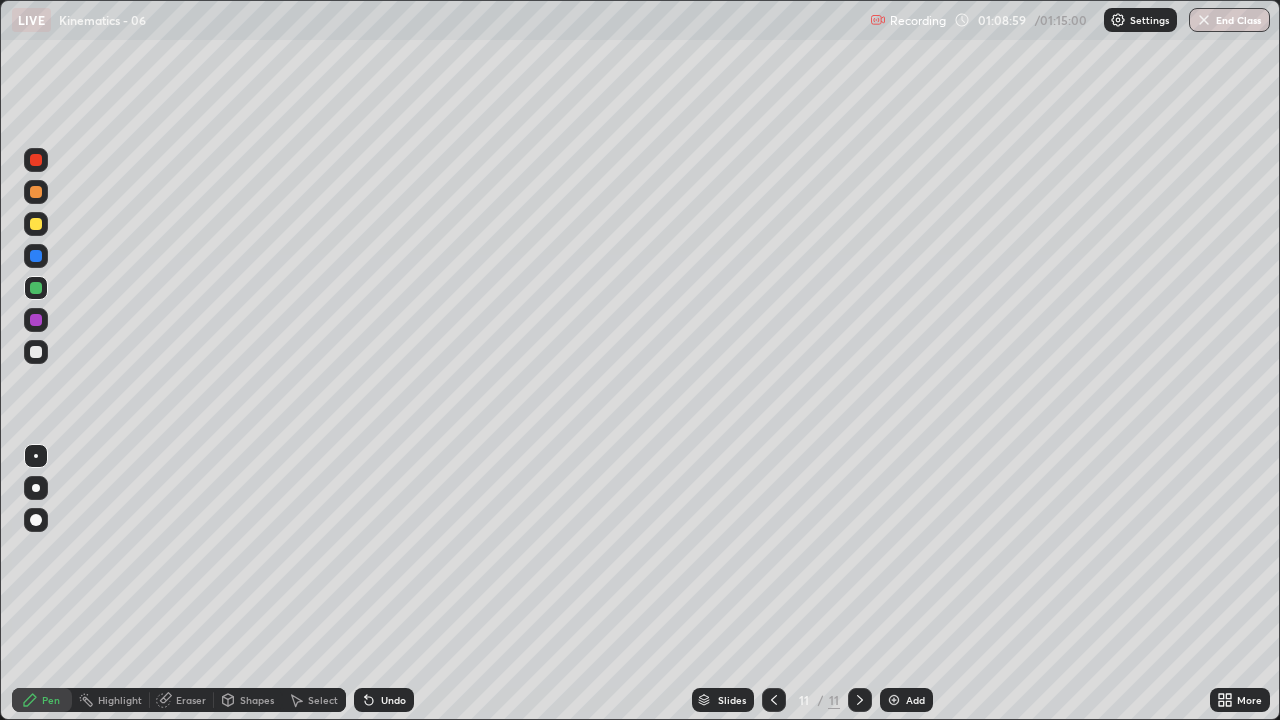 click on "End Class" at bounding box center [1229, 20] 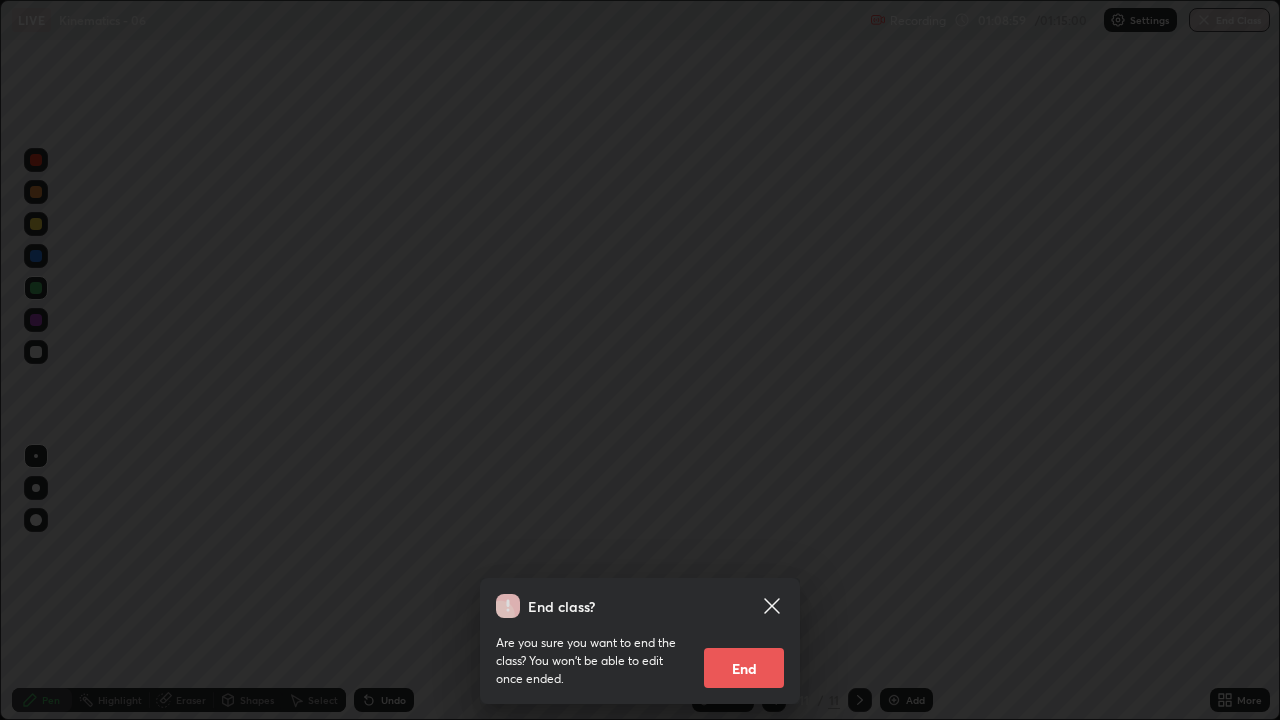 click on "End" at bounding box center (744, 668) 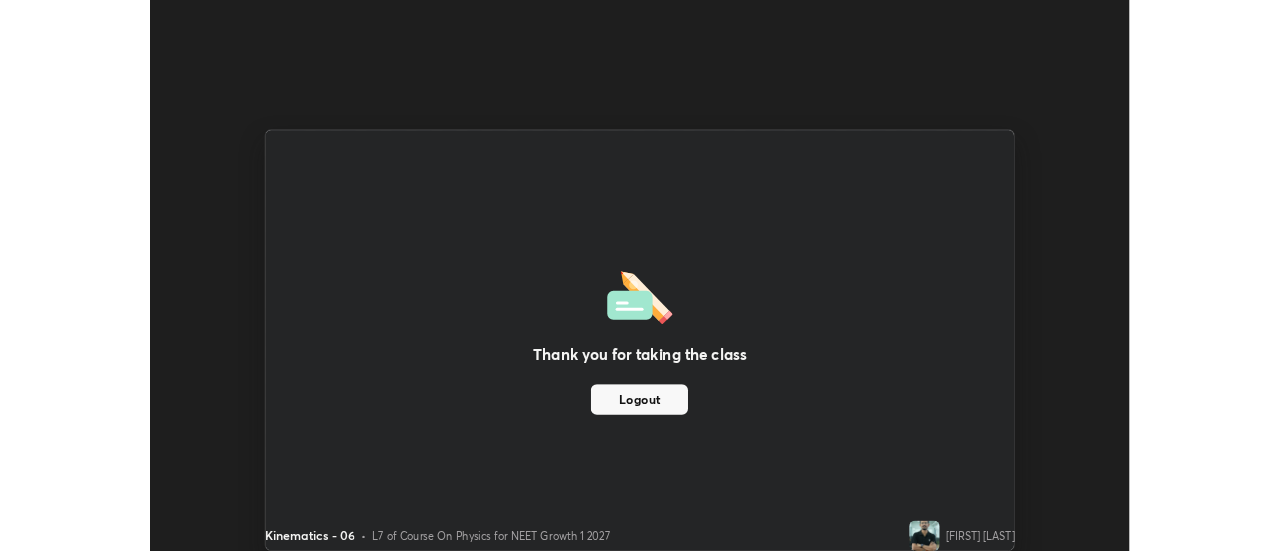 scroll, scrollTop: 551, scrollLeft: 1280, axis: both 